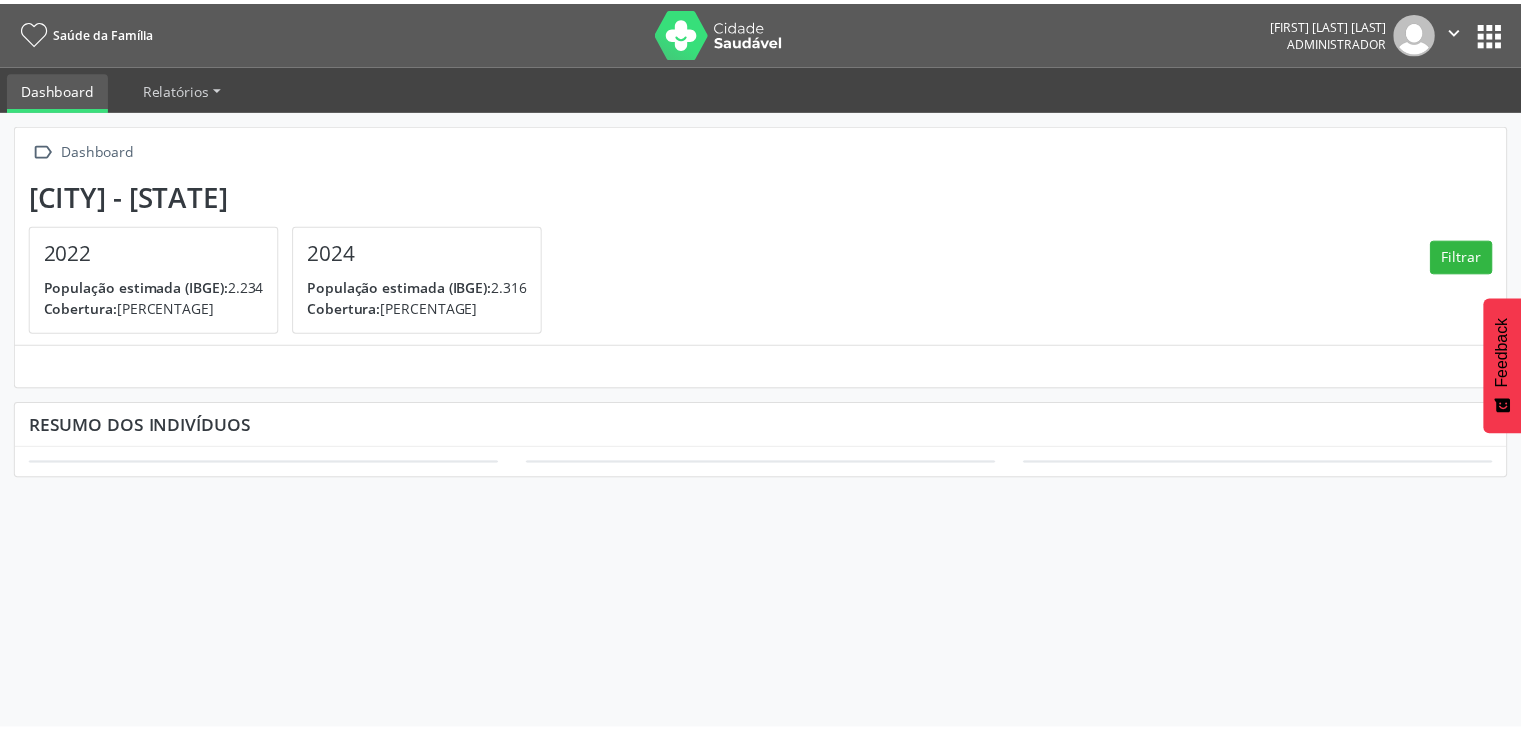 scroll, scrollTop: 0, scrollLeft: 0, axis: both 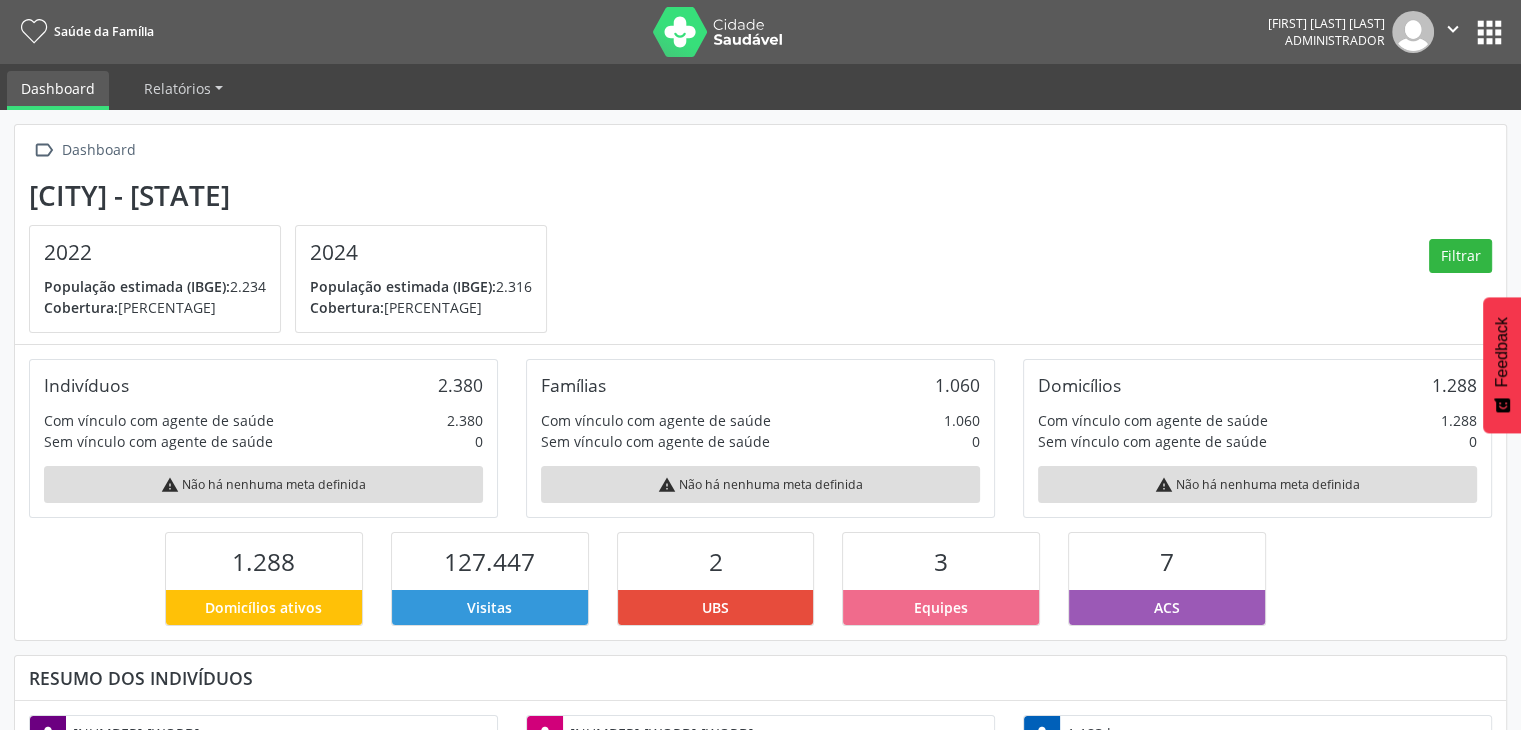 click on "apps" at bounding box center [1489, 32] 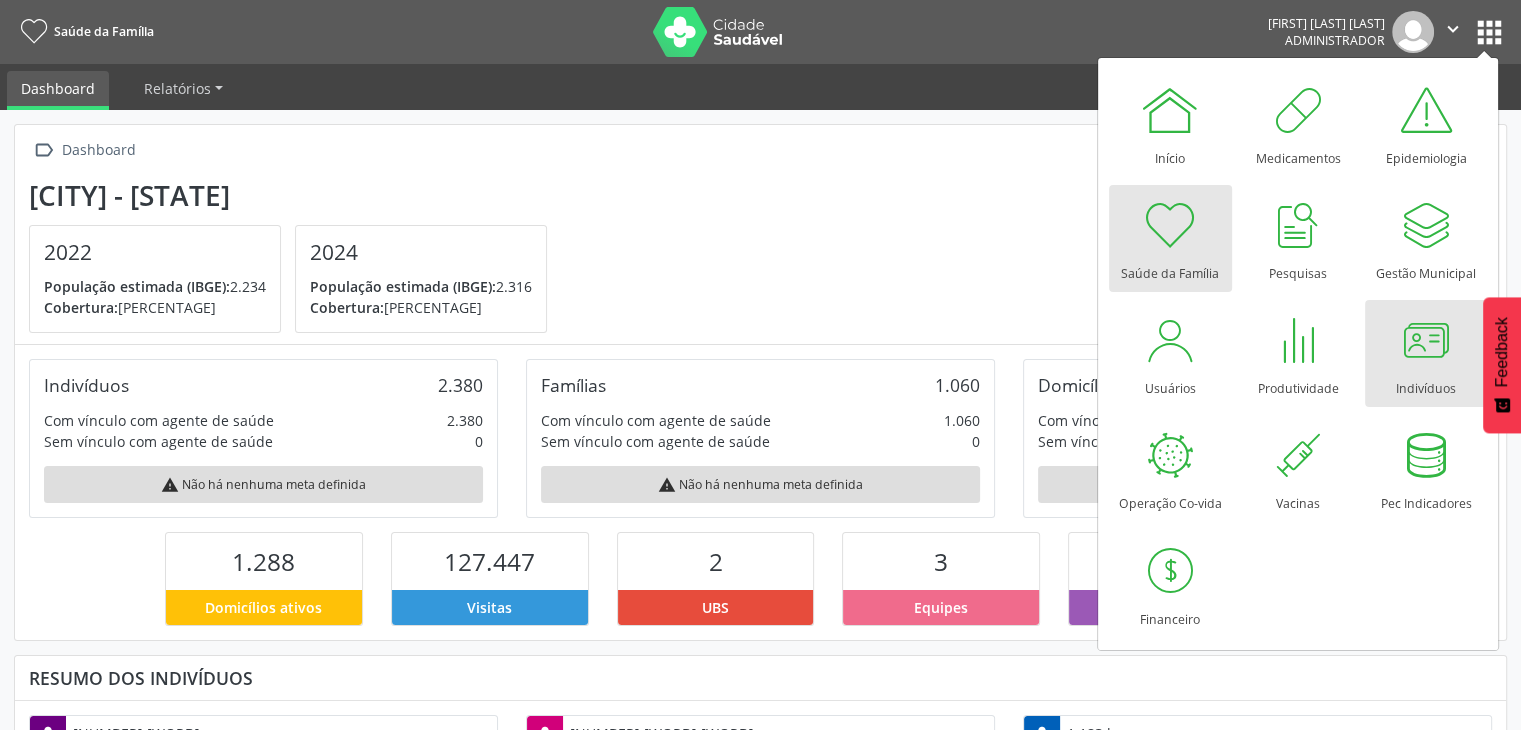 click on "Indivíduos" at bounding box center [1426, 383] 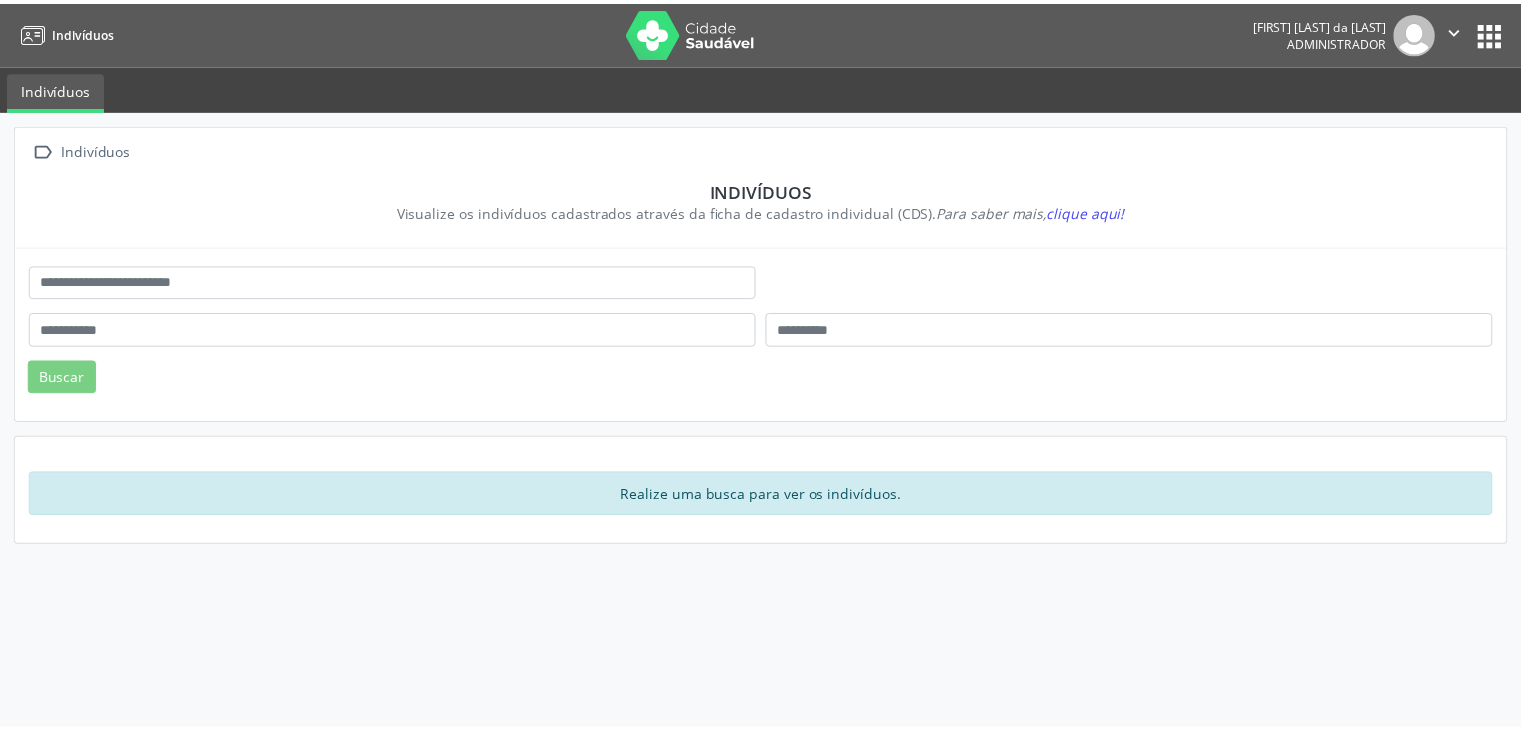 scroll, scrollTop: 0, scrollLeft: 0, axis: both 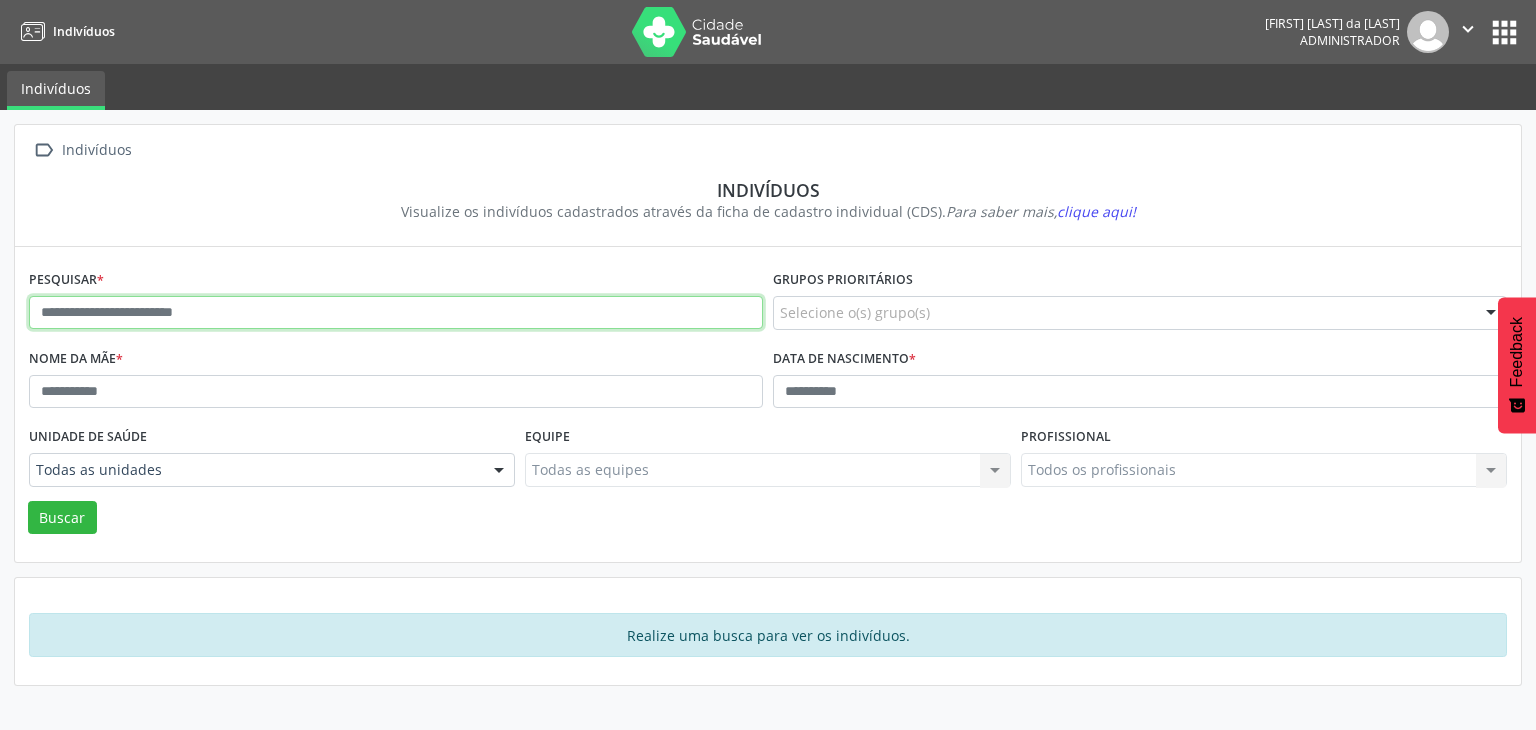 click at bounding box center [396, 313] 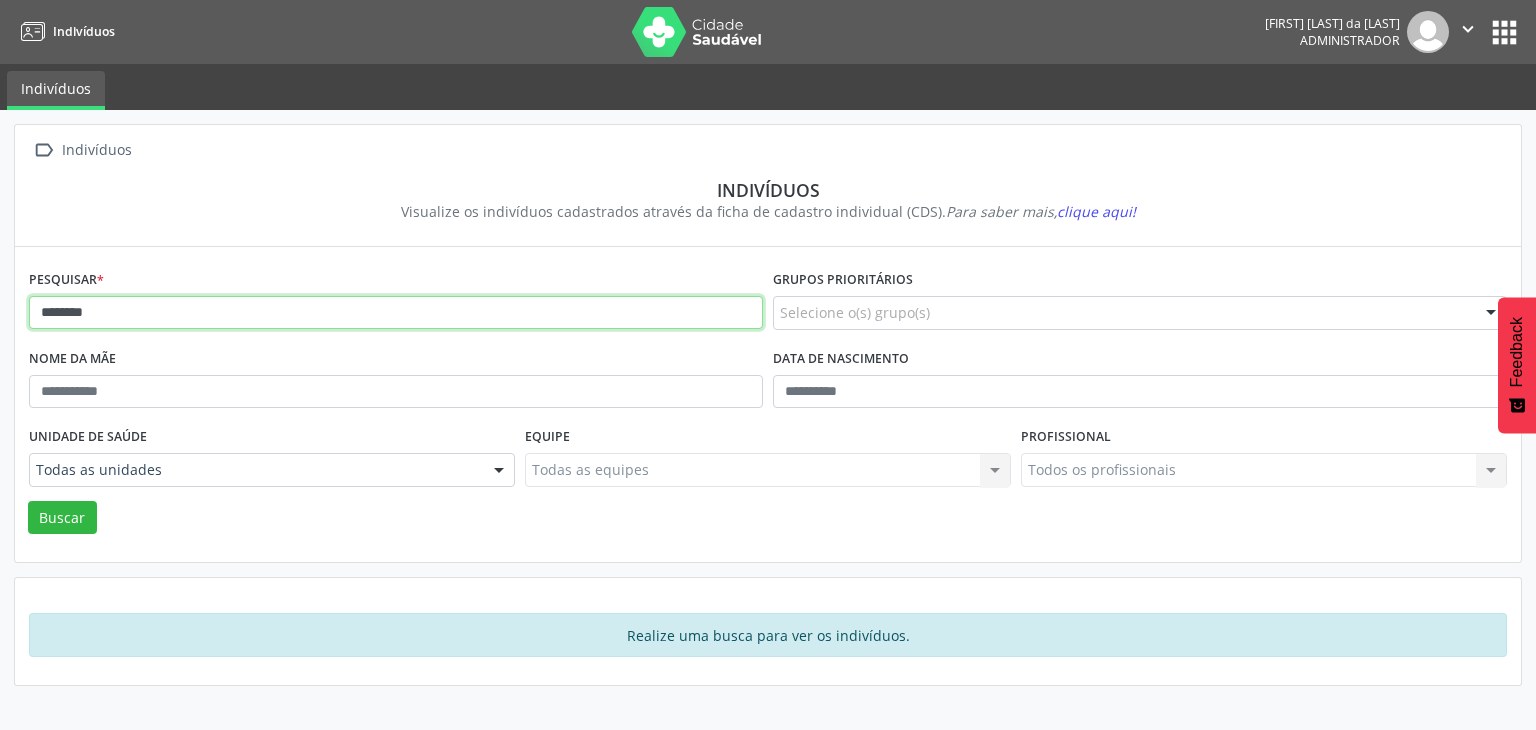 type on "********" 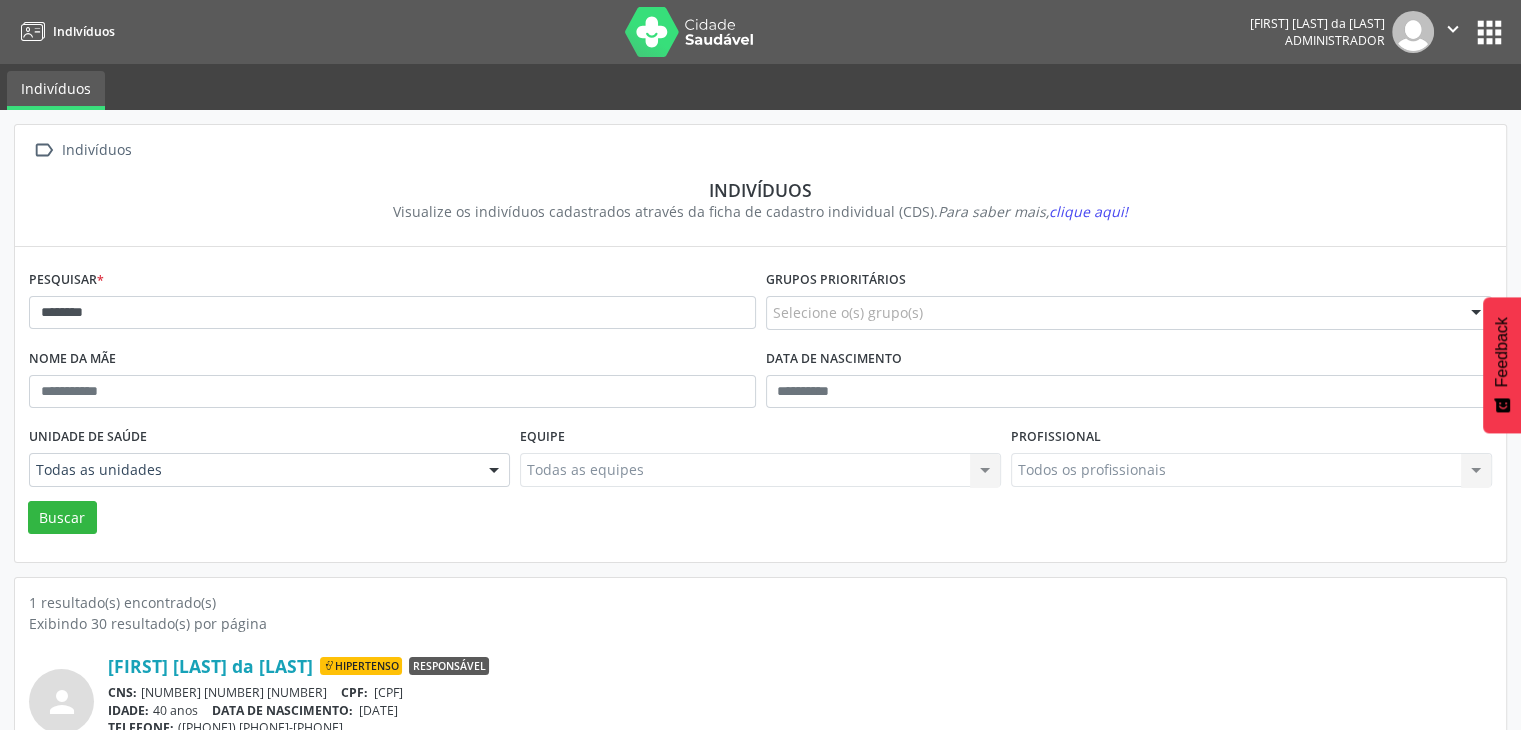 scroll, scrollTop: 84, scrollLeft: 0, axis: vertical 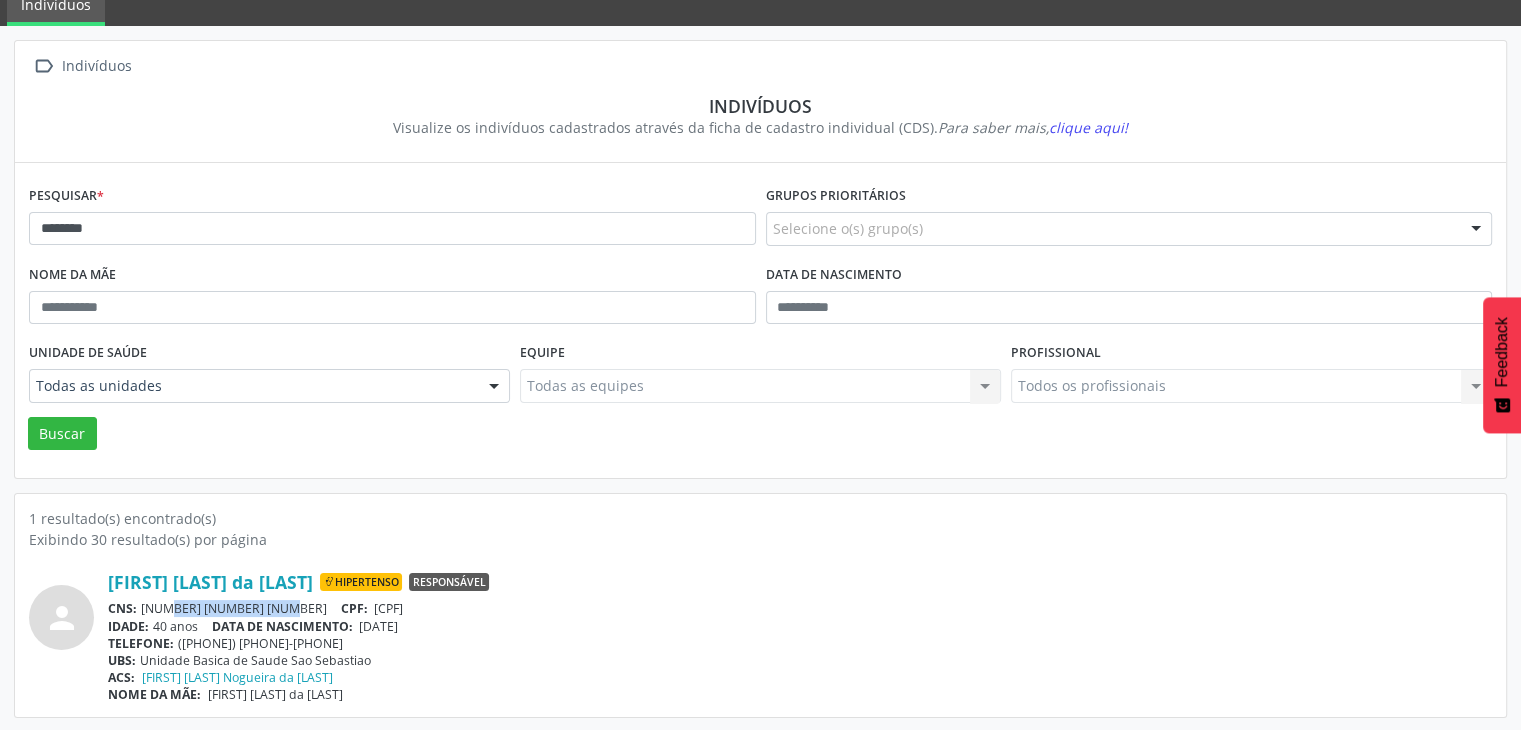 drag, startPoint x: 142, startPoint y: 606, endPoint x: 255, endPoint y: 609, distance: 113.03982 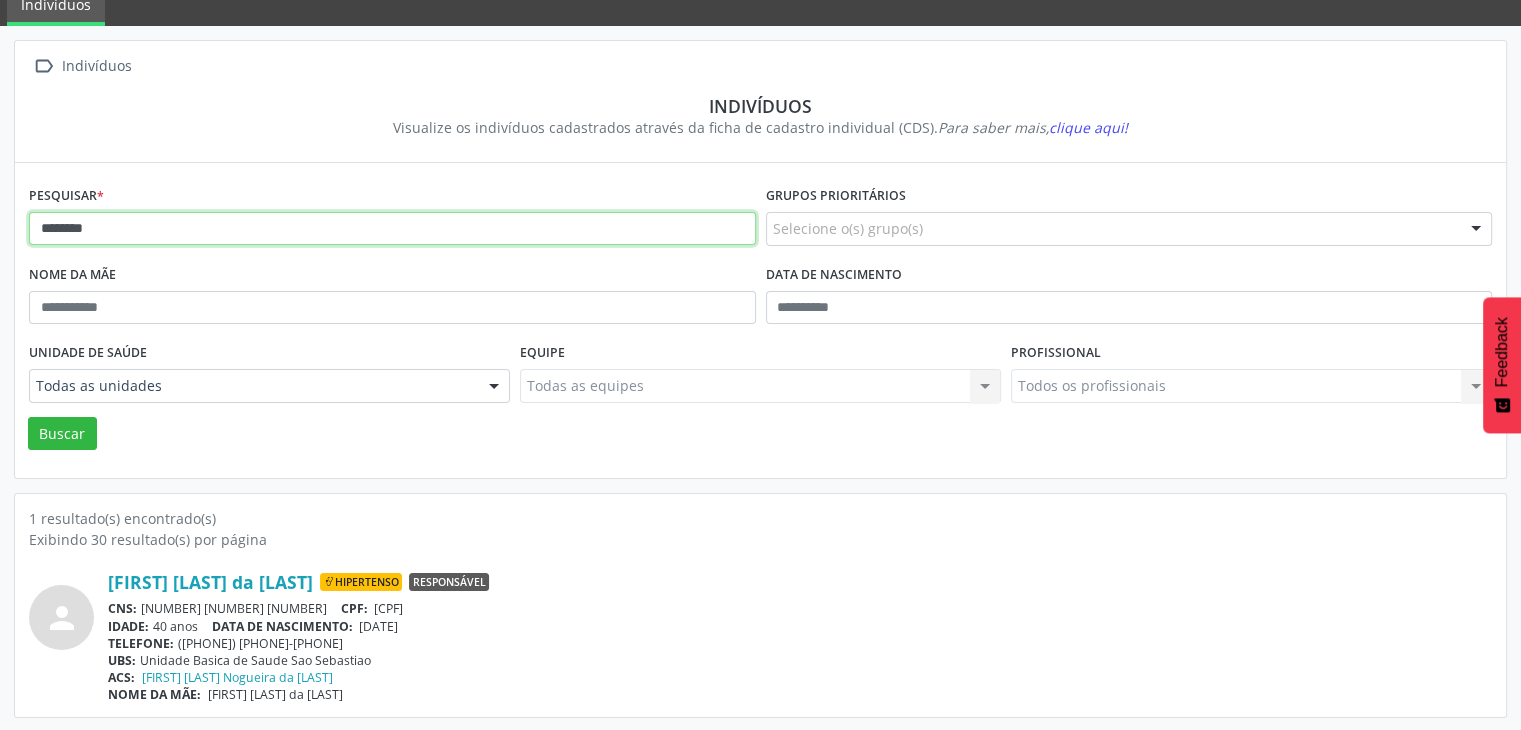click on "********" at bounding box center [392, 229] 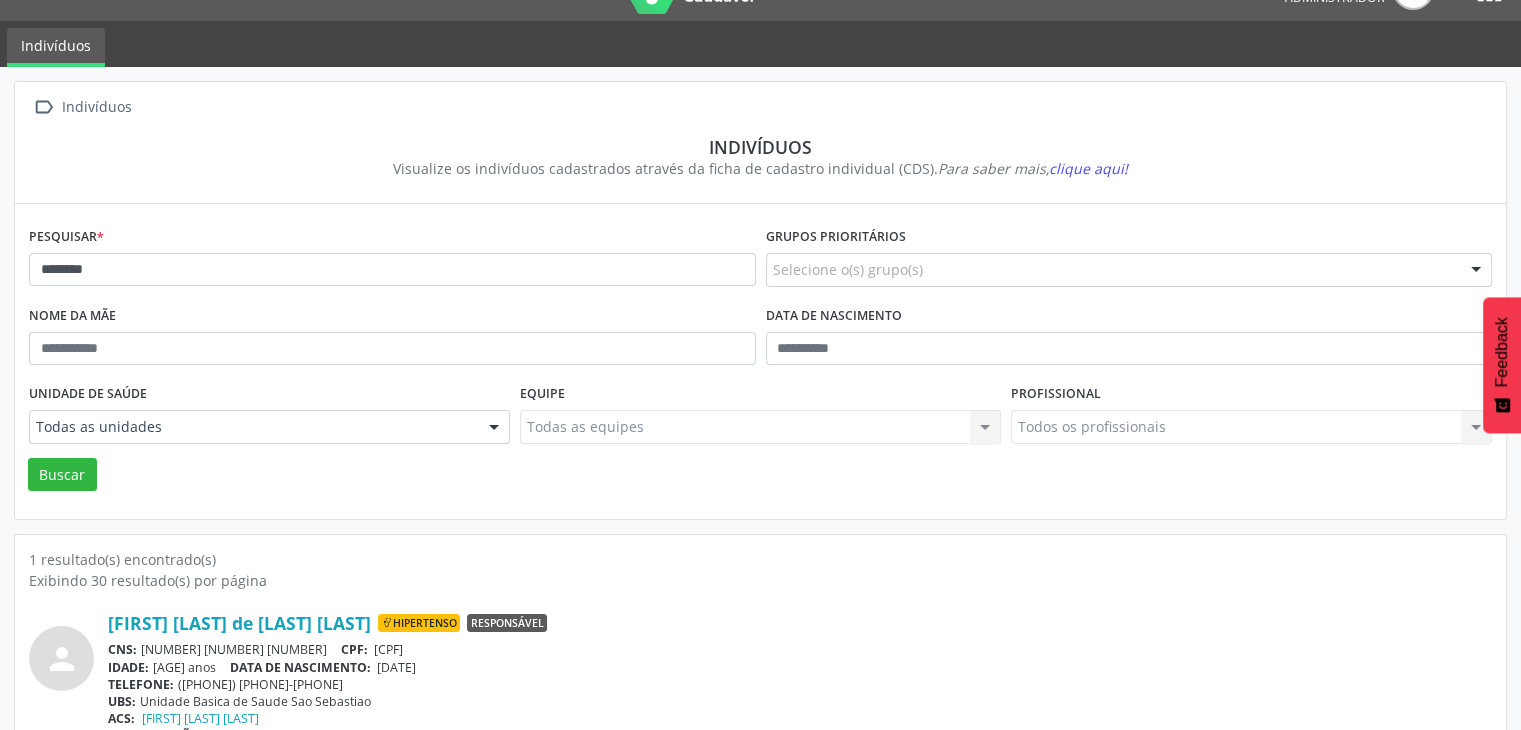 scroll, scrollTop: 84, scrollLeft: 0, axis: vertical 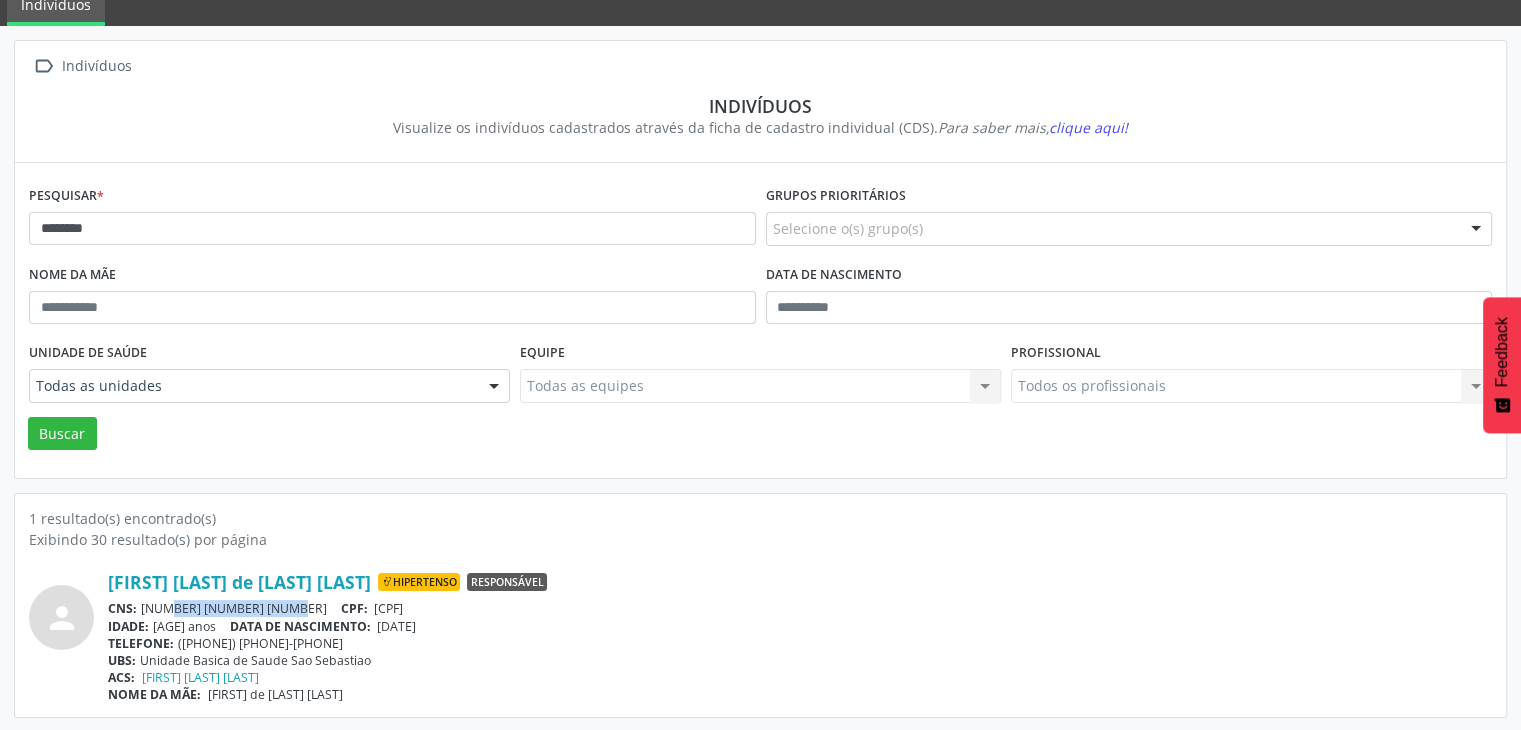 drag, startPoint x: 142, startPoint y: 610, endPoint x: 263, endPoint y: 609, distance: 121.004135 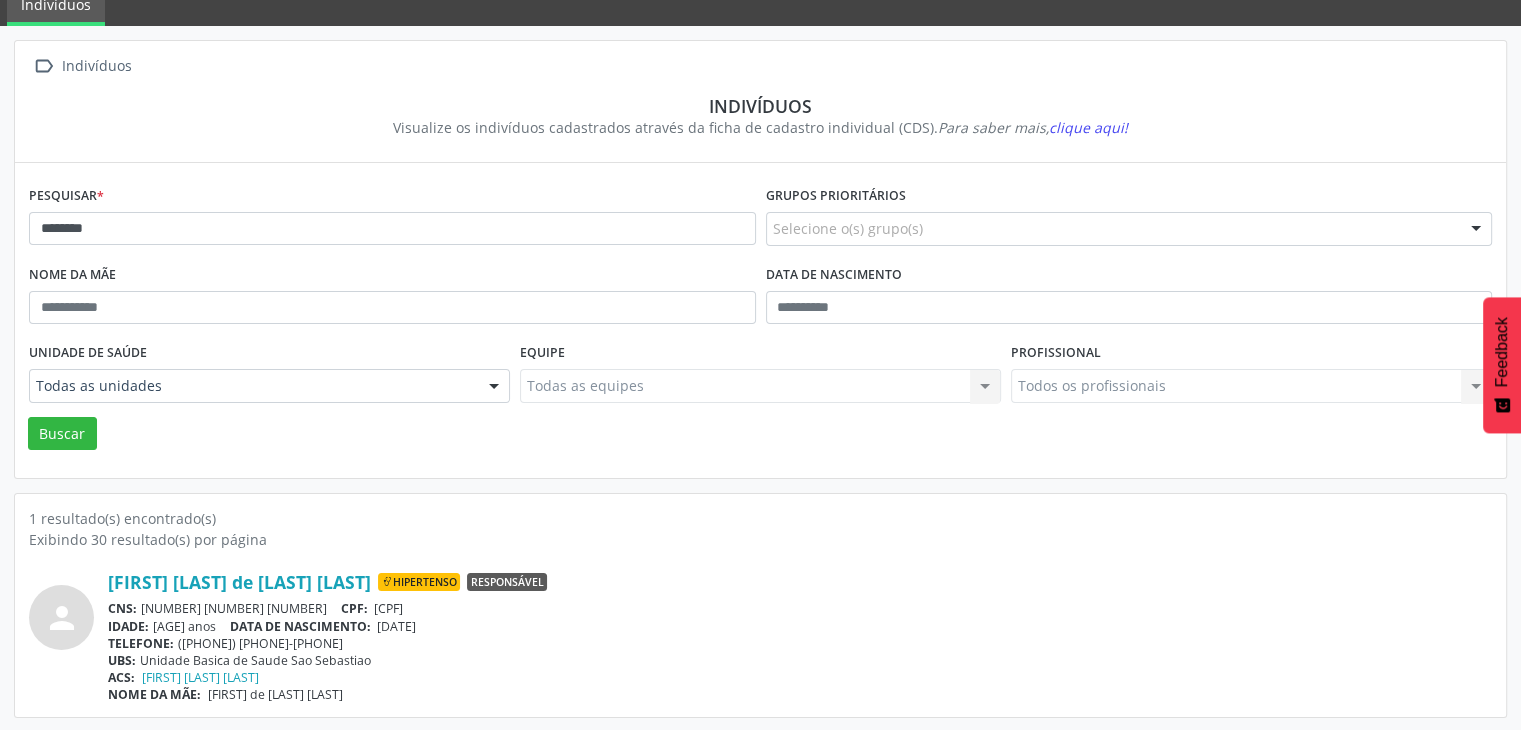 drag, startPoint x: 263, startPoint y: 609, endPoint x: 143, endPoint y: 603, distance: 120.14991 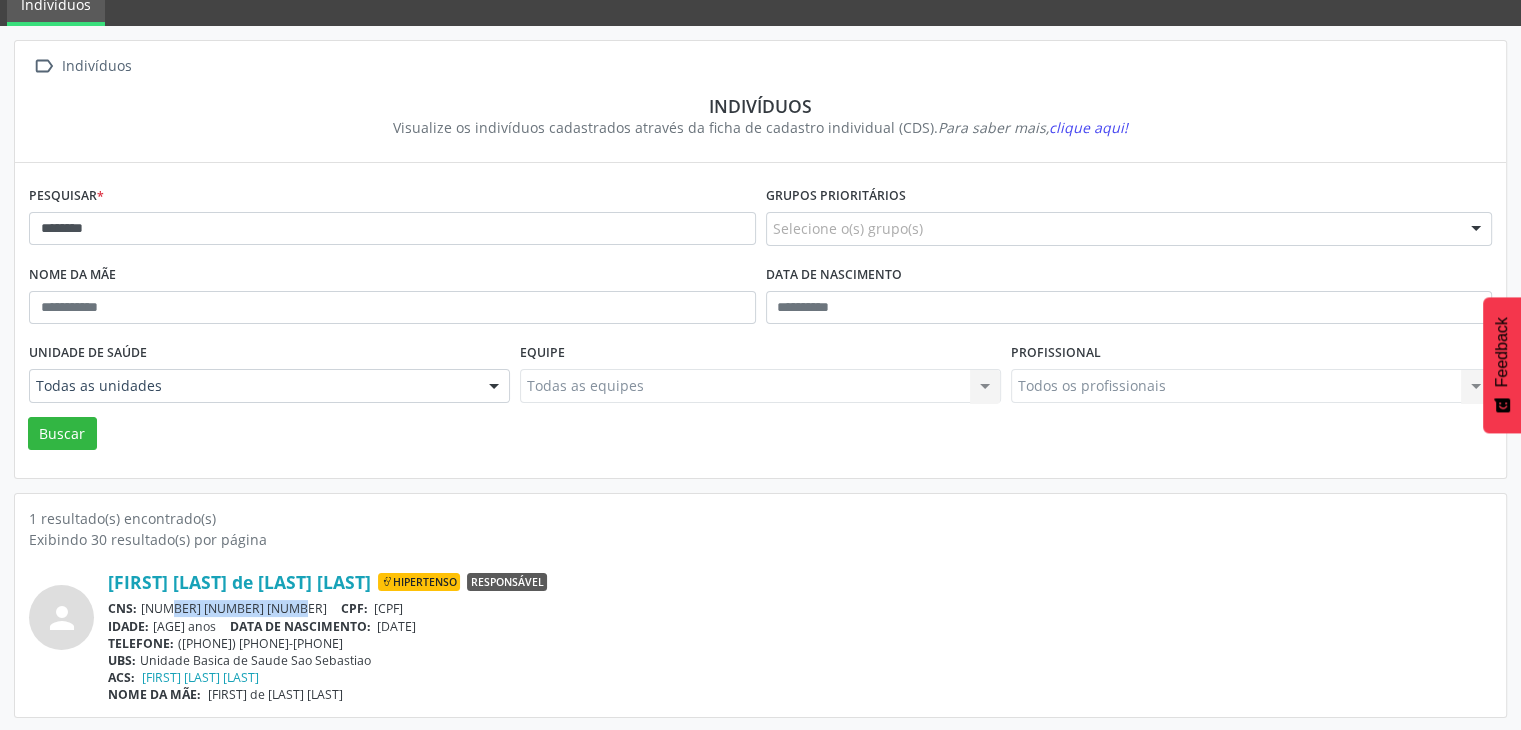 drag, startPoint x: 143, startPoint y: 603, endPoint x: 257, endPoint y: 606, distance: 114.03947 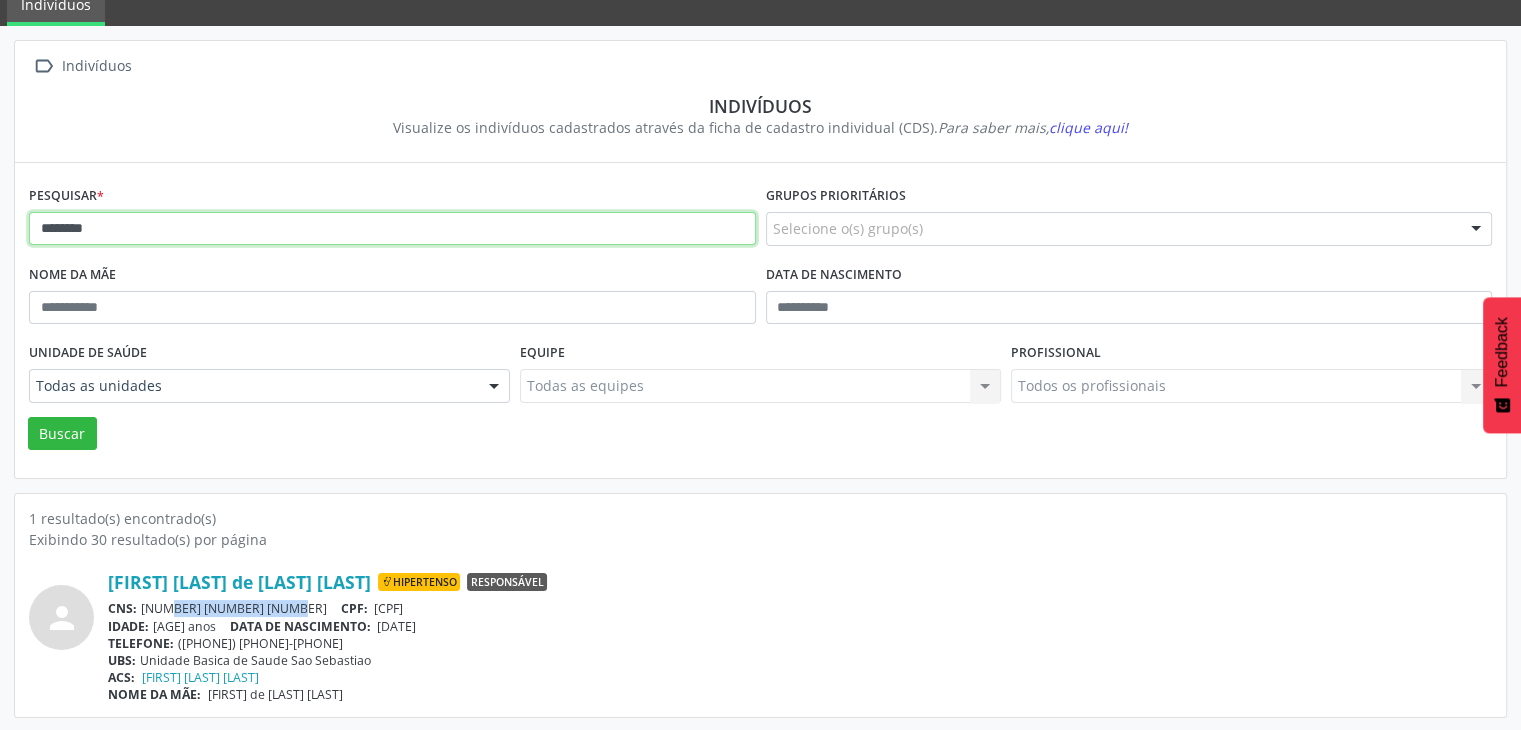 click on "********" at bounding box center [392, 229] 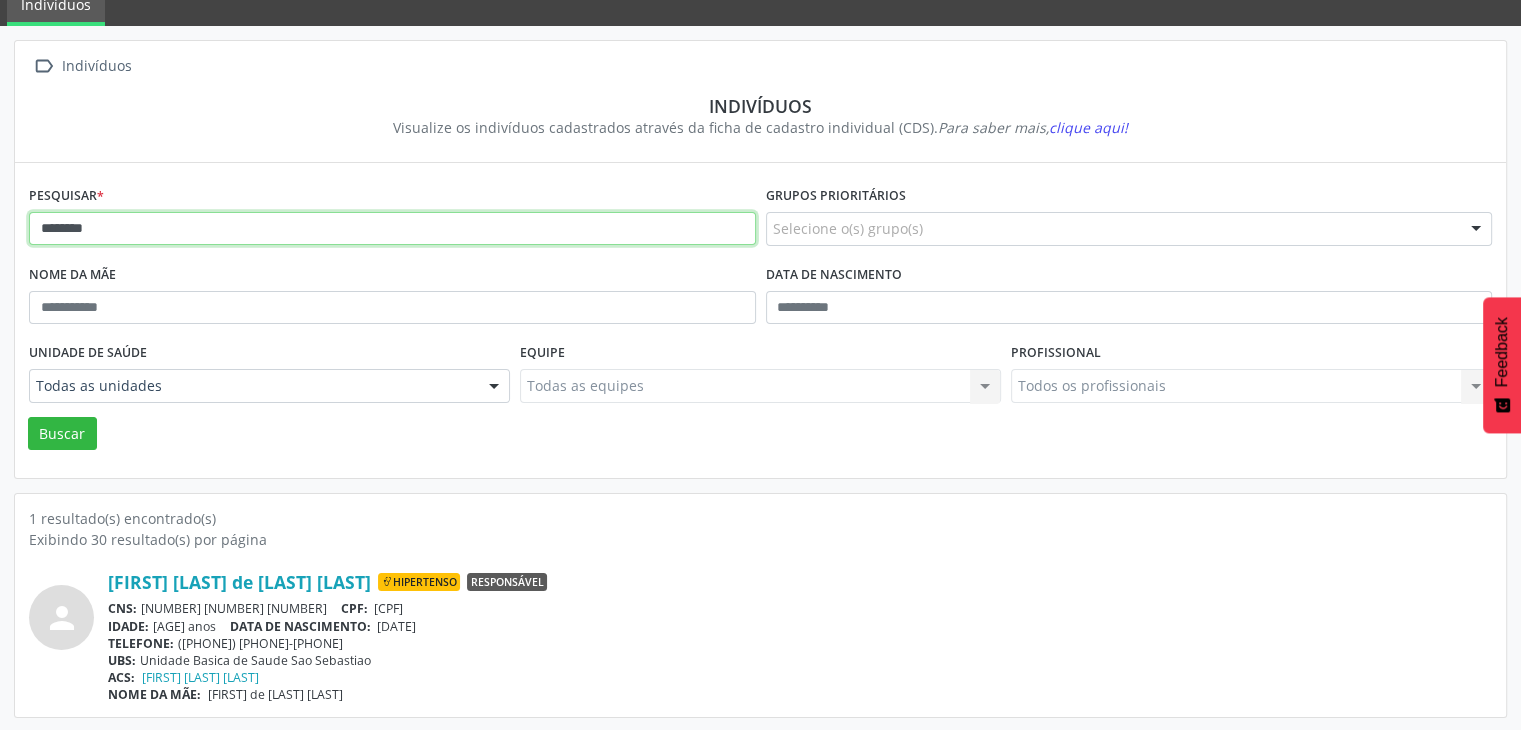 click on "********" at bounding box center (392, 229) 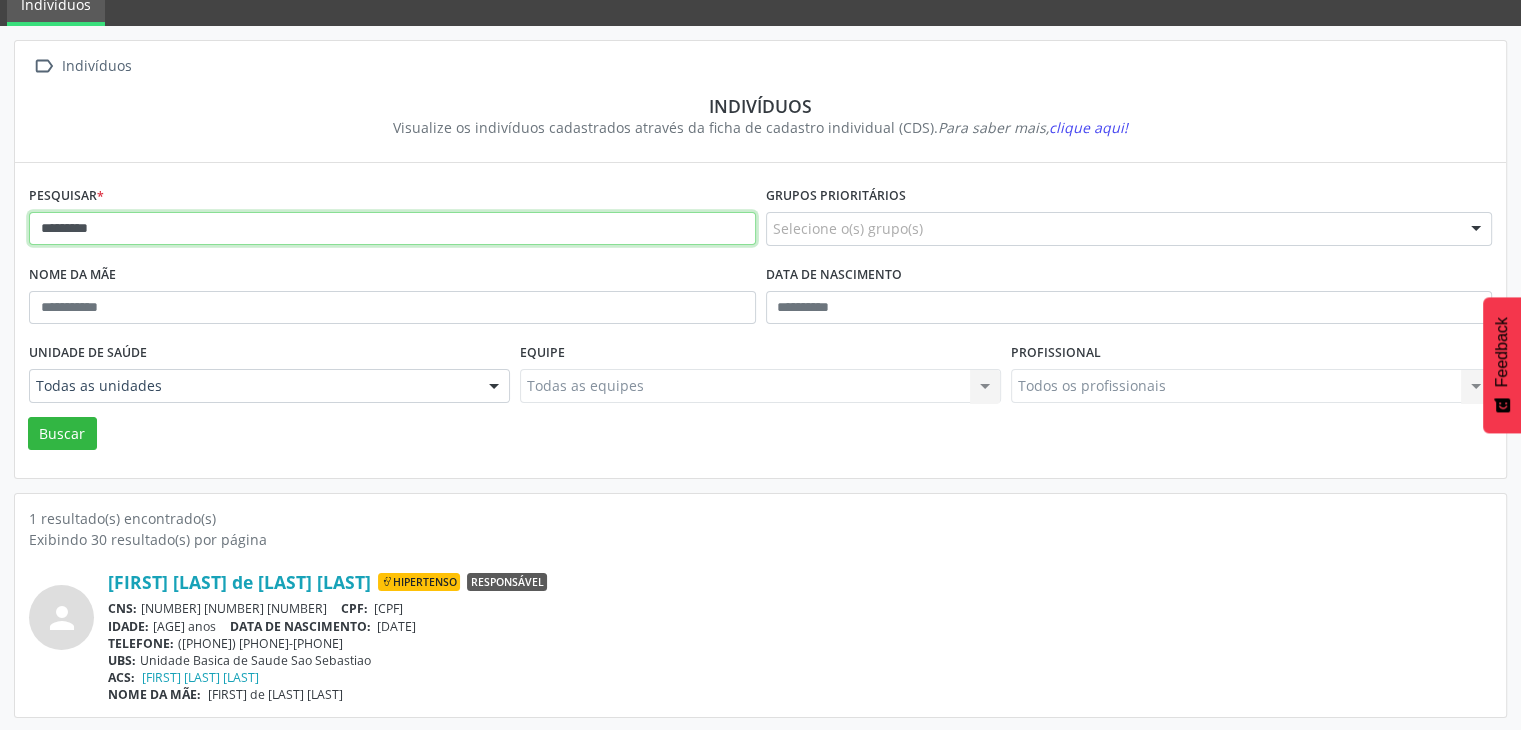 type on "*********" 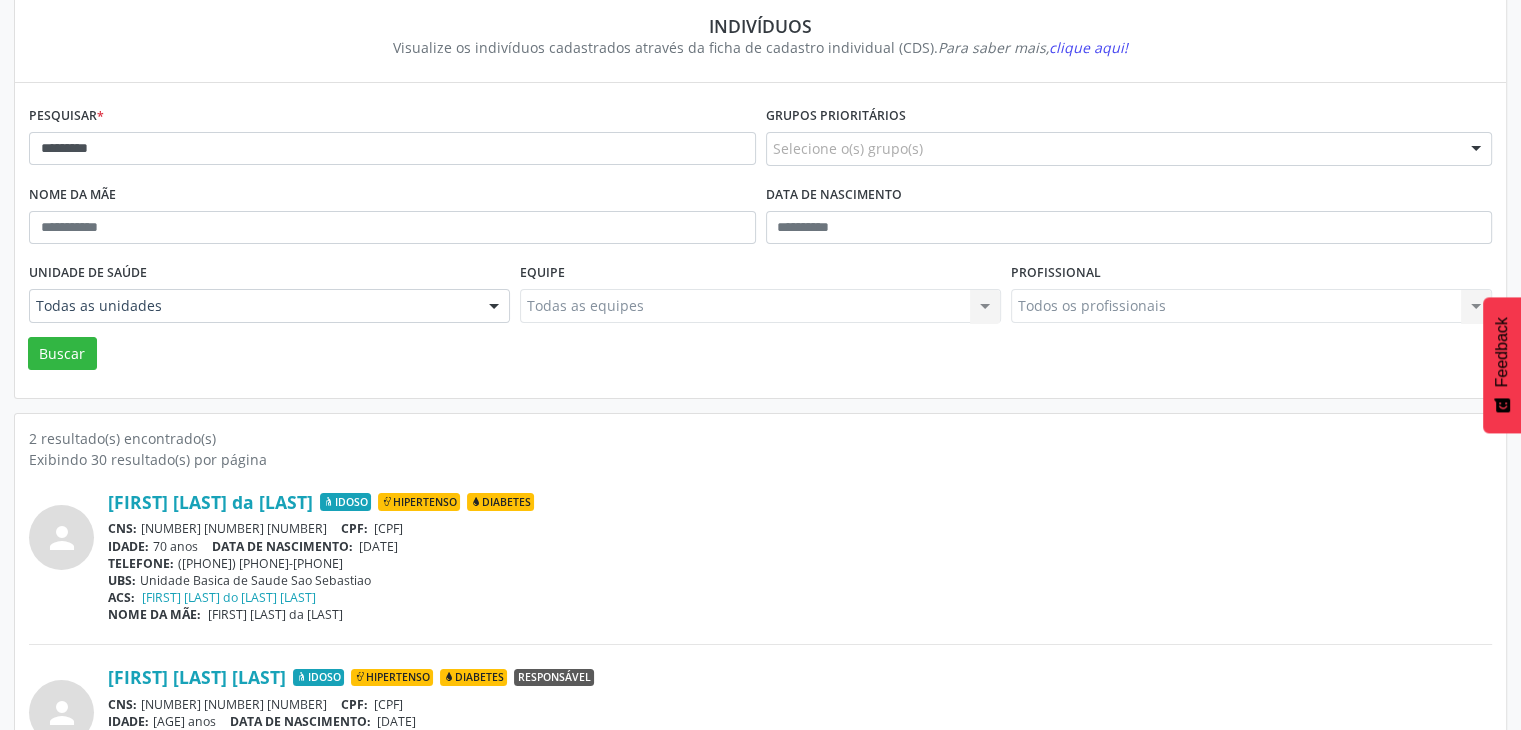 scroll, scrollTop: 260, scrollLeft: 0, axis: vertical 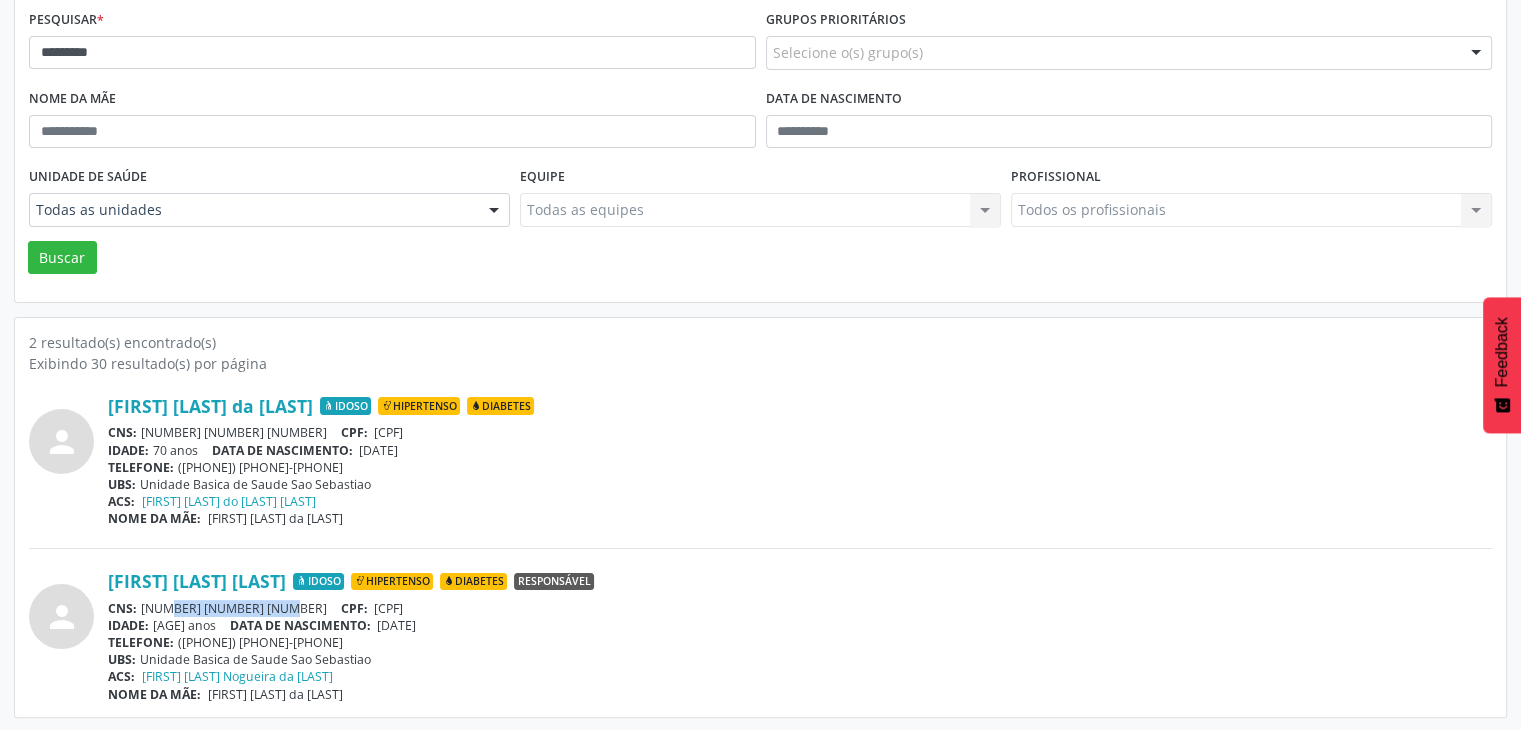 drag, startPoint x: 144, startPoint y: 605, endPoint x: 258, endPoint y: 605, distance: 114 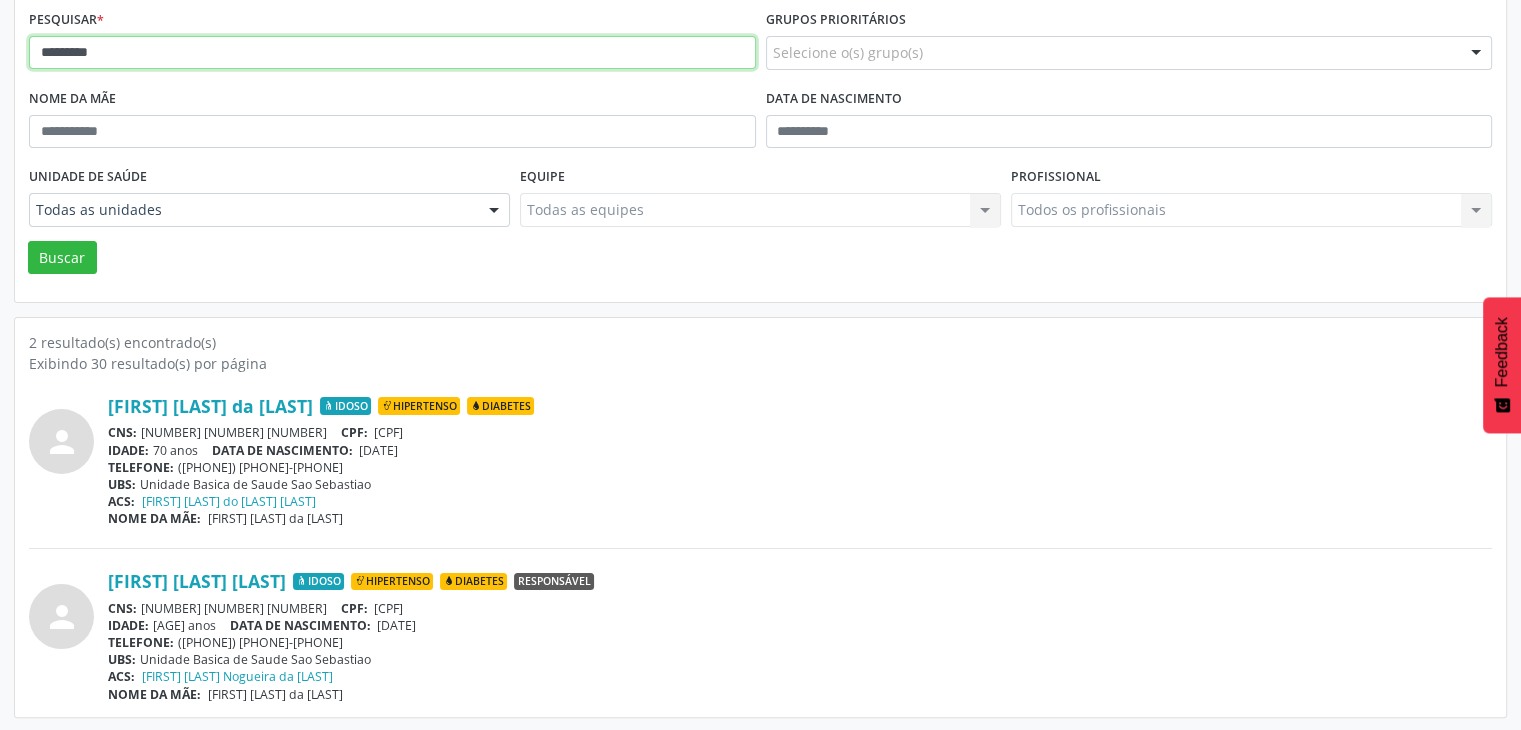 click on "*********" at bounding box center (392, 53) 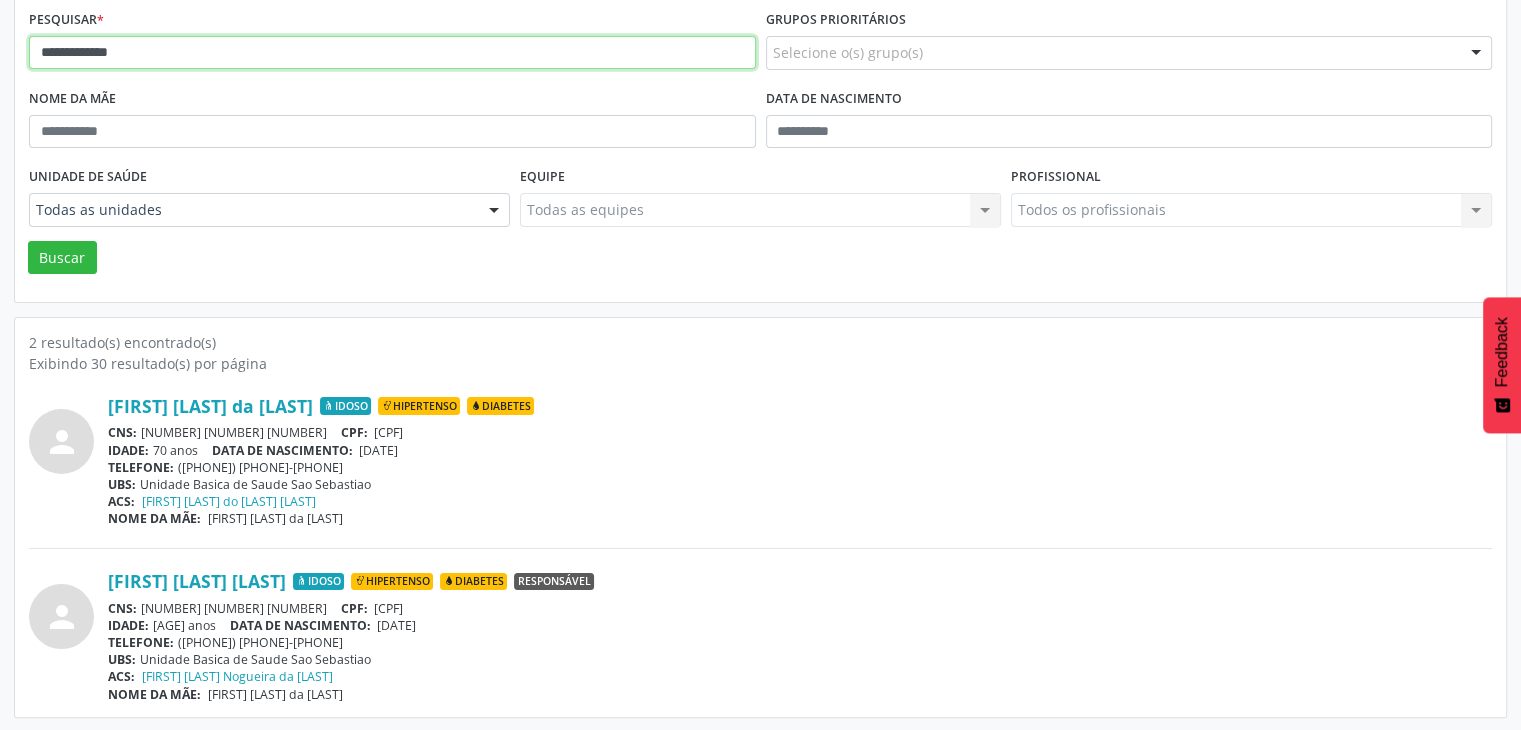 type on "**********" 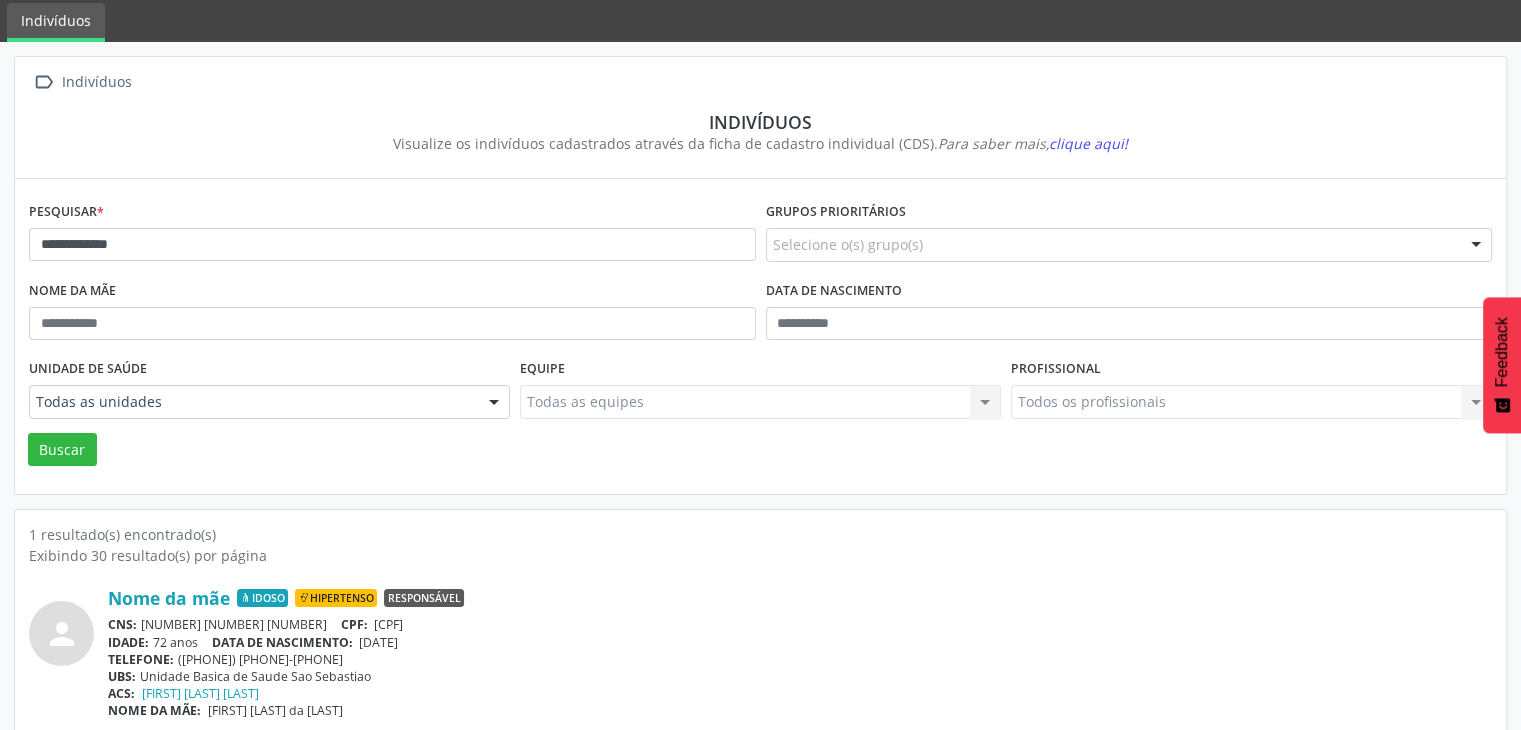 scroll, scrollTop: 84, scrollLeft: 0, axis: vertical 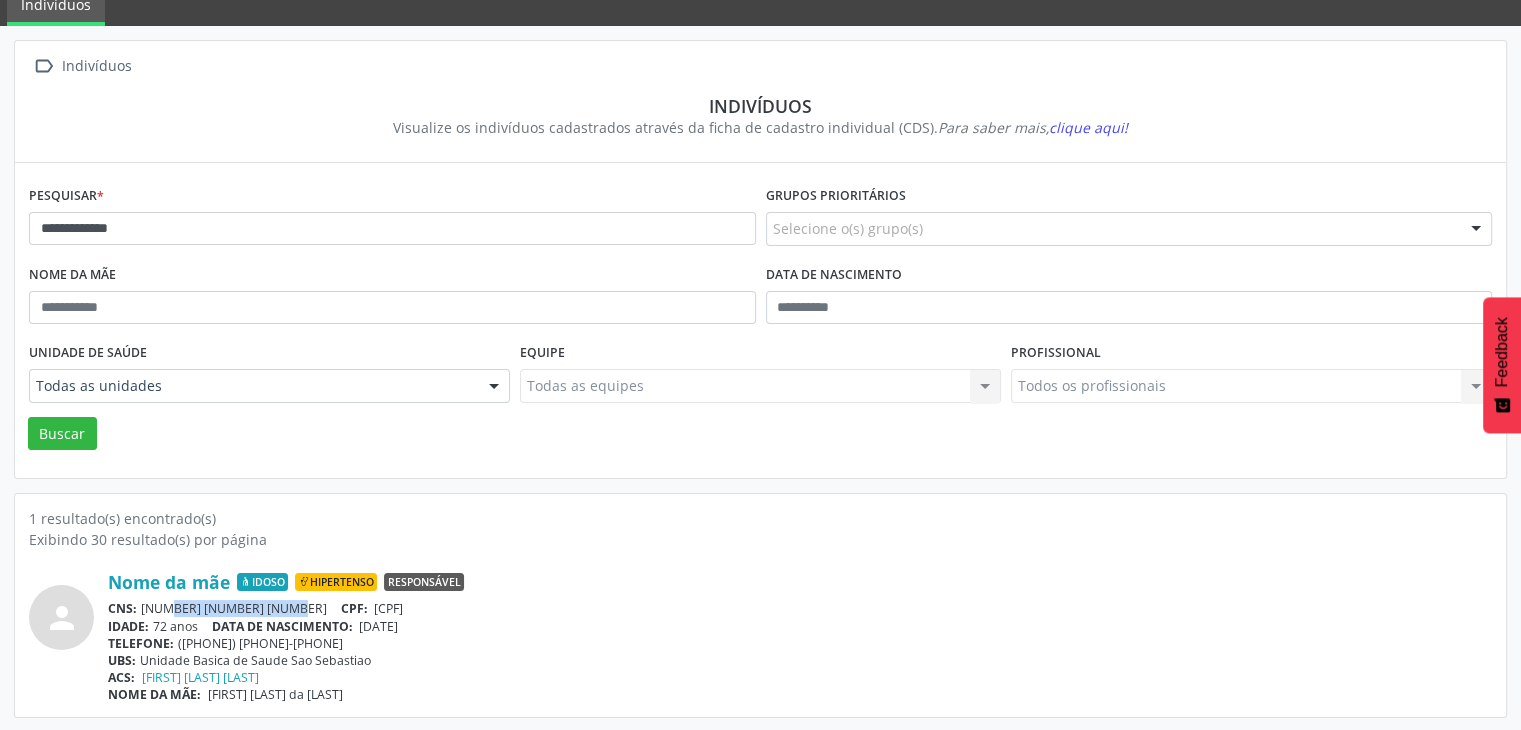 drag, startPoint x: 140, startPoint y: 608, endPoint x: 259, endPoint y: 606, distance: 119.01681 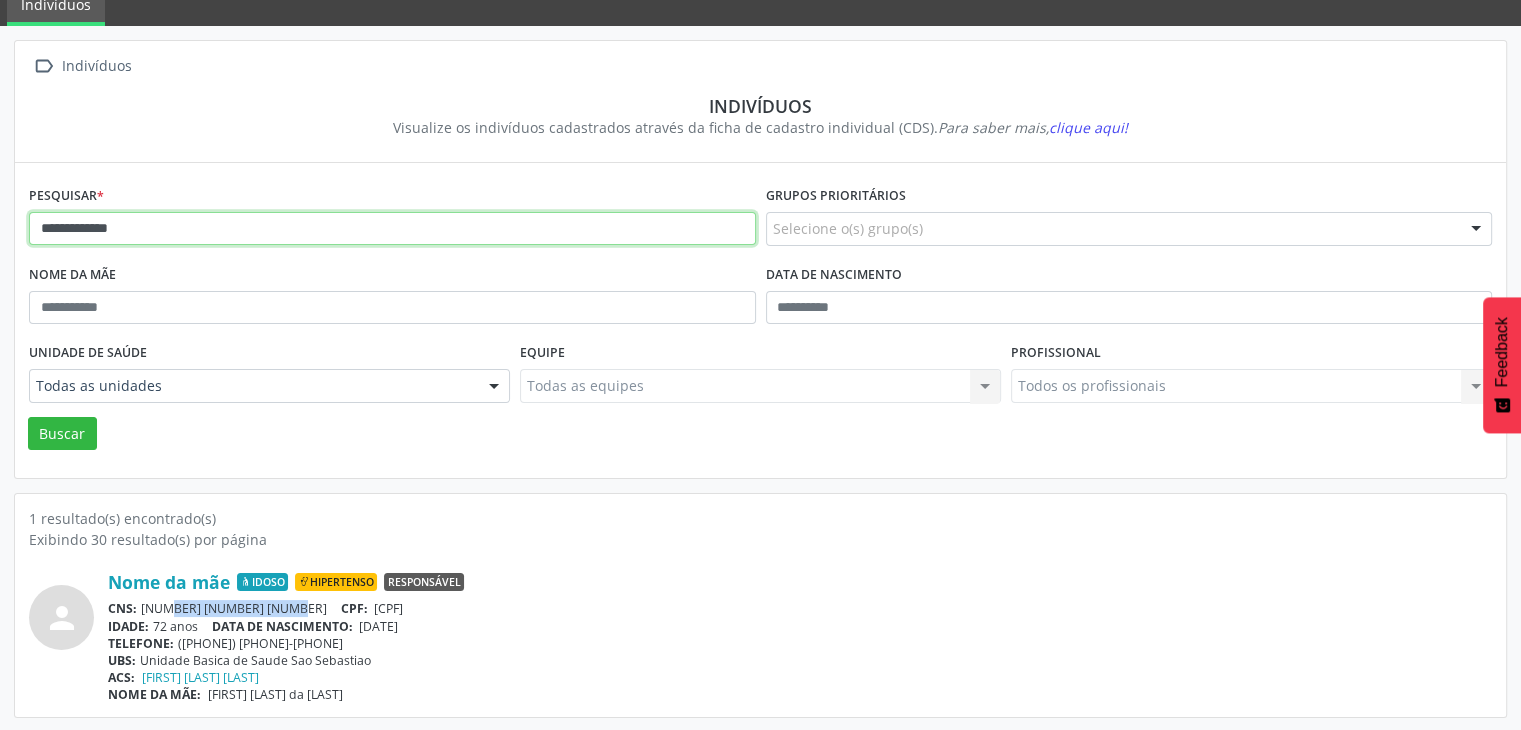 click on "**********" at bounding box center [392, 229] 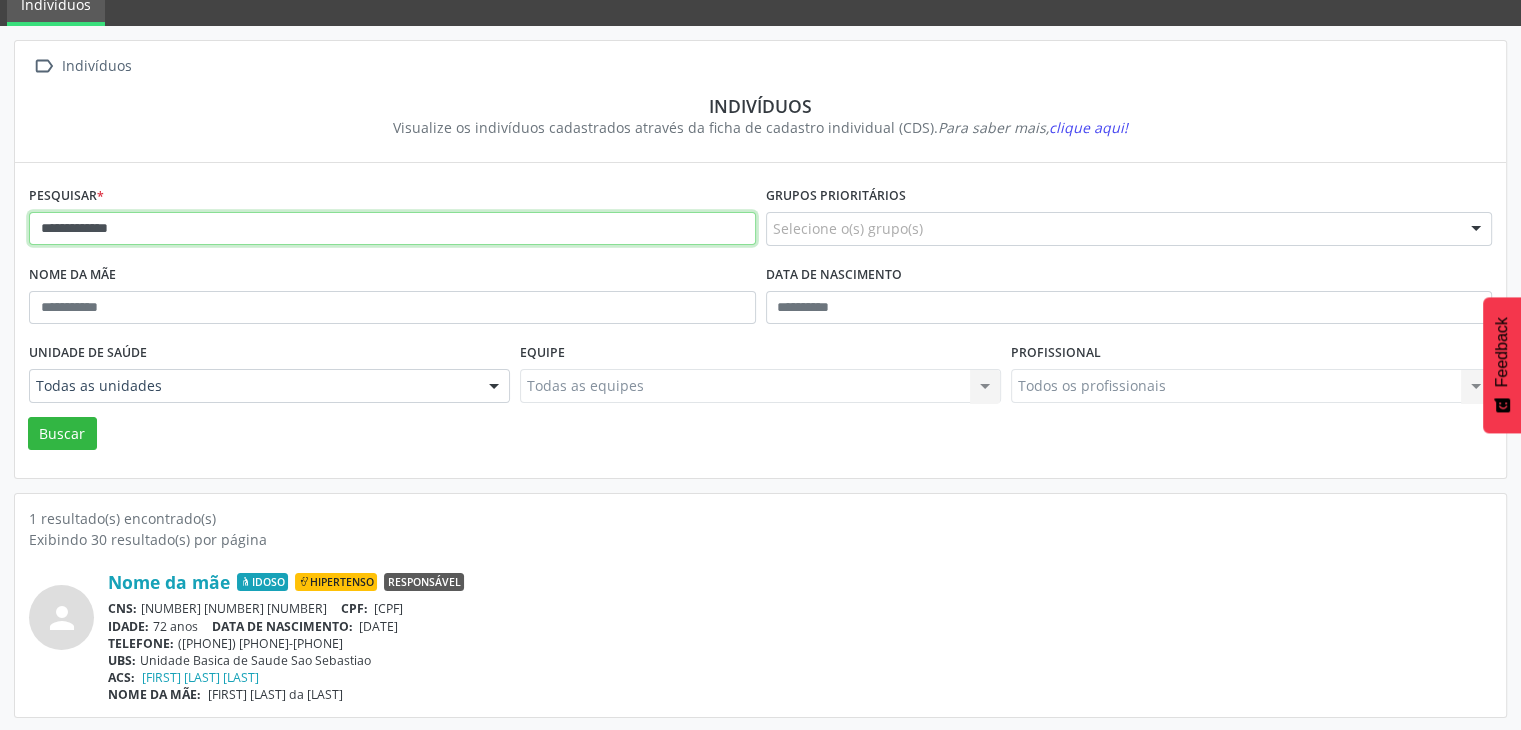 click on "**********" at bounding box center [392, 229] 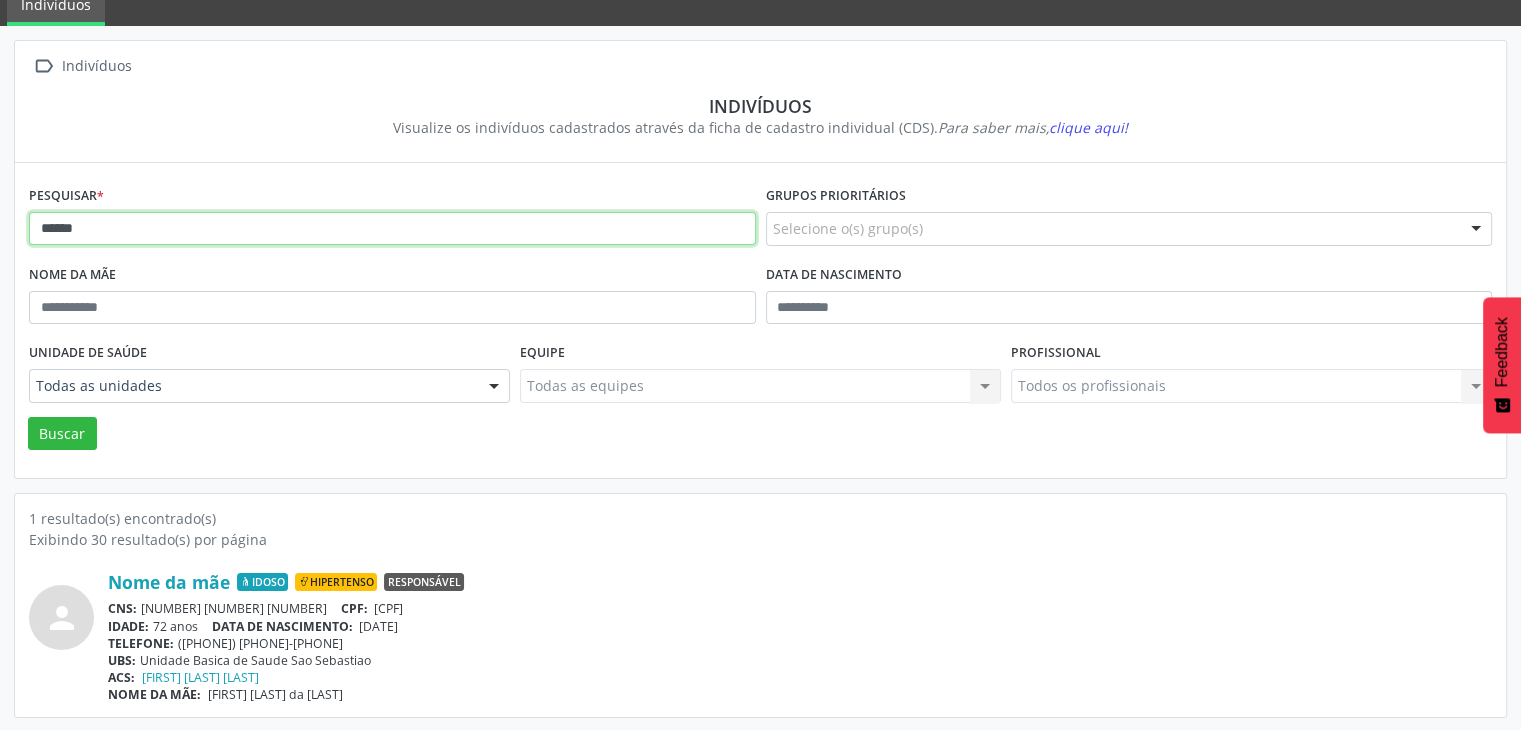 type on "******" 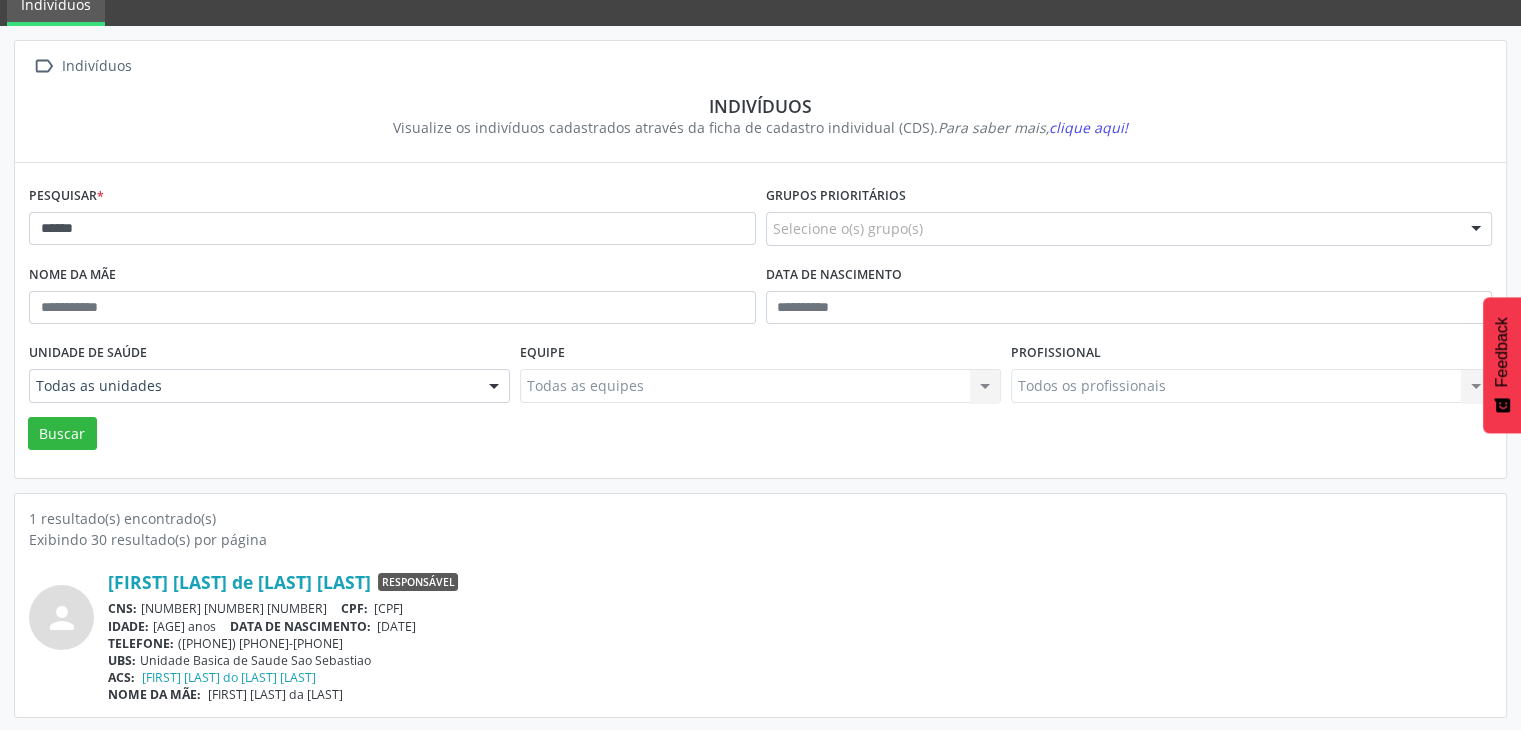 scroll, scrollTop: 84, scrollLeft: 0, axis: vertical 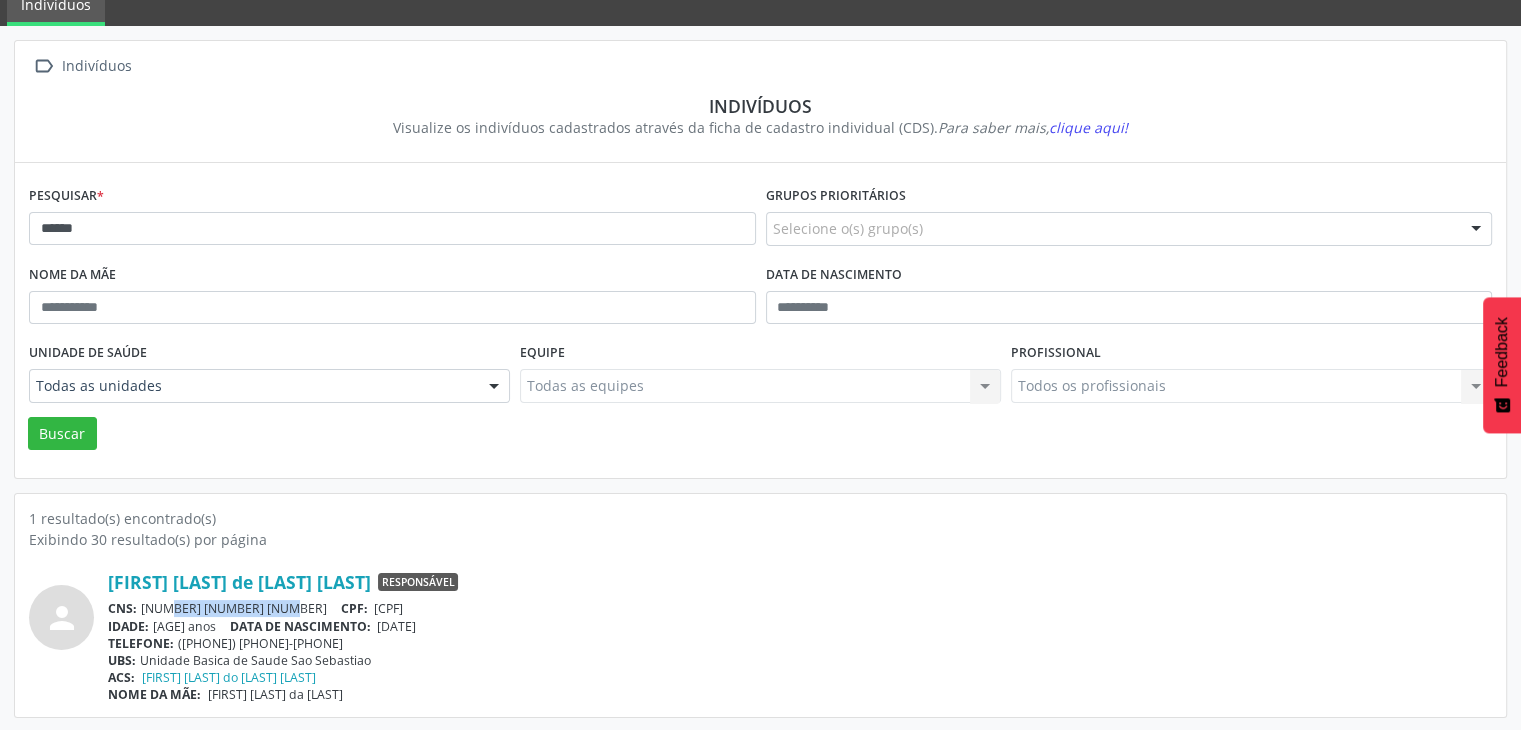 drag, startPoint x: 140, startPoint y: 607, endPoint x: 256, endPoint y: 605, distance: 116.01724 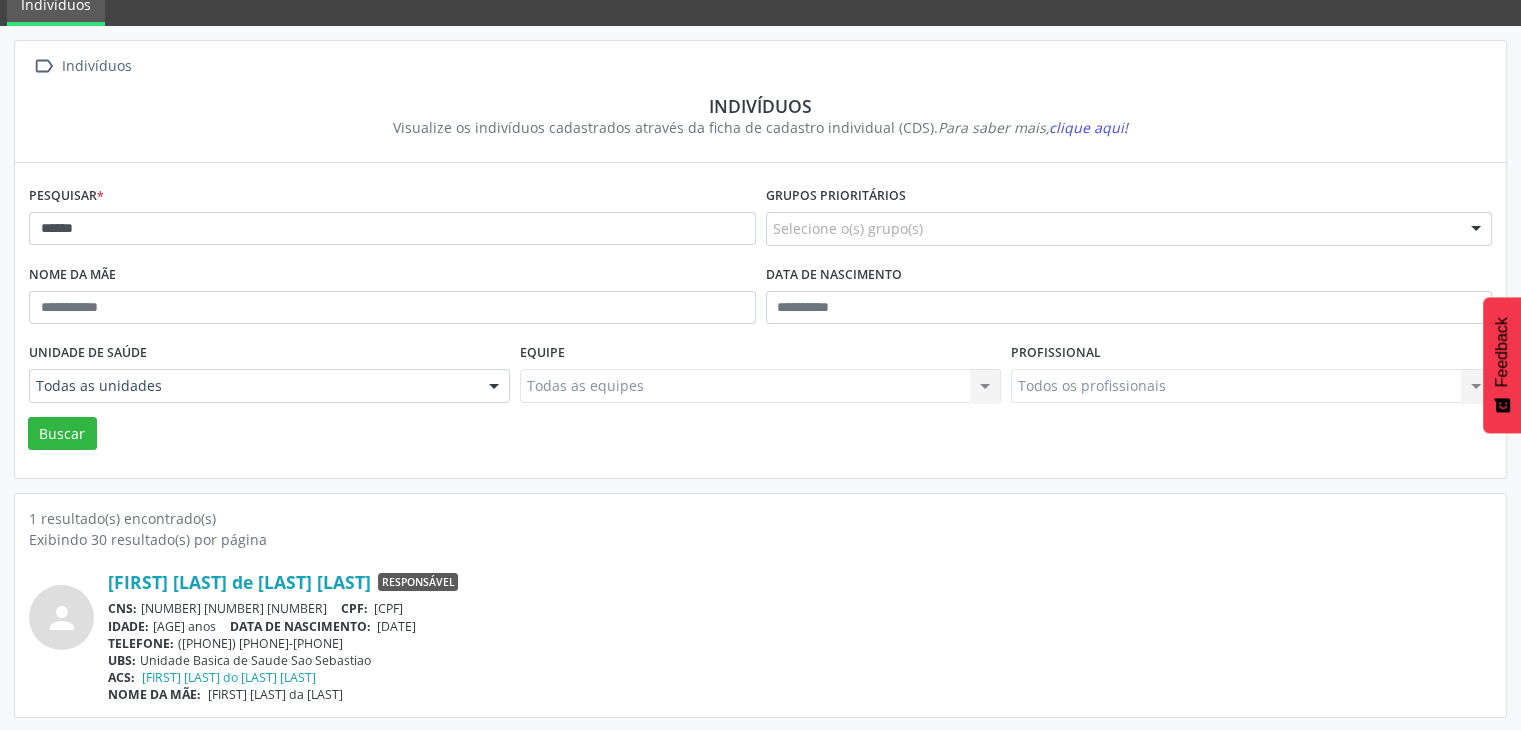 drag, startPoint x: 428, startPoint y: 616, endPoint x: 530, endPoint y: 389, distance: 248.86342 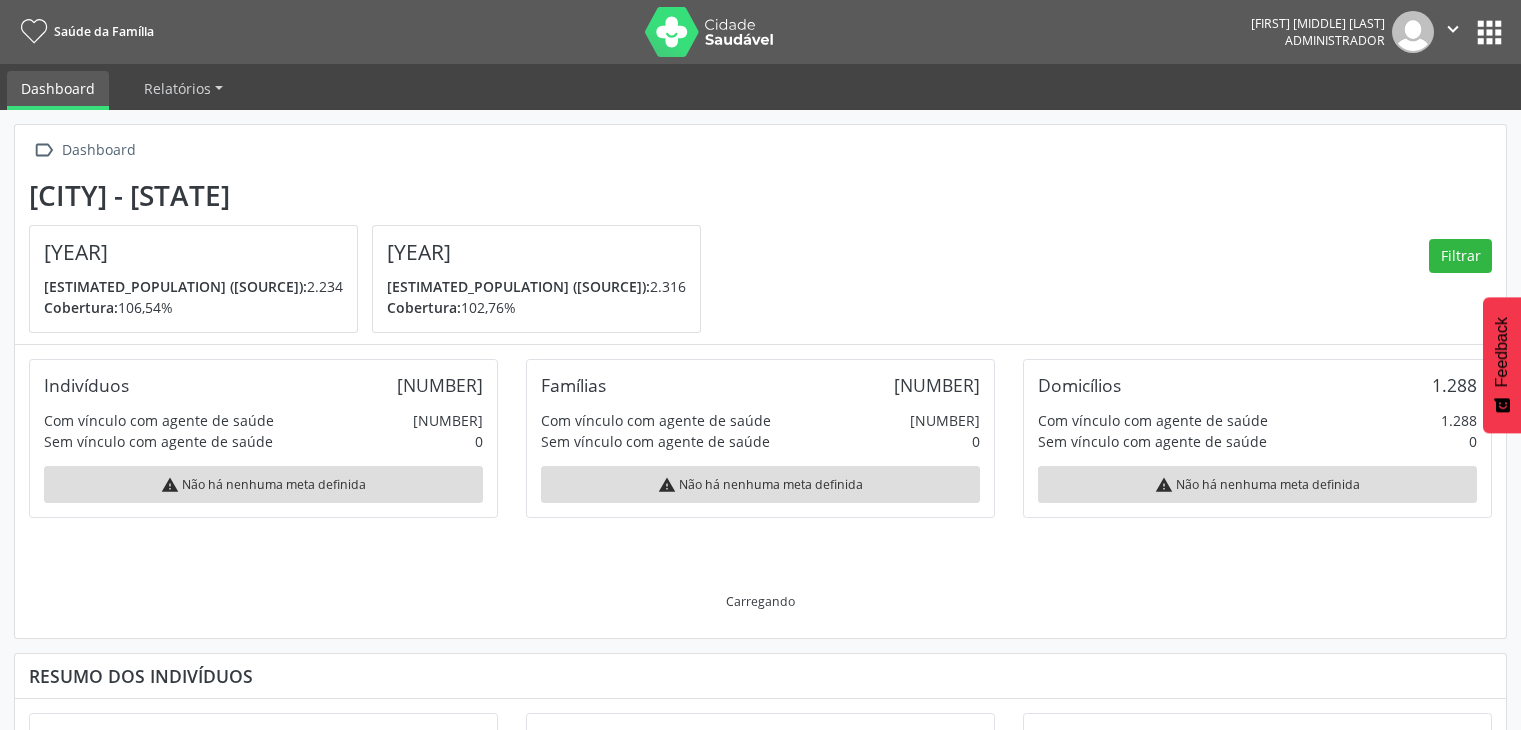 scroll, scrollTop: 0, scrollLeft: 0, axis: both 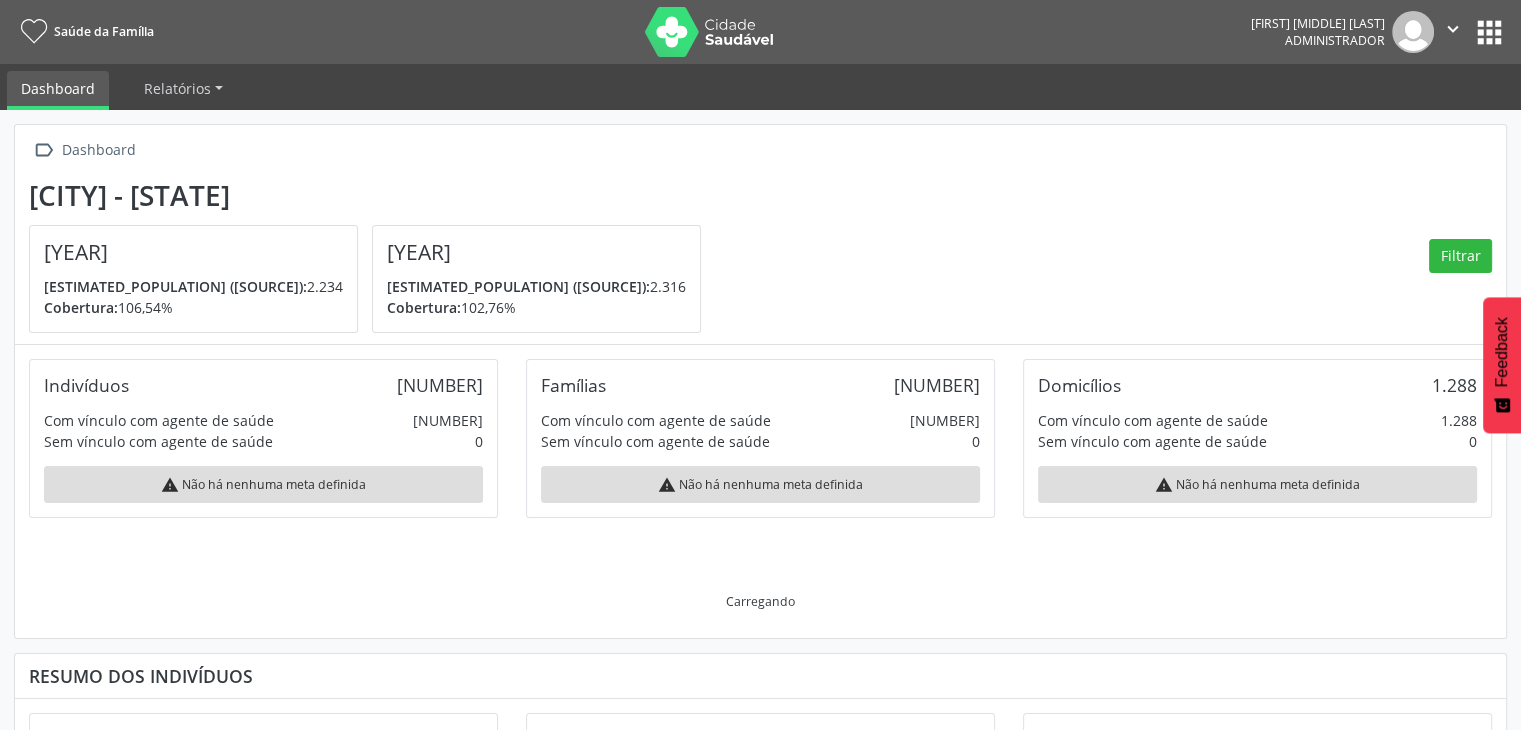 click on "apps" at bounding box center (1489, 32) 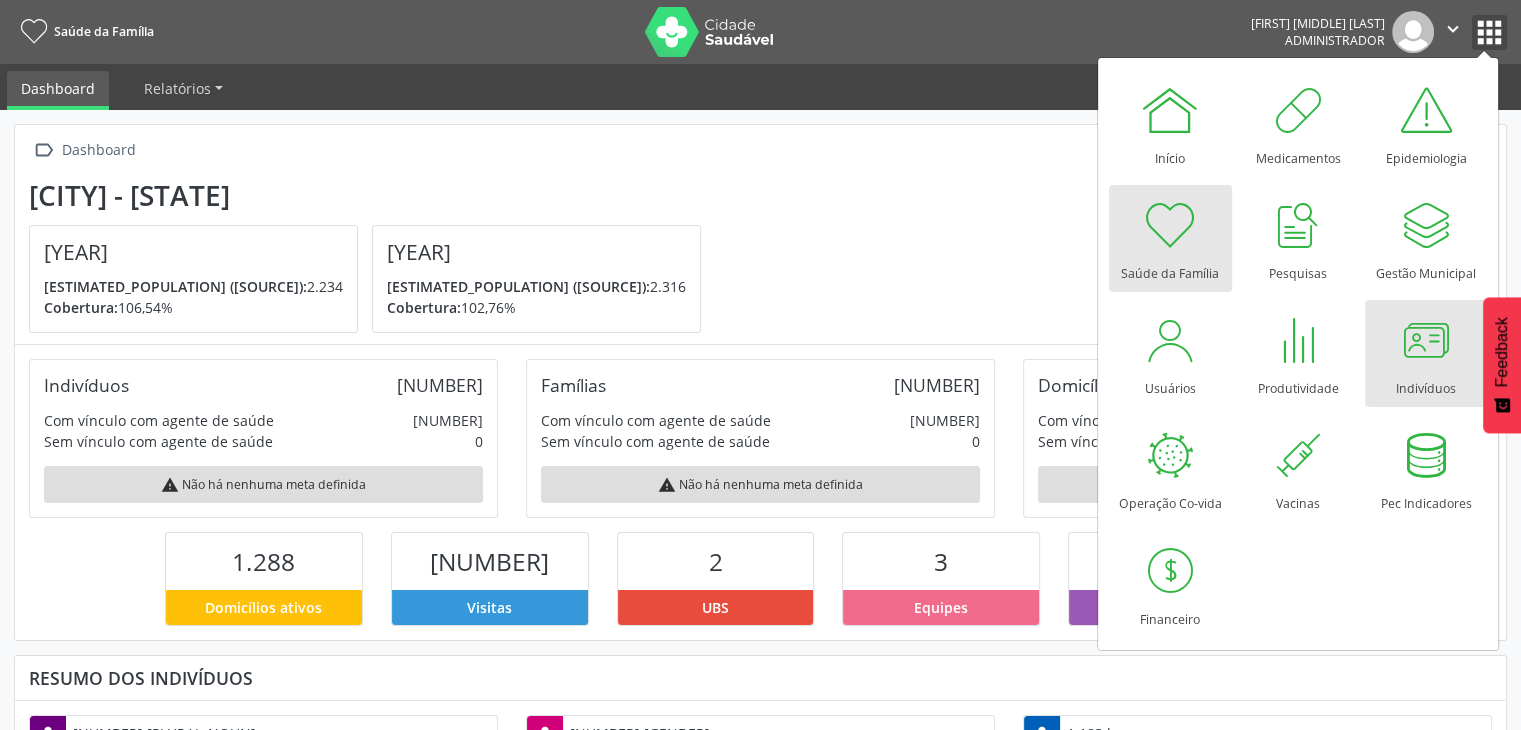 scroll, scrollTop: 999669, scrollLeft: 999503, axis: both 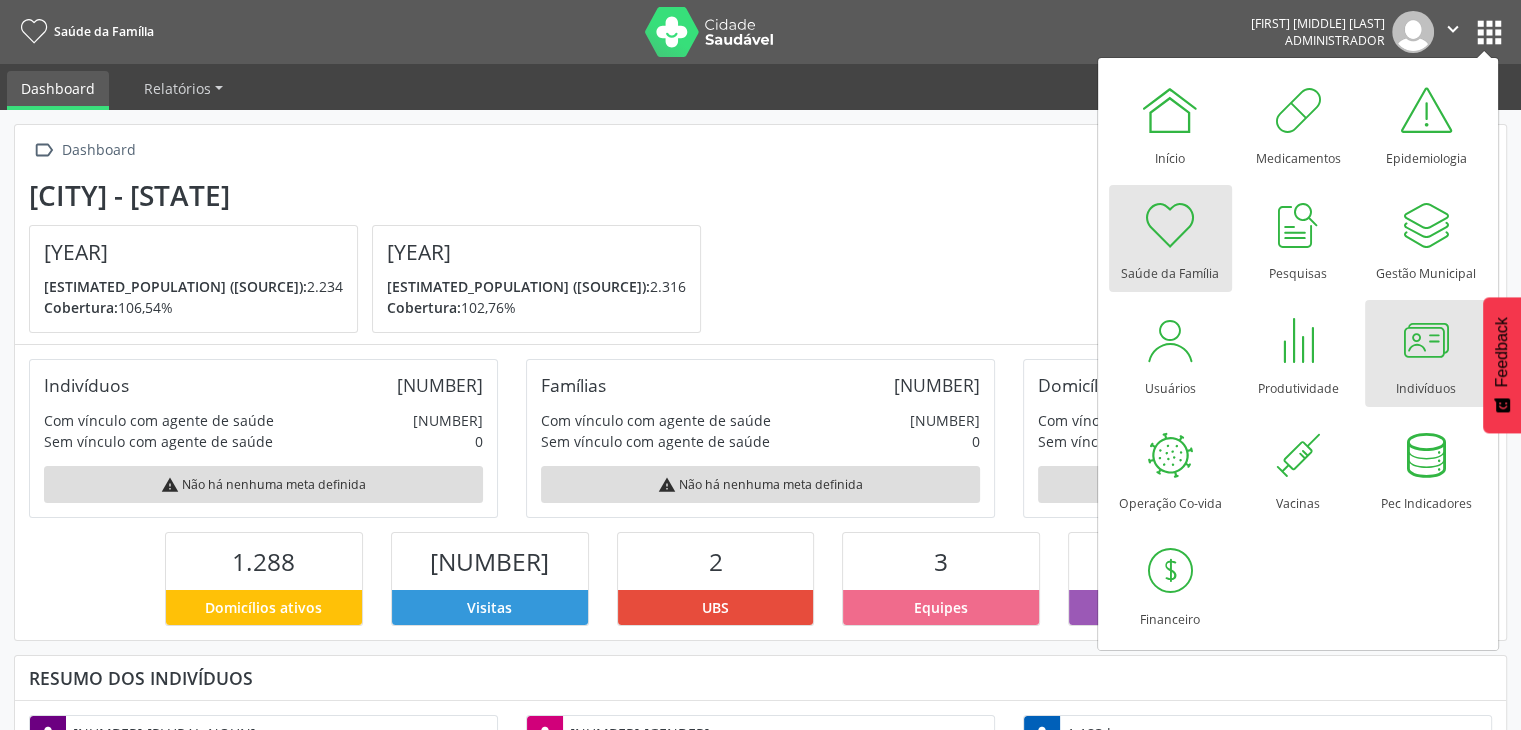 click at bounding box center [1426, 340] 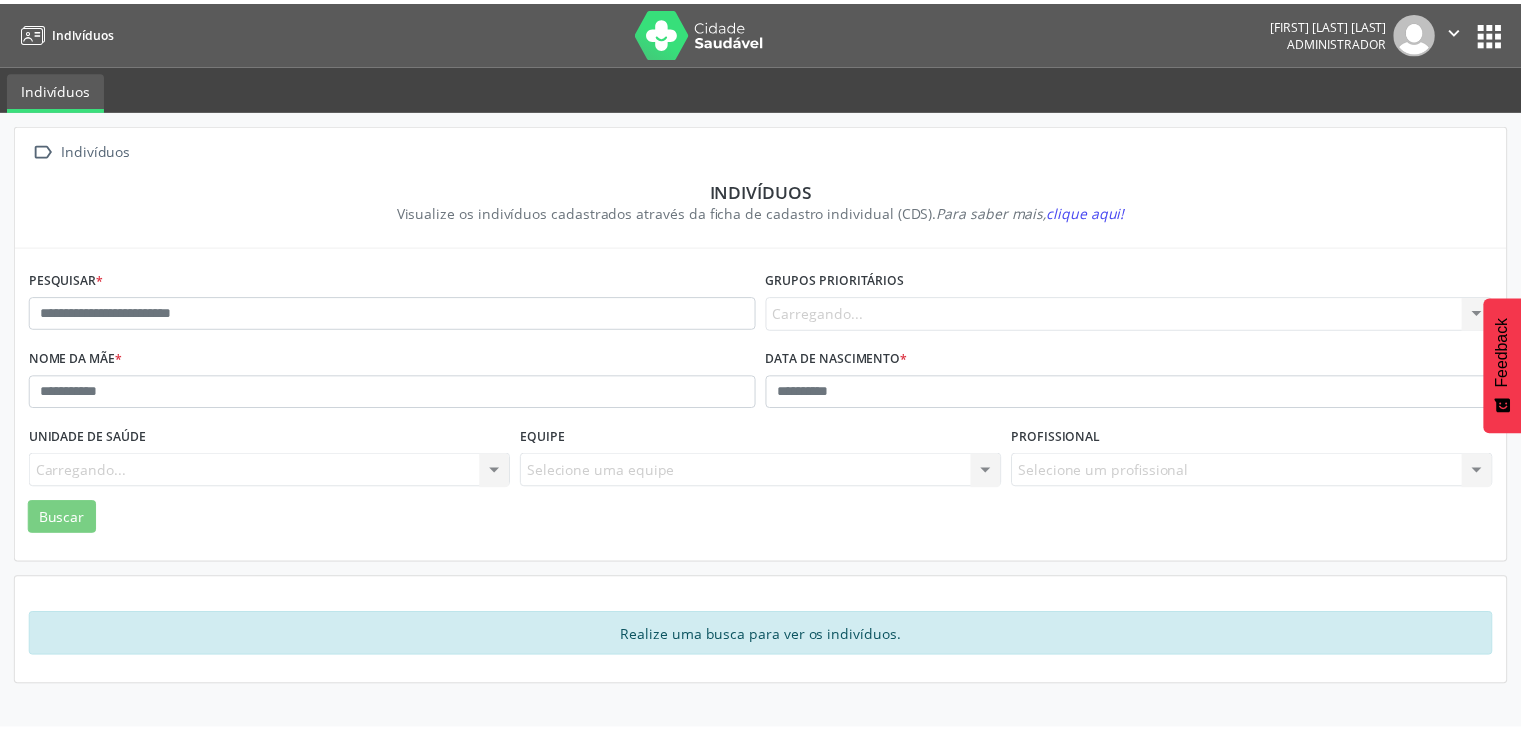 scroll, scrollTop: 0, scrollLeft: 0, axis: both 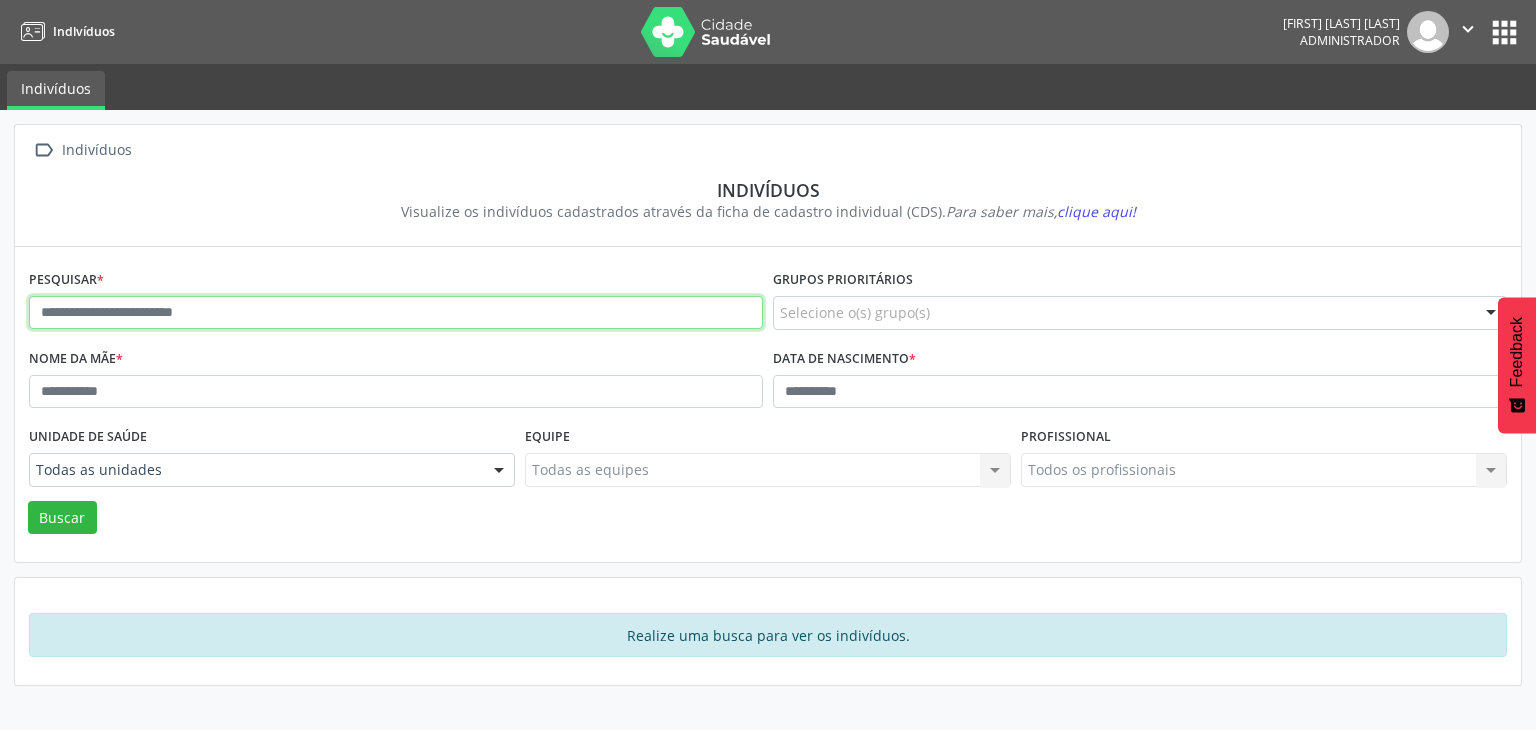click at bounding box center [396, 313] 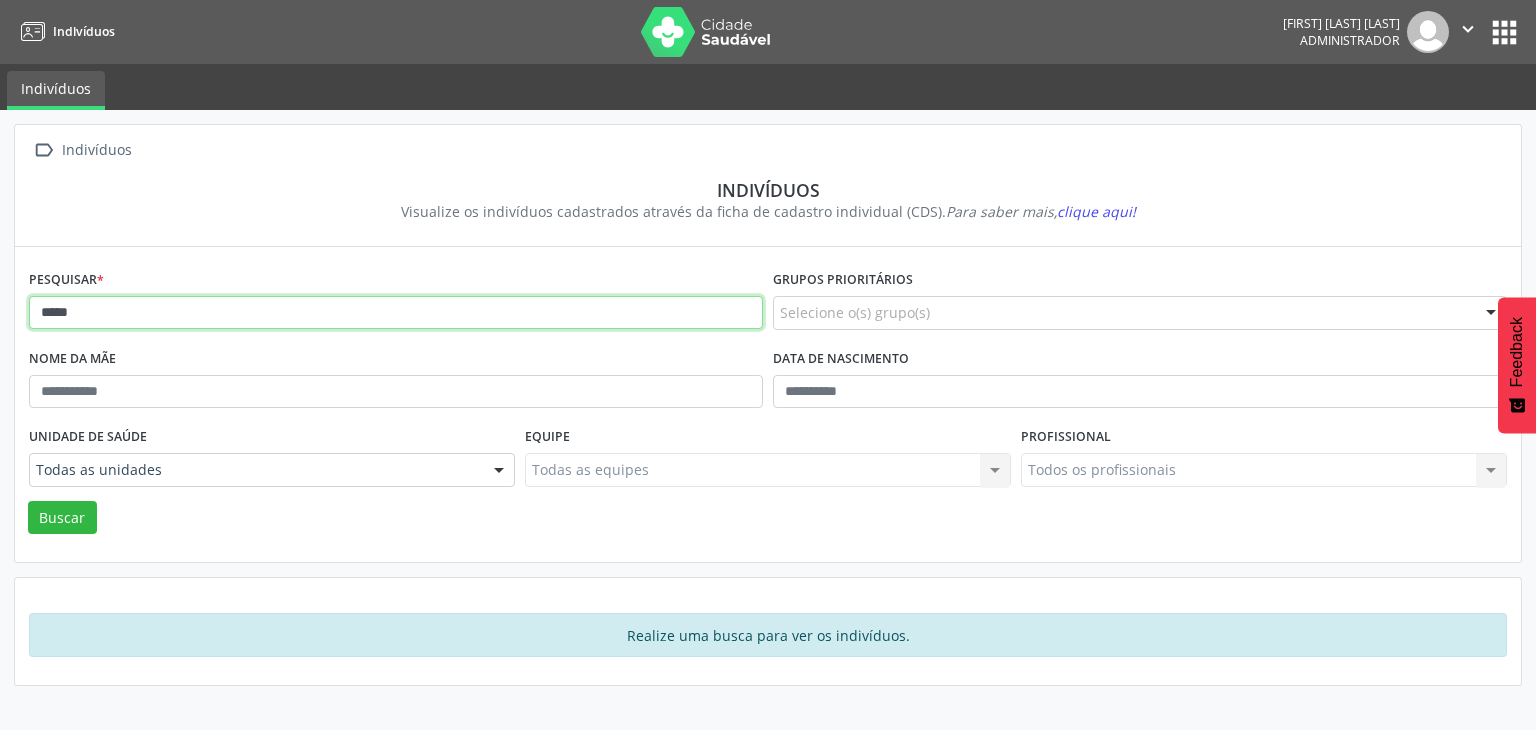 type on "*****" 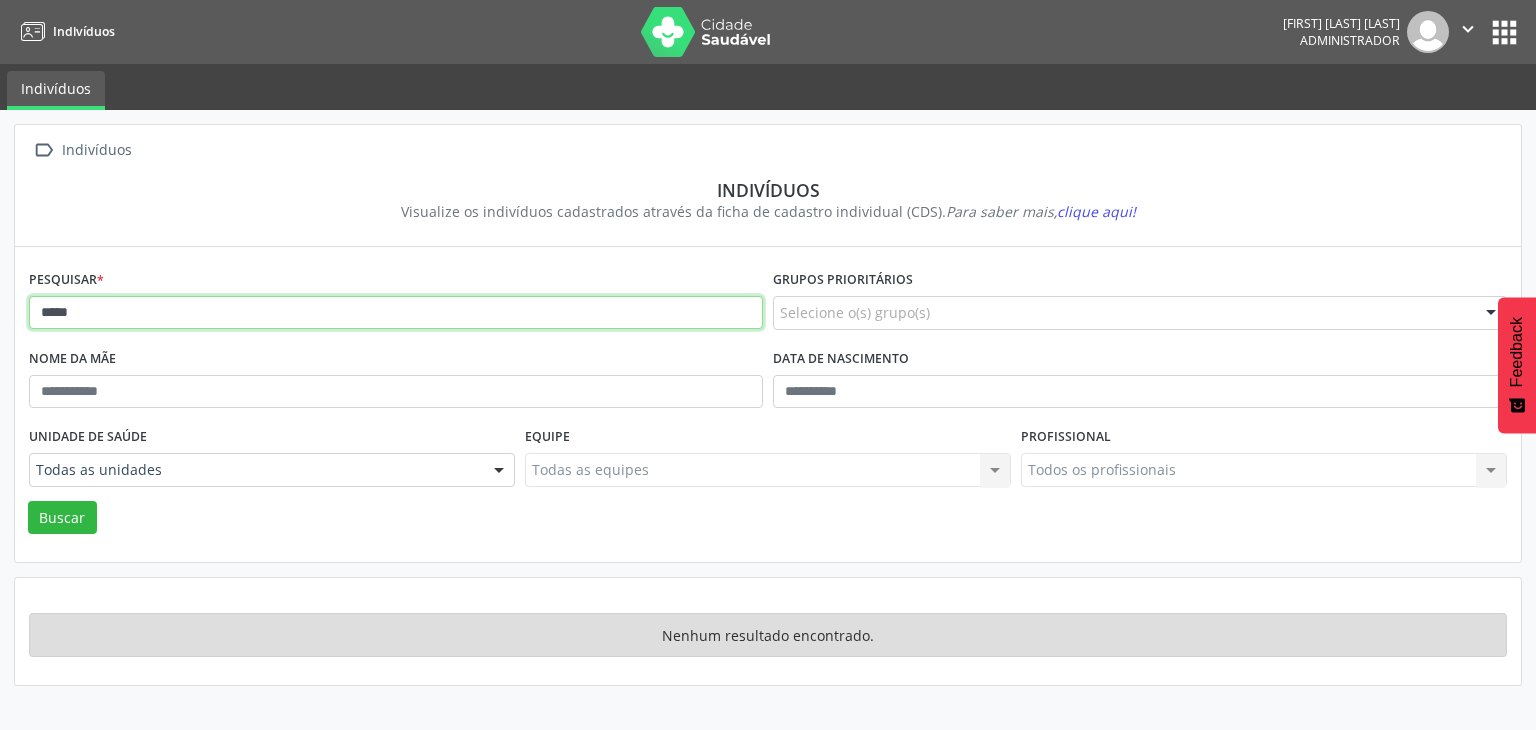 click on "*****" at bounding box center (396, 313) 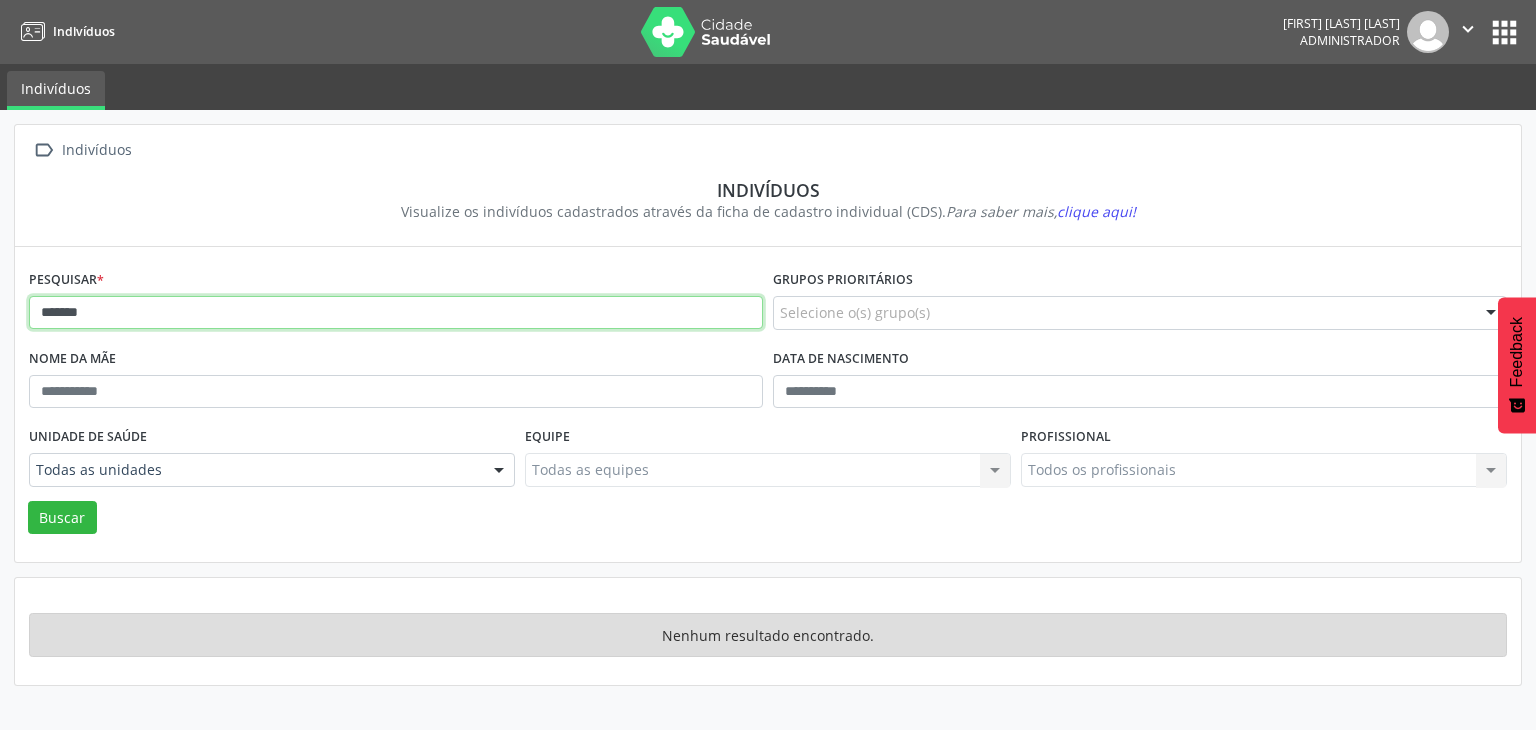 type on "*******" 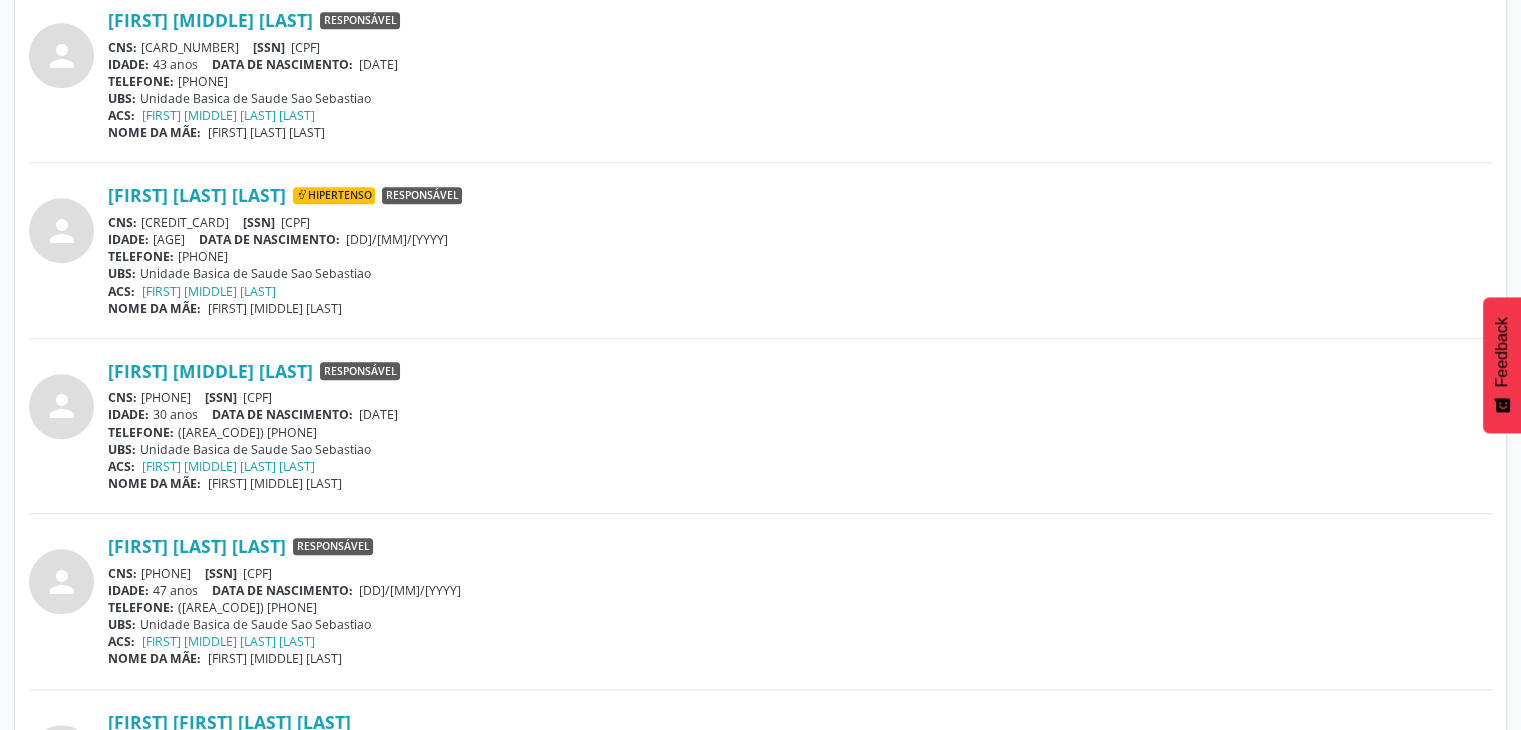 scroll, scrollTop: 2300, scrollLeft: 0, axis: vertical 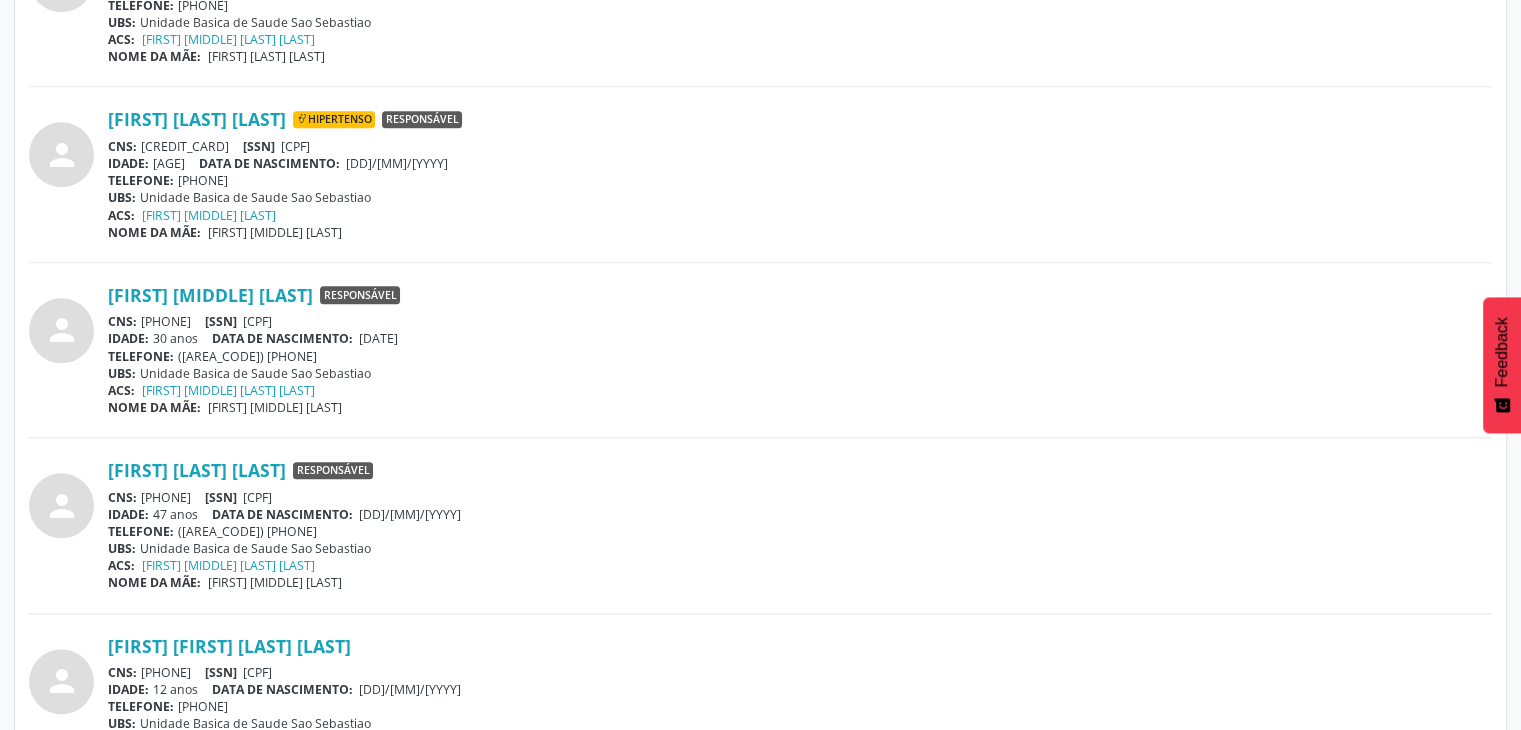 drag, startPoint x: 140, startPoint y: 491, endPoint x: 257, endPoint y: 489, distance: 117.01709 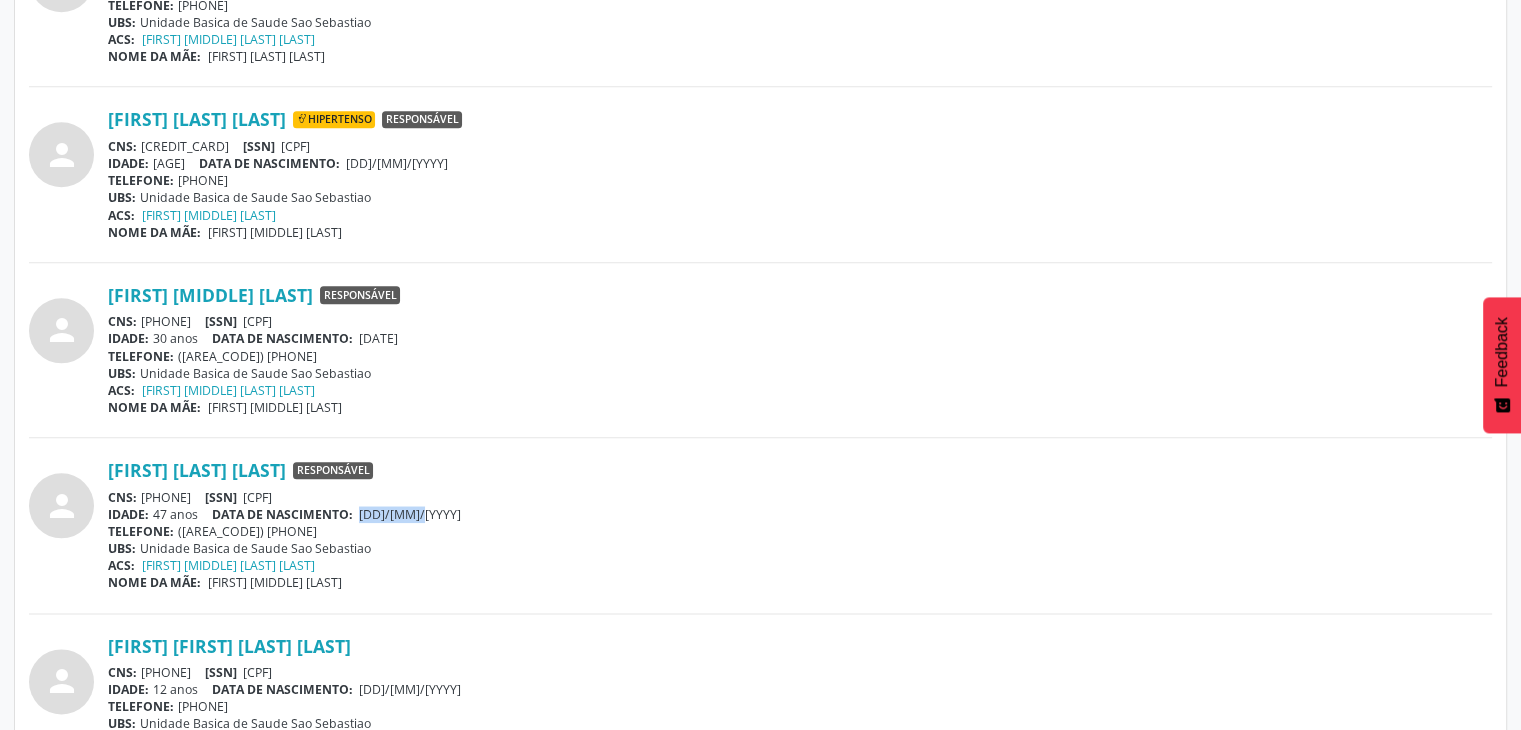 drag, startPoint x: 367, startPoint y: 508, endPoint x: 445, endPoint y: 506, distance: 78.025635 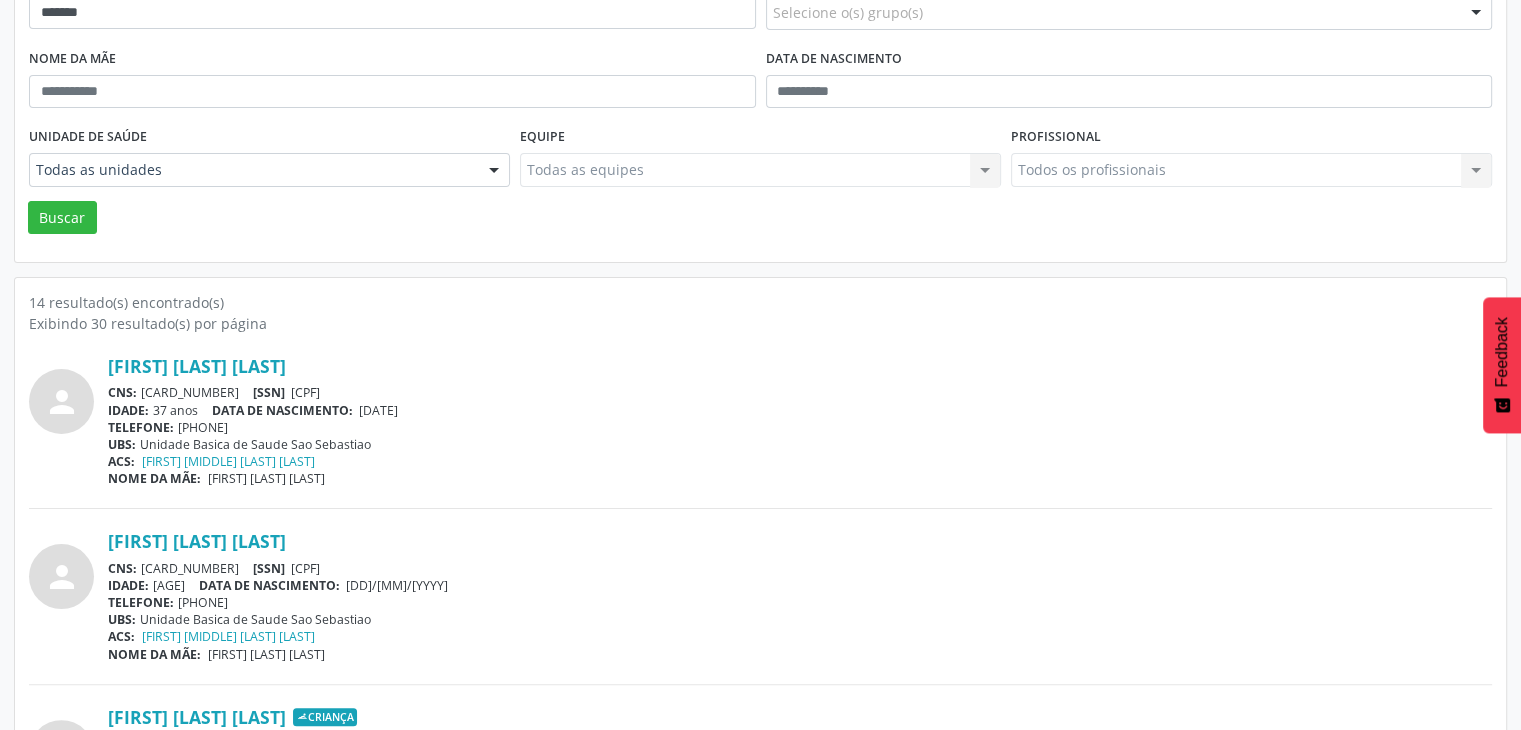scroll, scrollTop: 200, scrollLeft: 0, axis: vertical 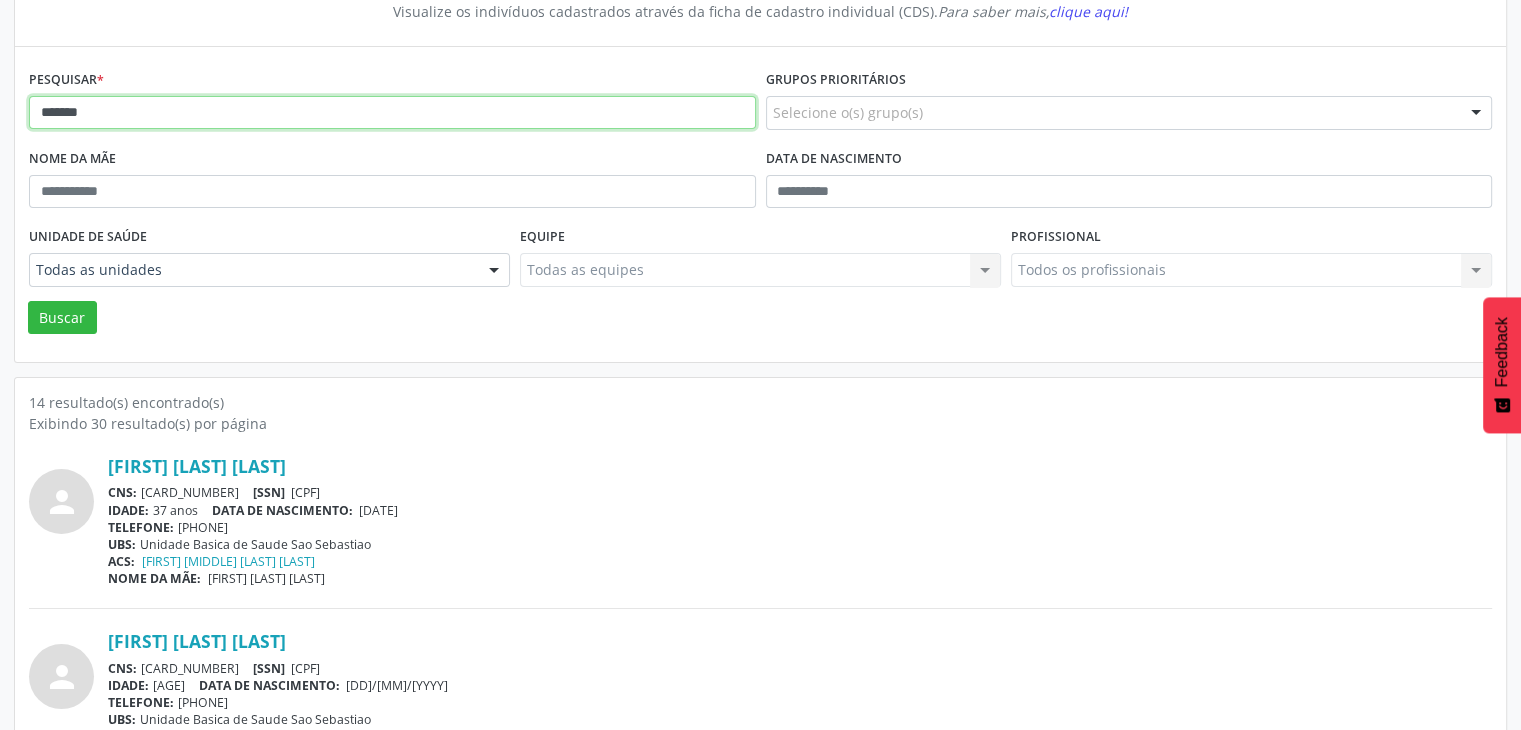 click on "*******" at bounding box center [392, 113] 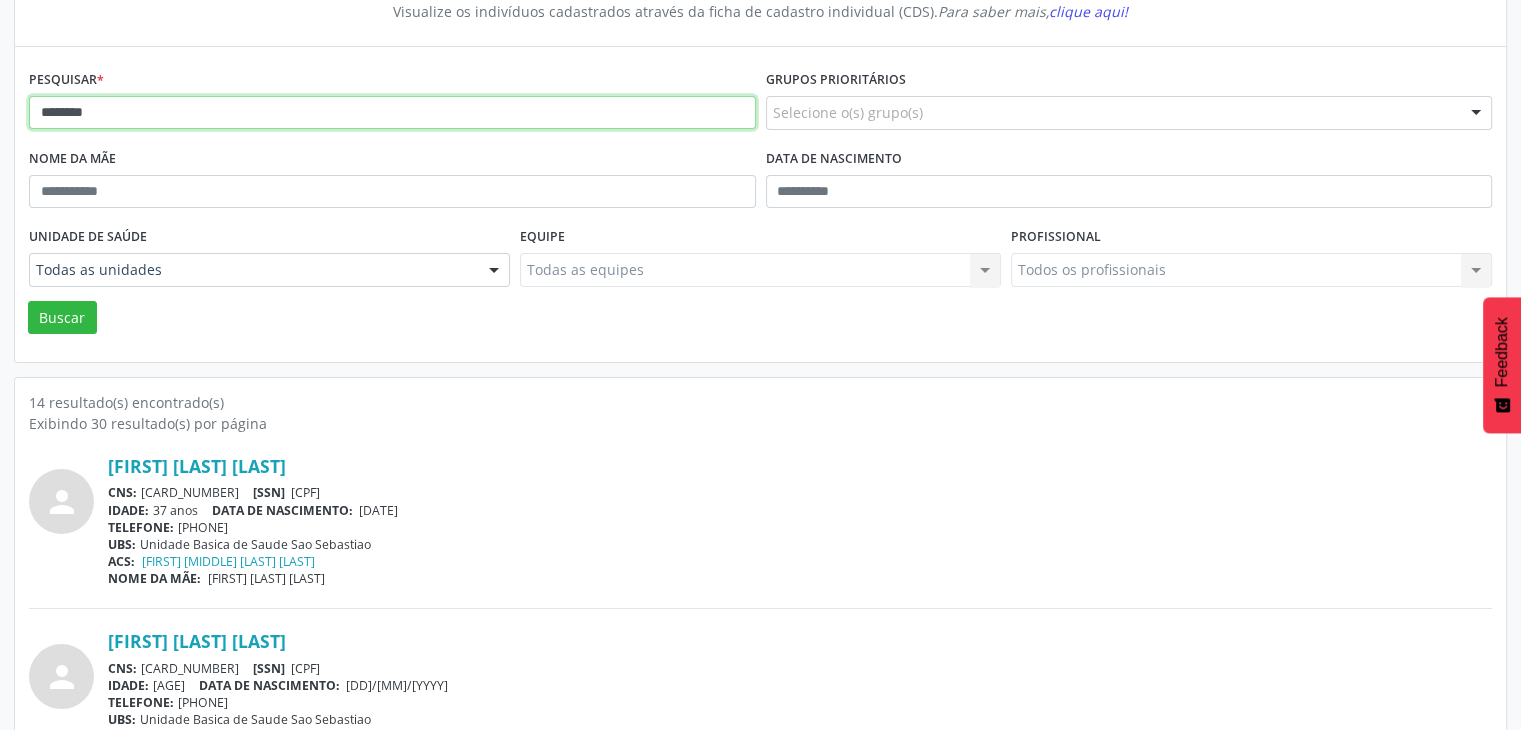 click on "Buscar" at bounding box center [62, 318] 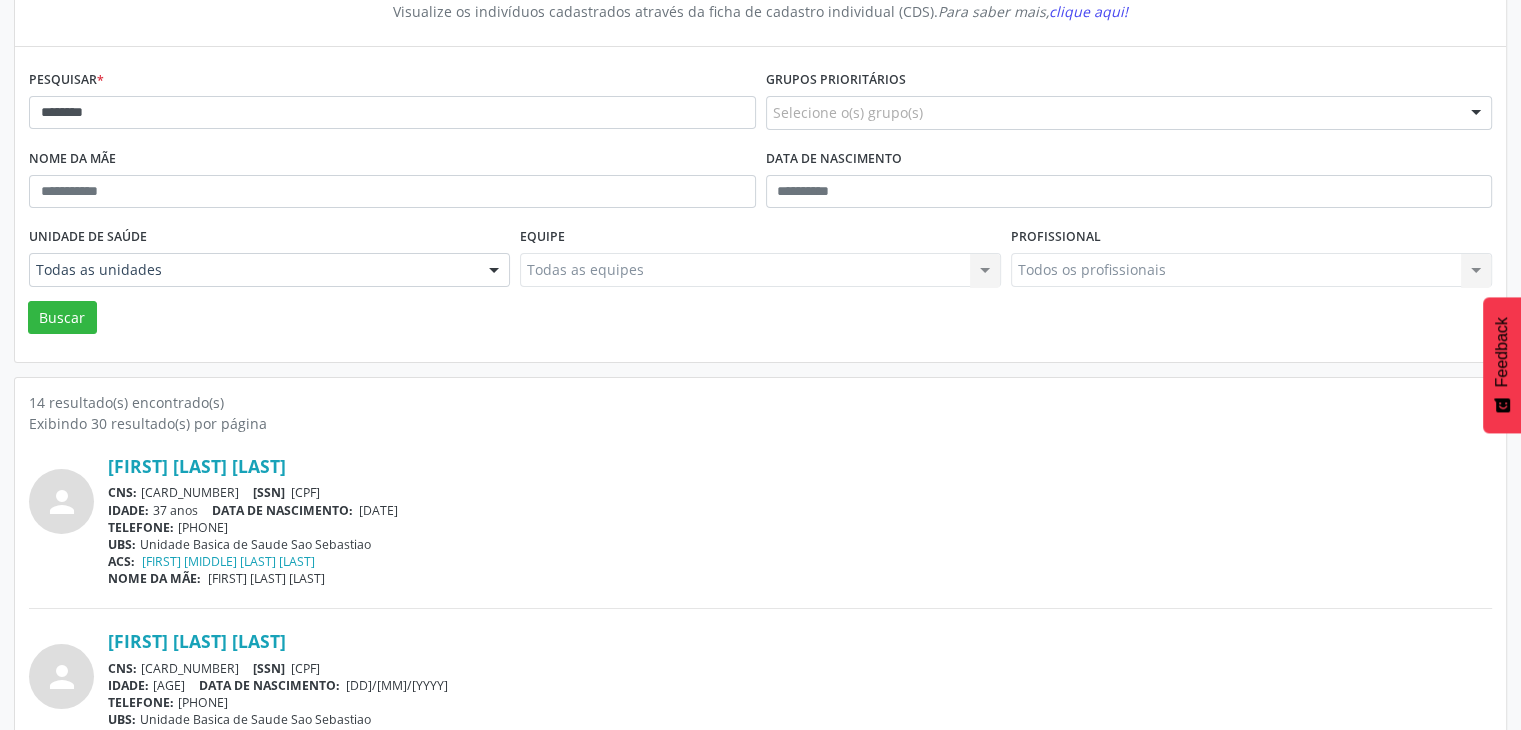scroll, scrollTop: 0, scrollLeft: 0, axis: both 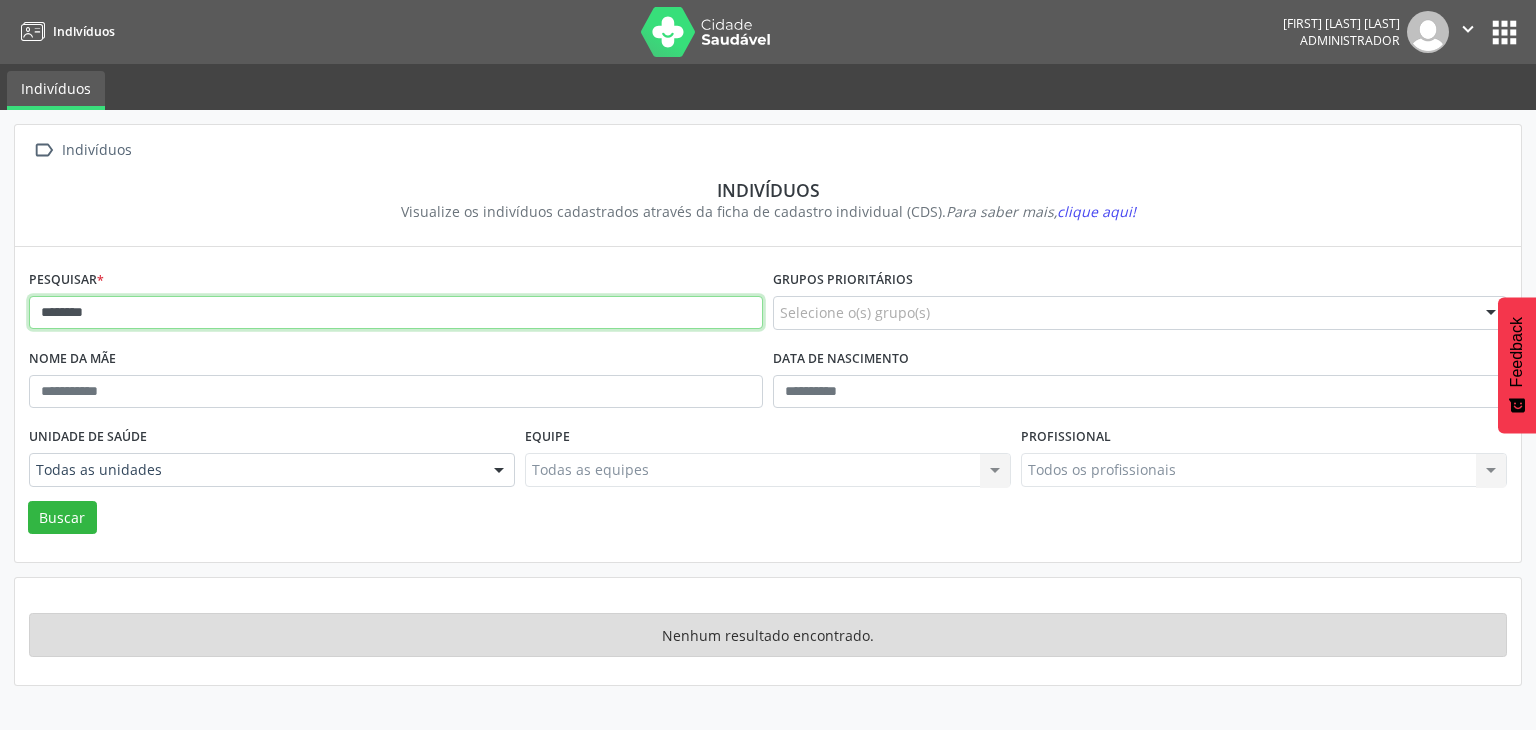 click on "********" at bounding box center (396, 313) 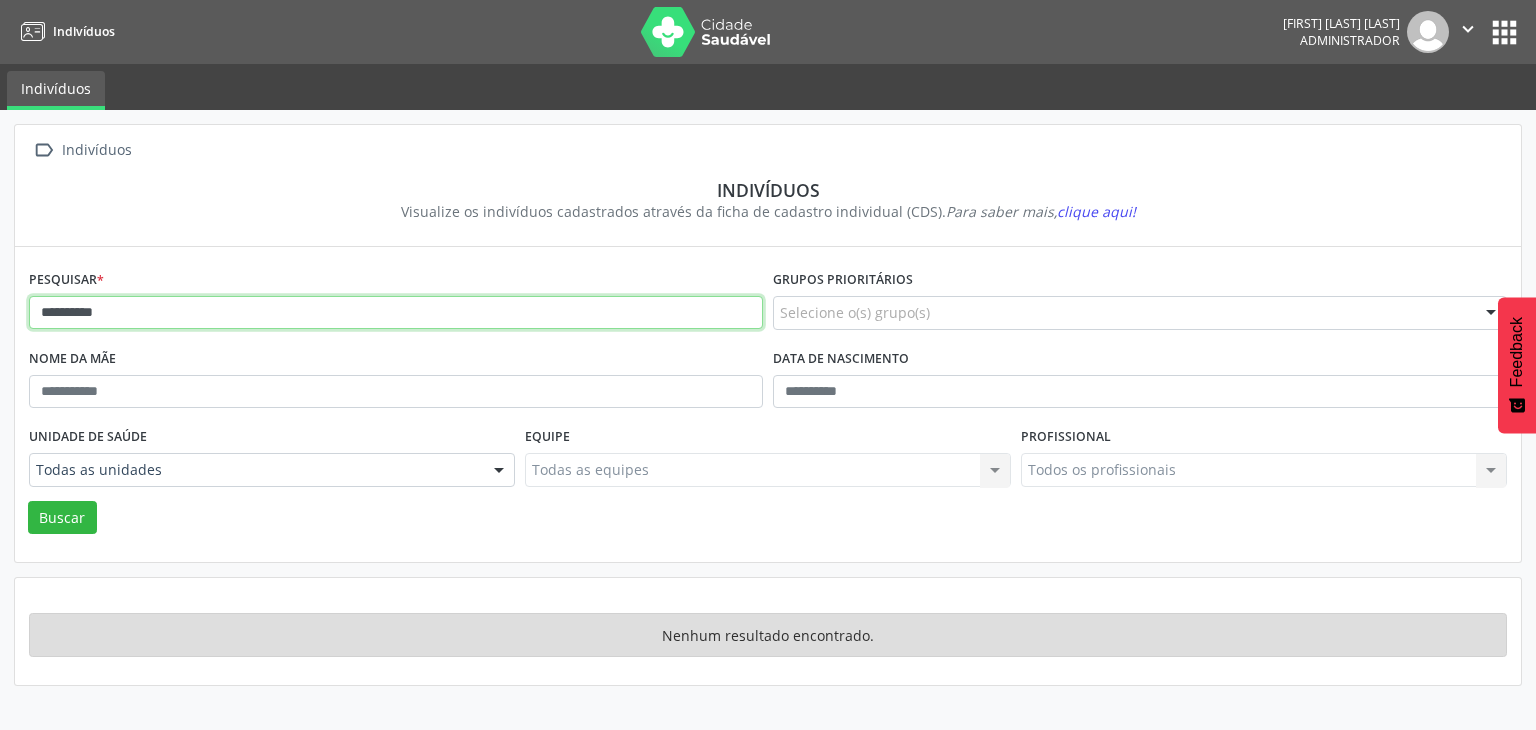 type on "**********" 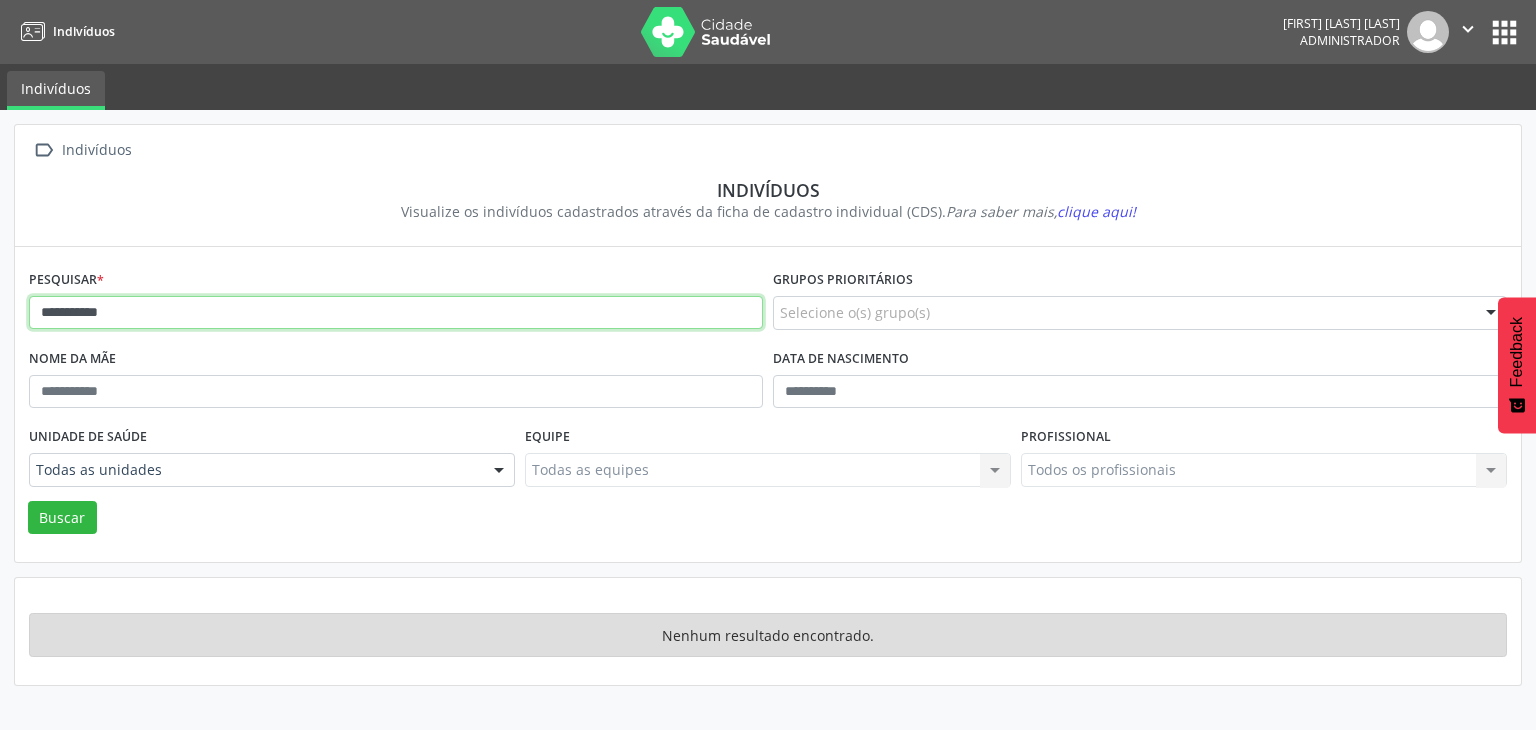 type on "**********" 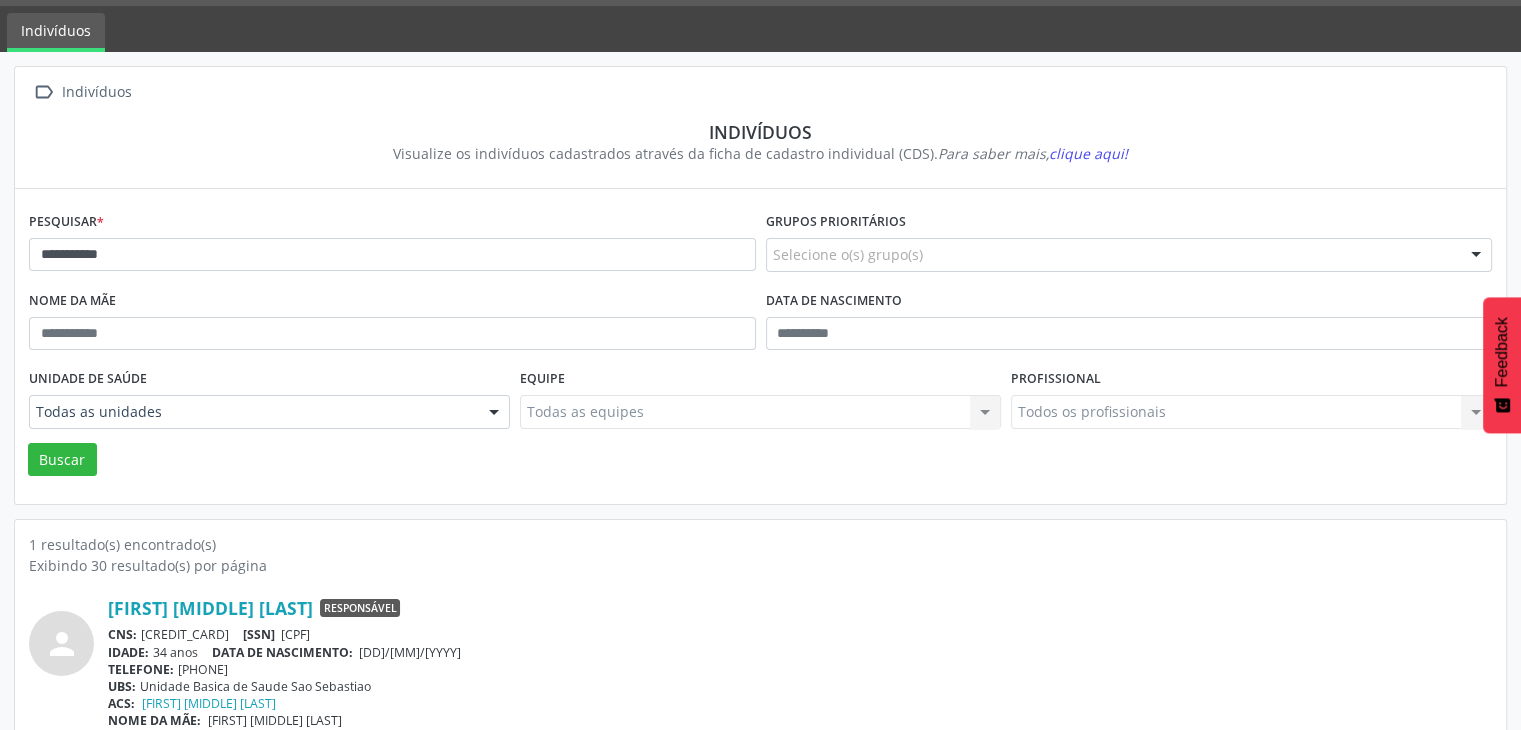 scroll, scrollTop: 84, scrollLeft: 0, axis: vertical 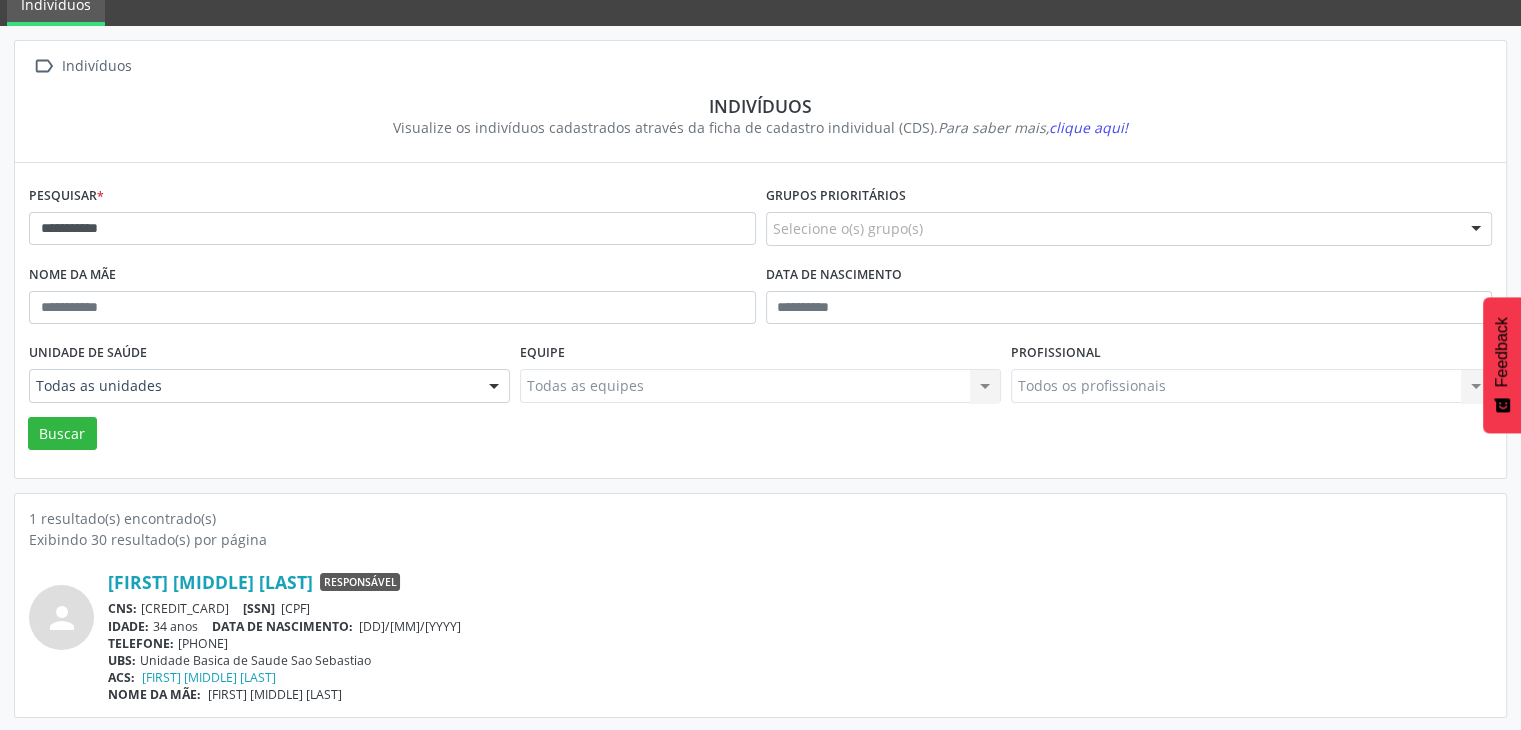 drag, startPoint x: 138, startPoint y: 605, endPoint x: 258, endPoint y: 605, distance: 120 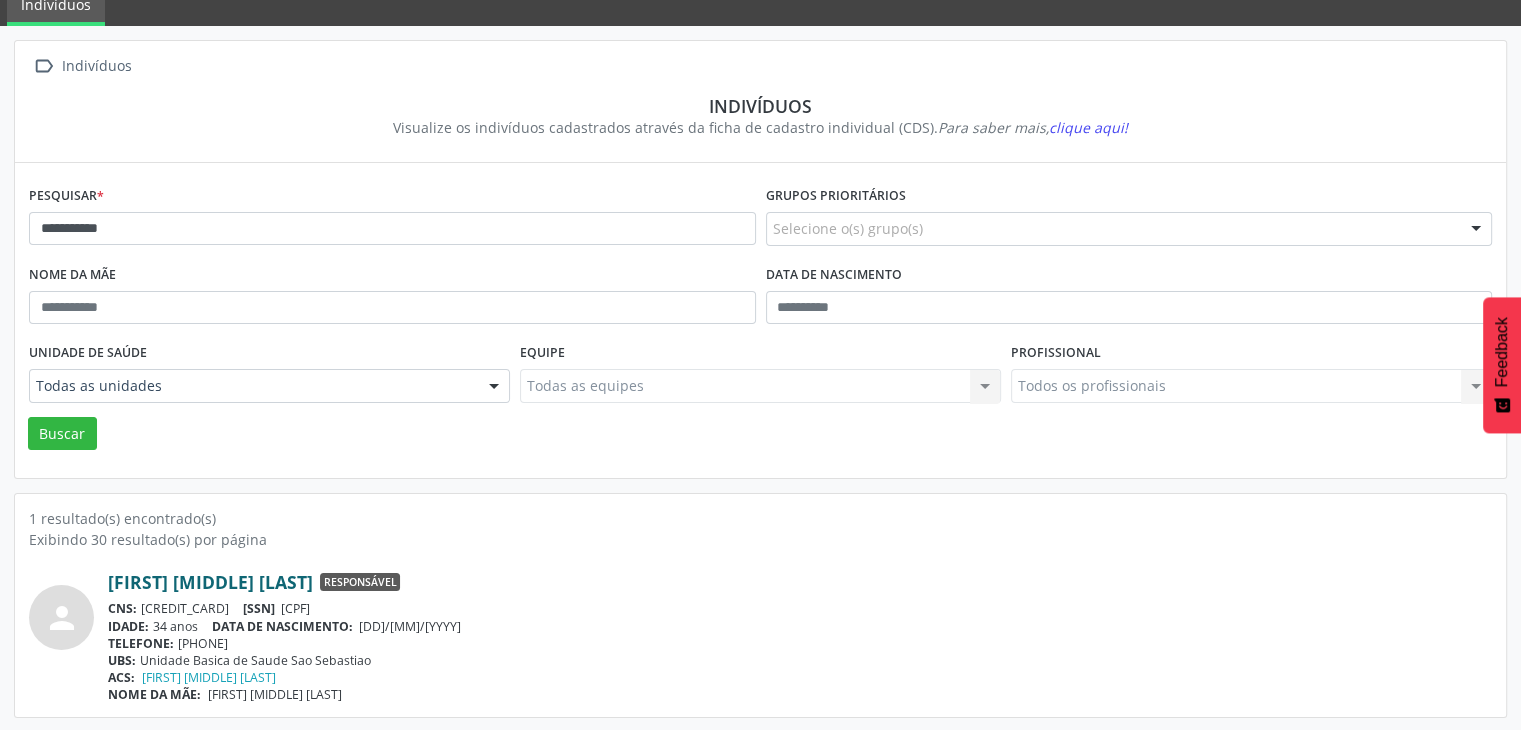 click on "[FIRST] [MIDDLE] [LAST]" at bounding box center [210, 582] 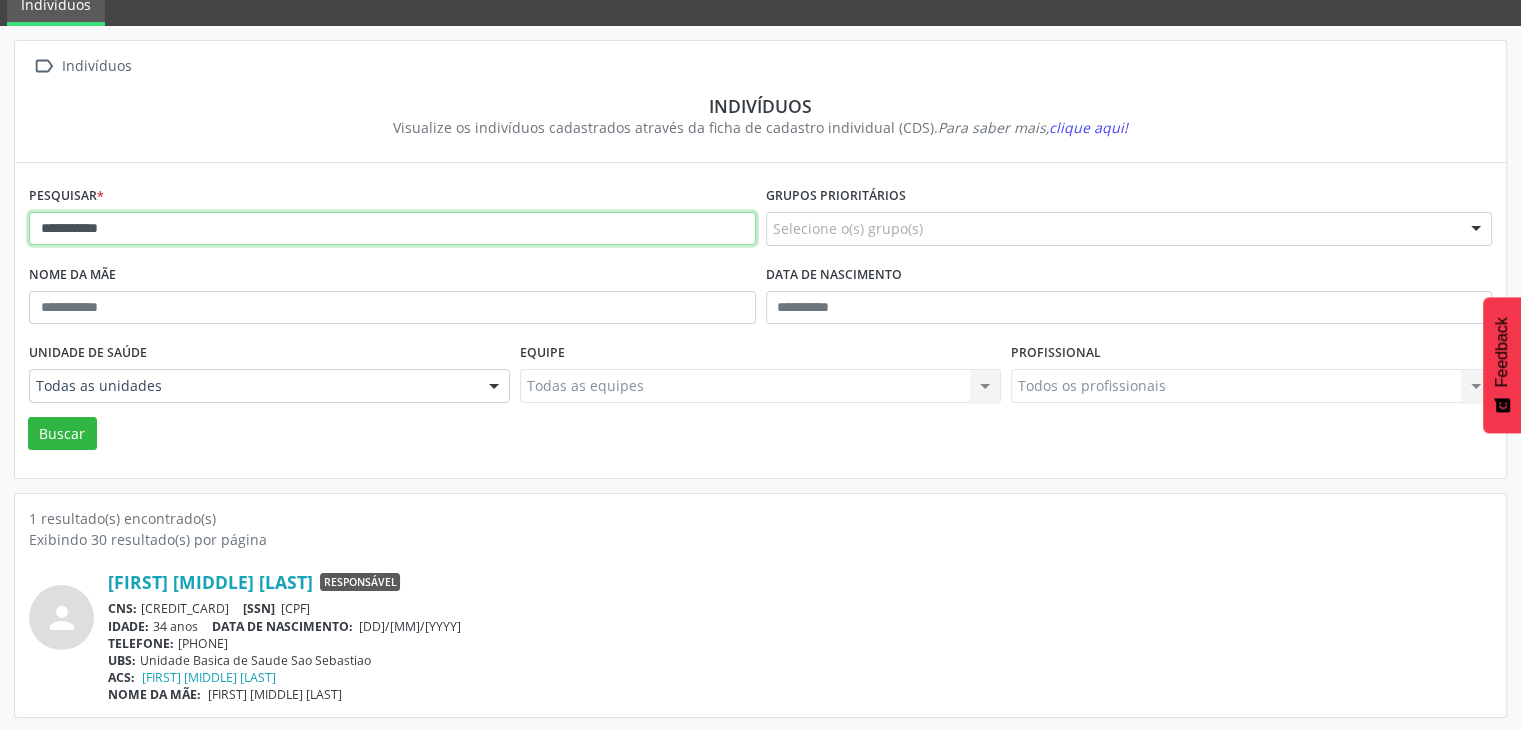 click on "**********" at bounding box center (392, 229) 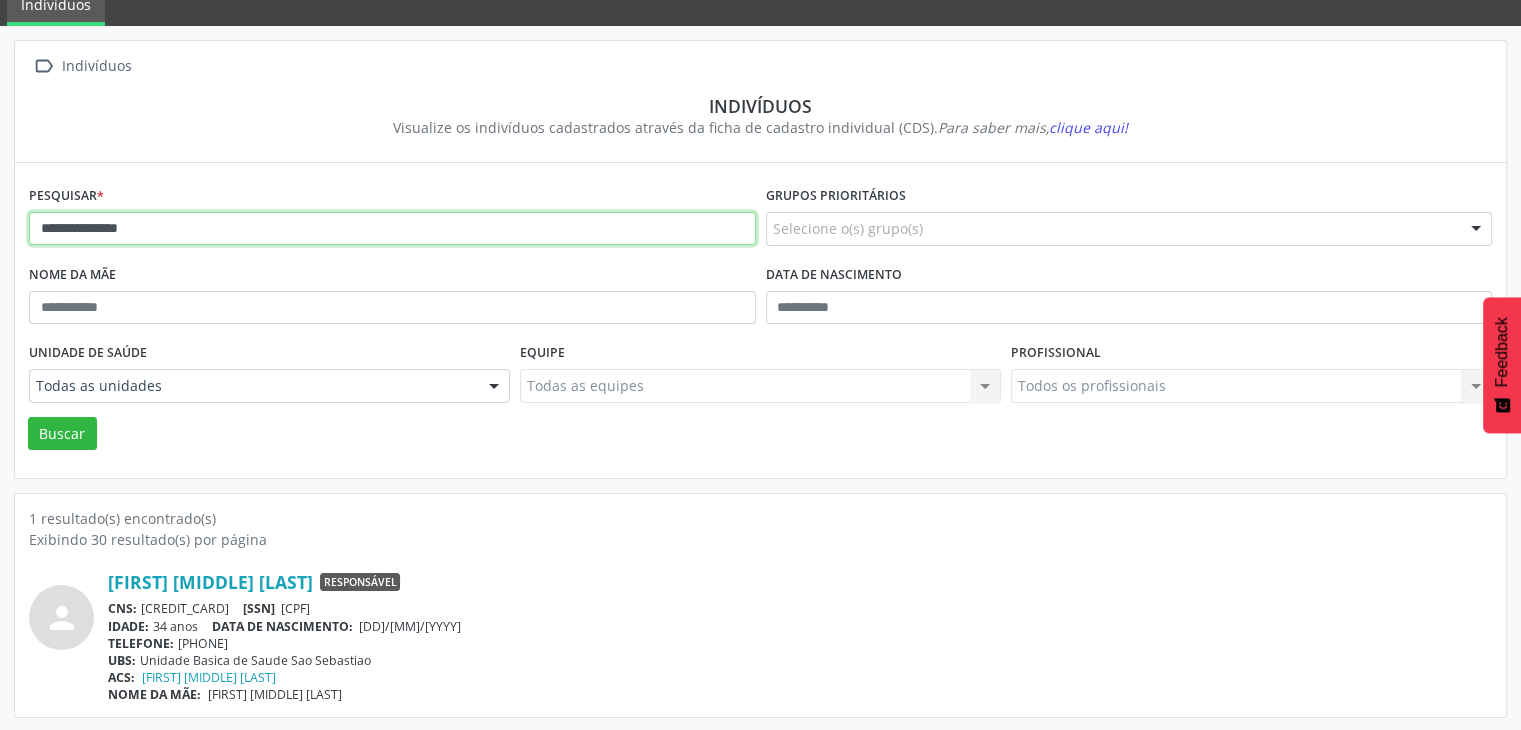 type on "**********" 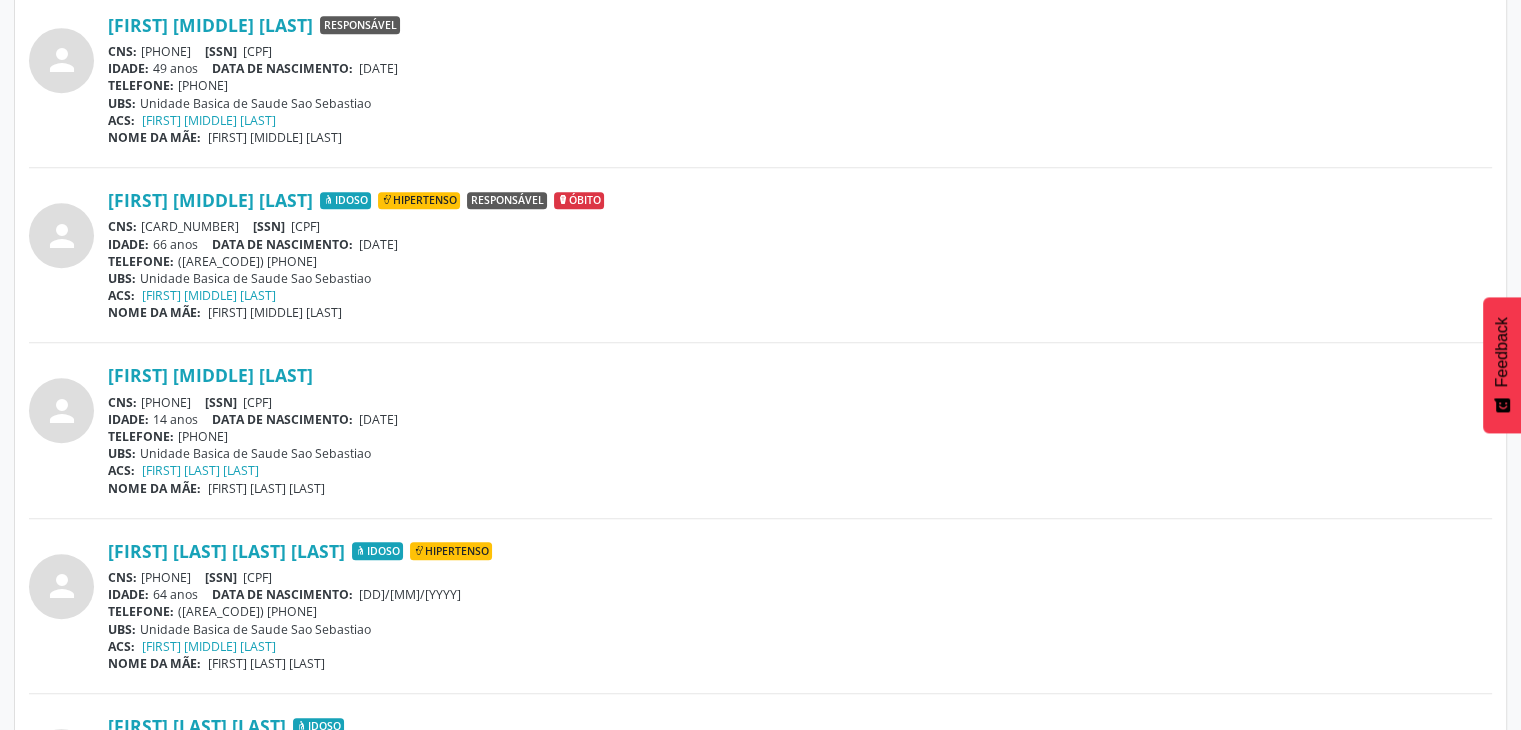 scroll, scrollTop: 1000, scrollLeft: 0, axis: vertical 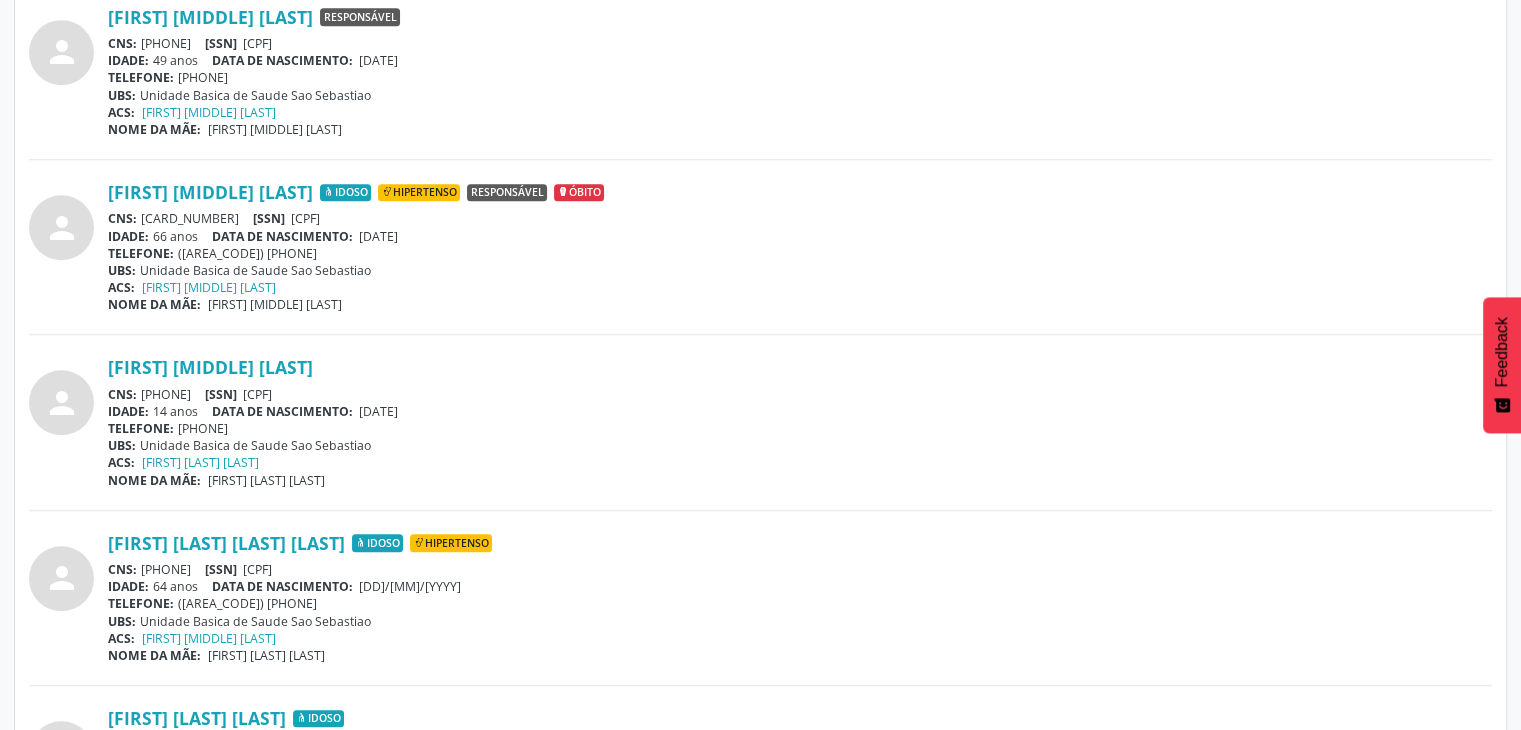 drag, startPoint x: 142, startPoint y: 388, endPoint x: 254, endPoint y: 391, distance: 112.04017 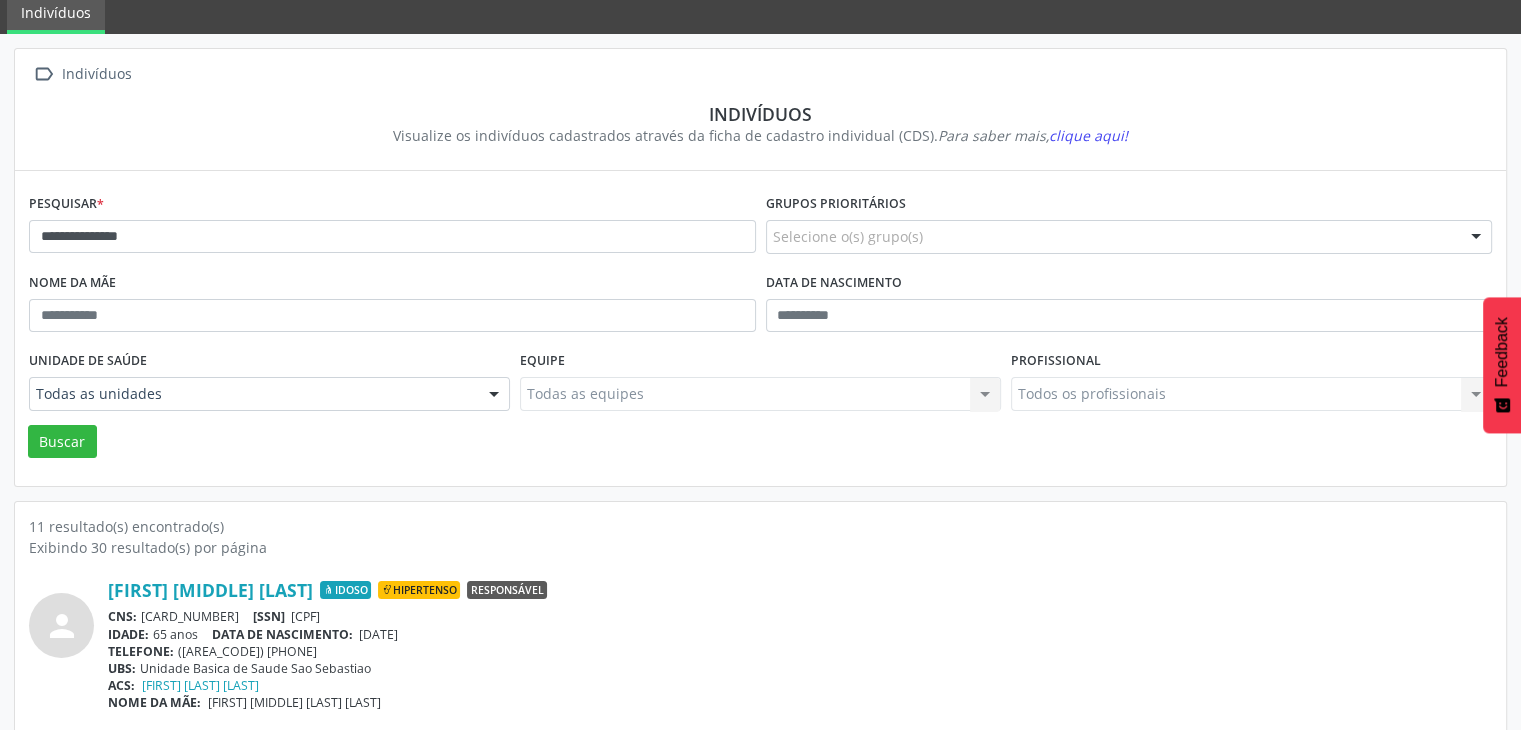 scroll, scrollTop: 0, scrollLeft: 0, axis: both 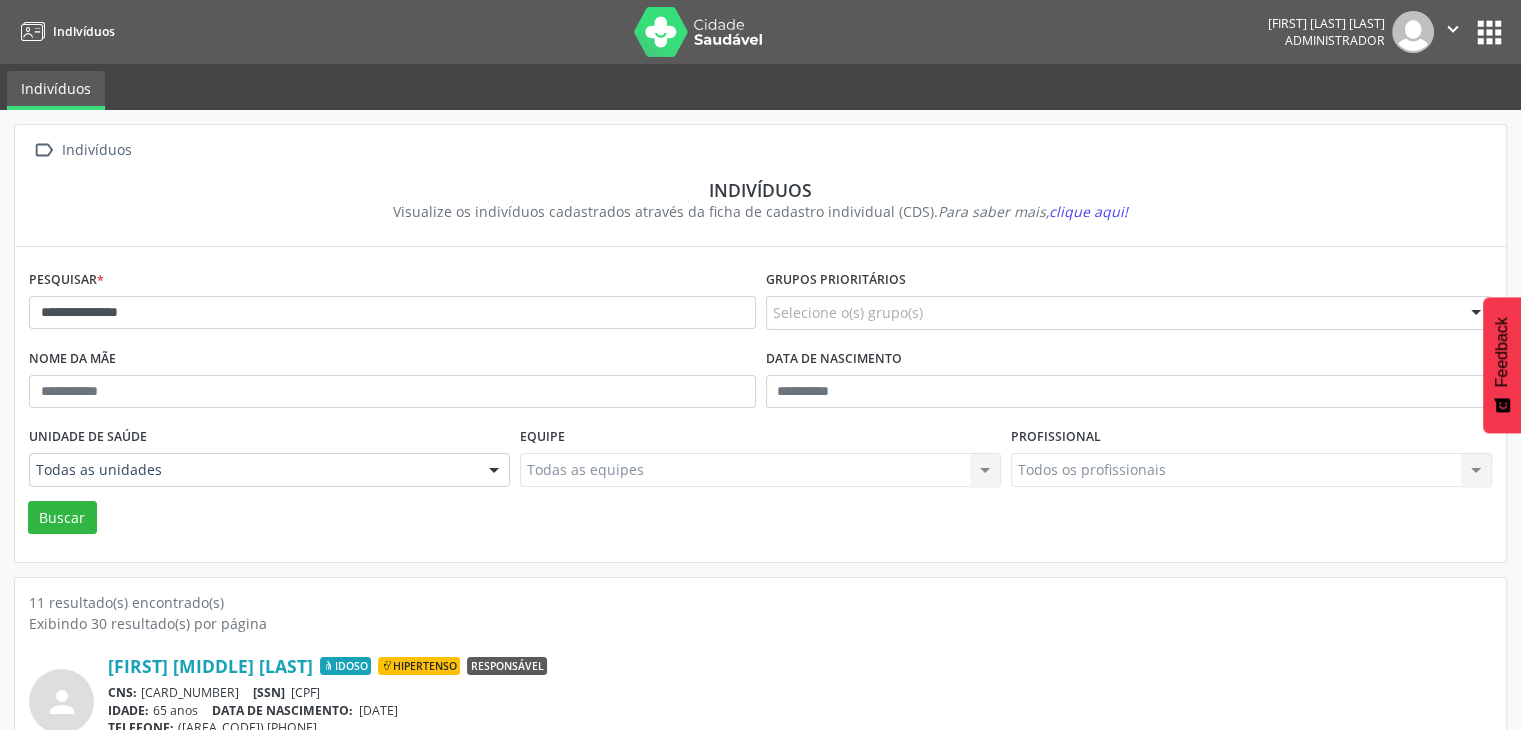 click on "**********" at bounding box center (392, 304) 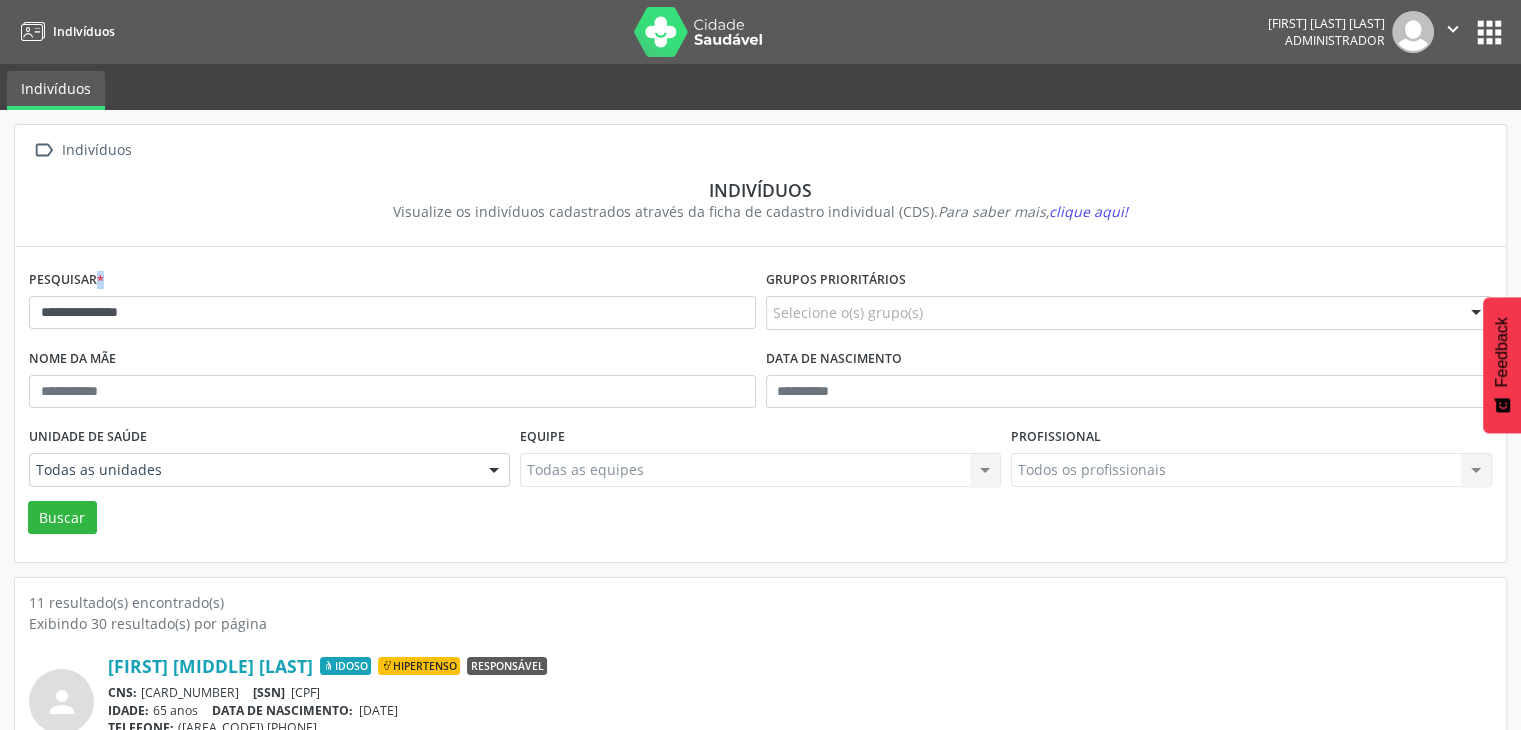 click on "**********" at bounding box center [392, 304] 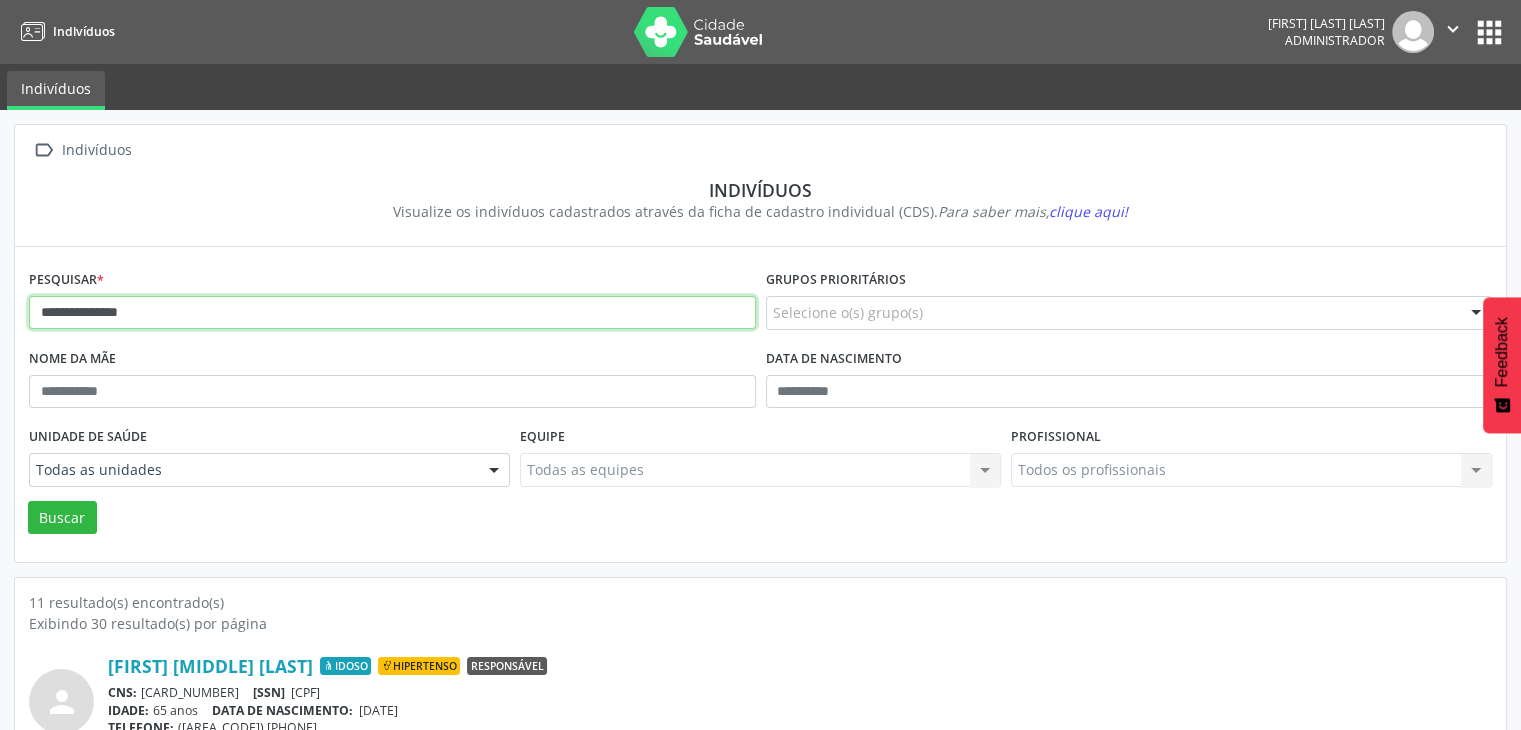 click on "**********" at bounding box center [392, 313] 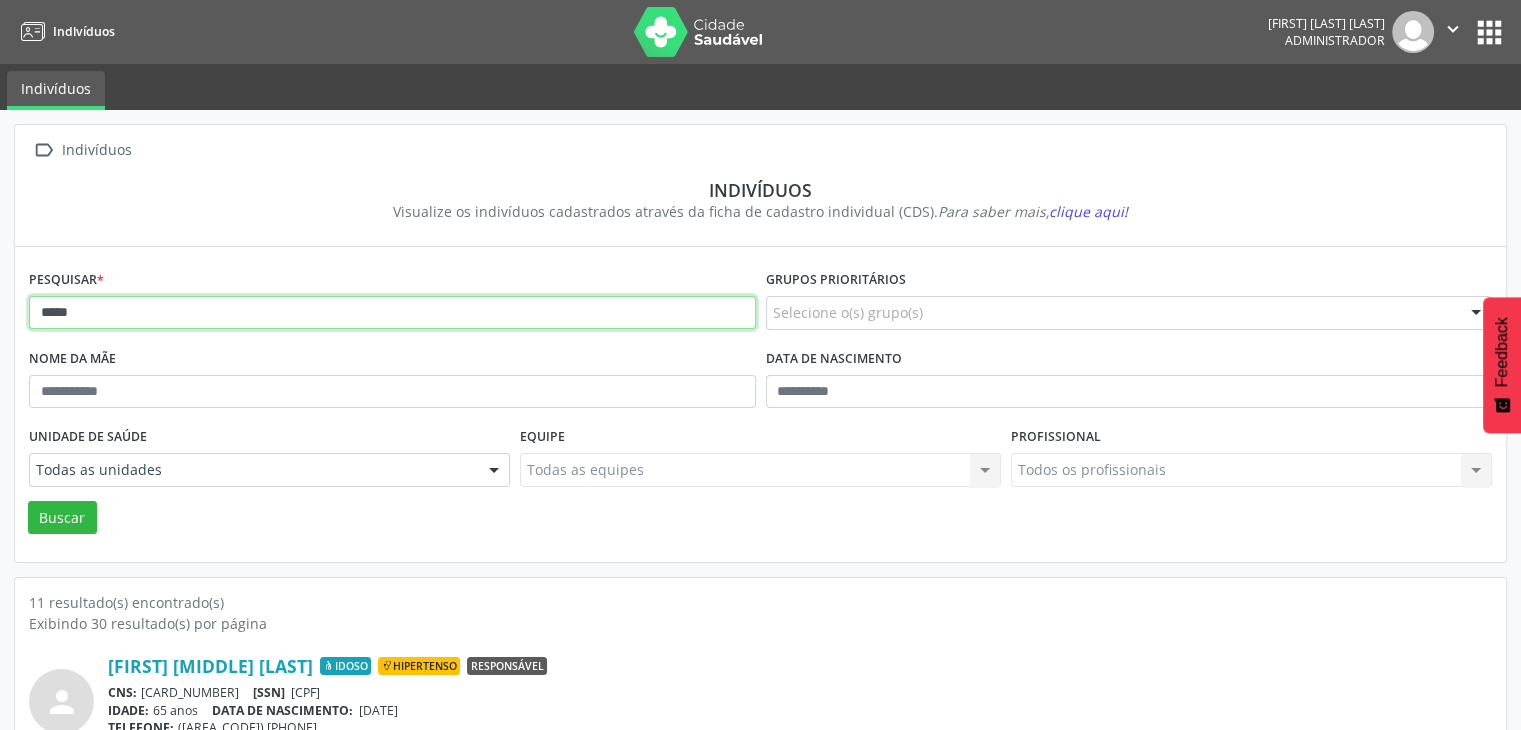 type on "****" 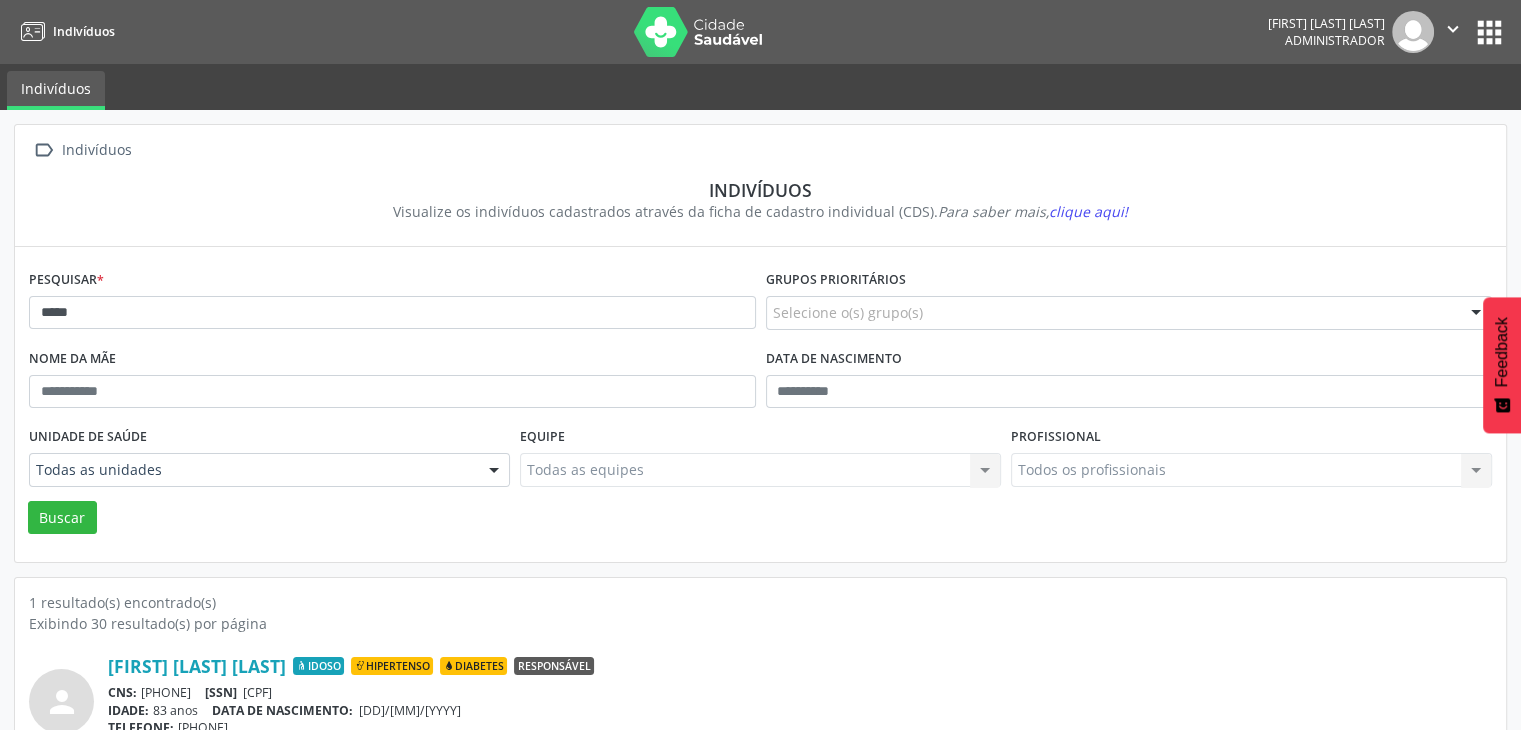 scroll, scrollTop: 84, scrollLeft: 0, axis: vertical 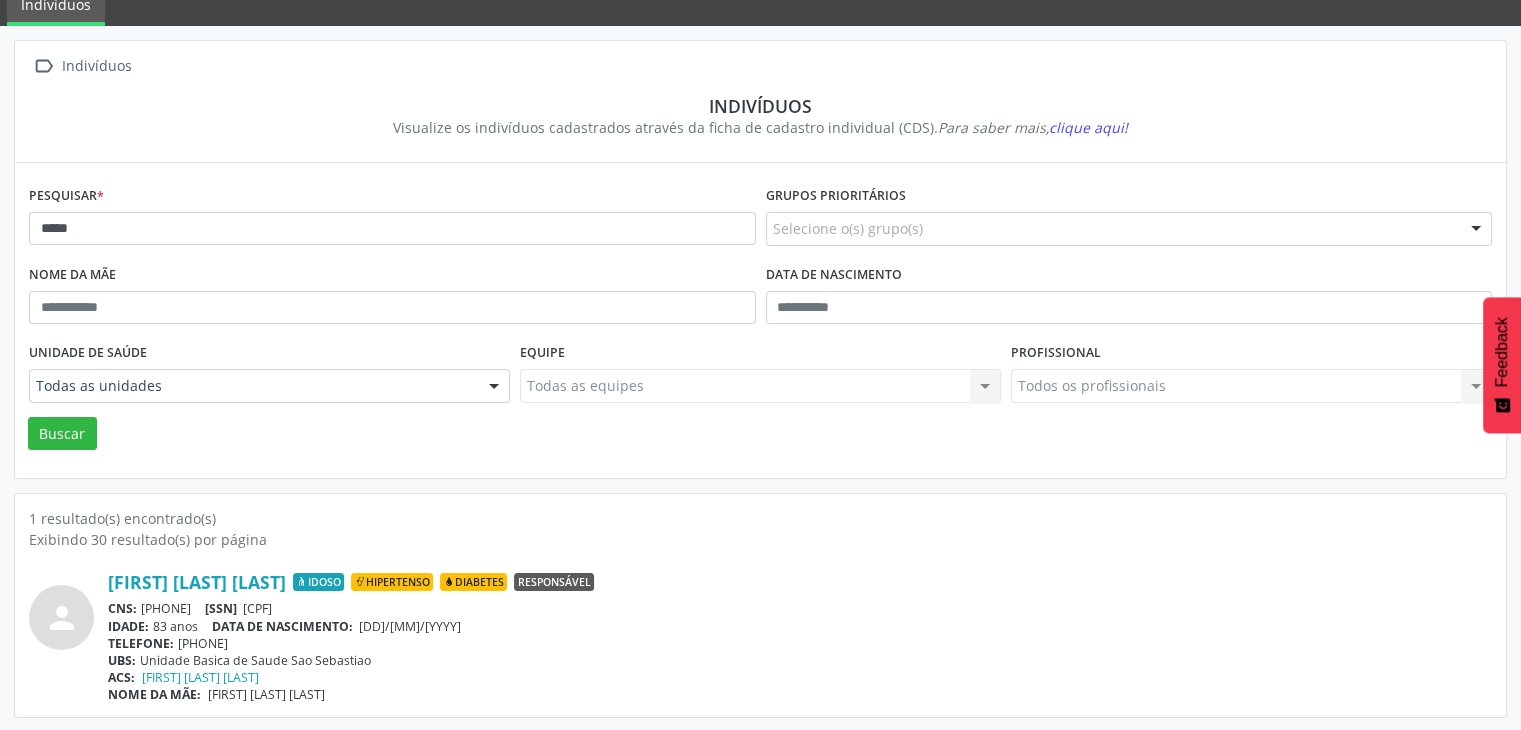 drag, startPoint x: 140, startPoint y: 602, endPoint x: 257, endPoint y: 602, distance: 117 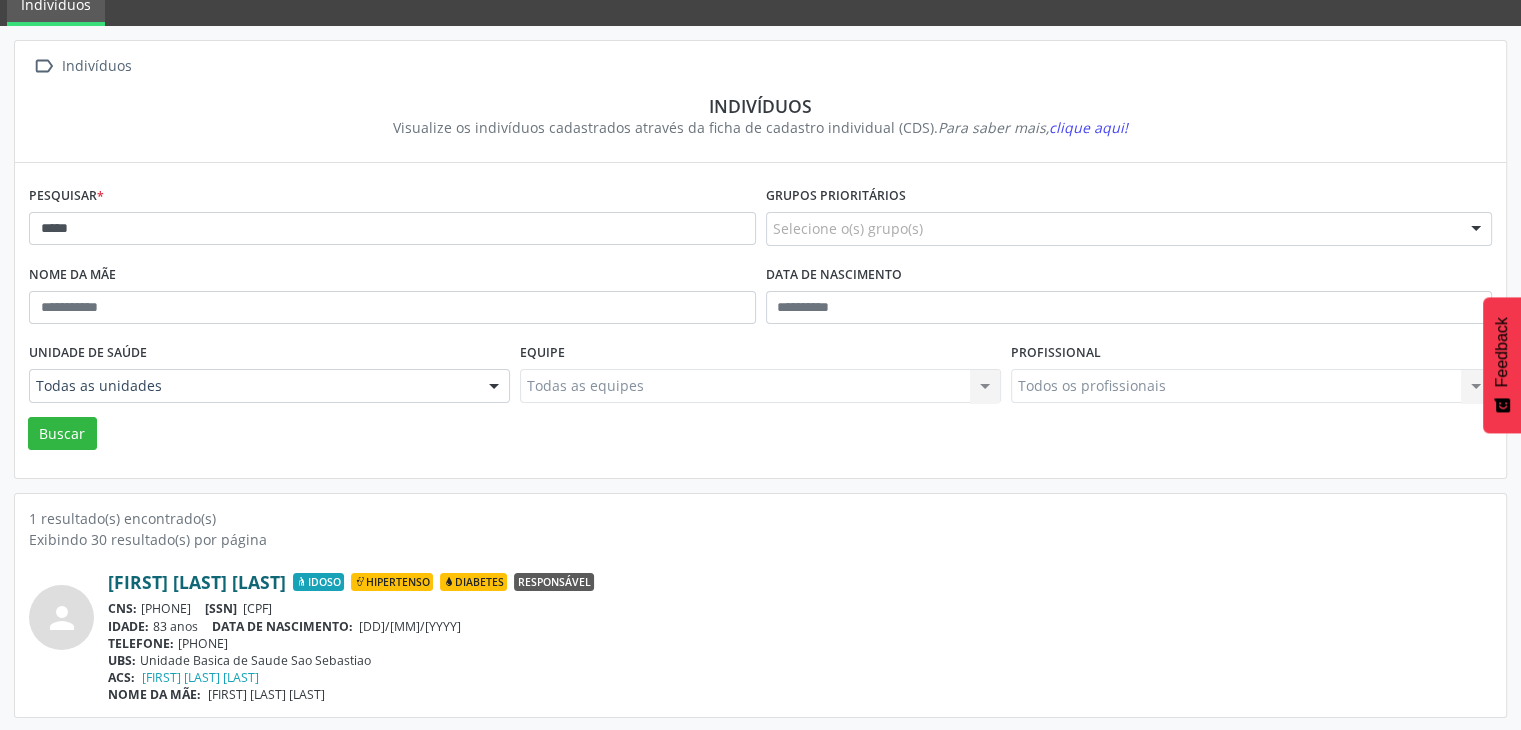 click on "[FIRST] [LAST] [LAST]" at bounding box center [197, 582] 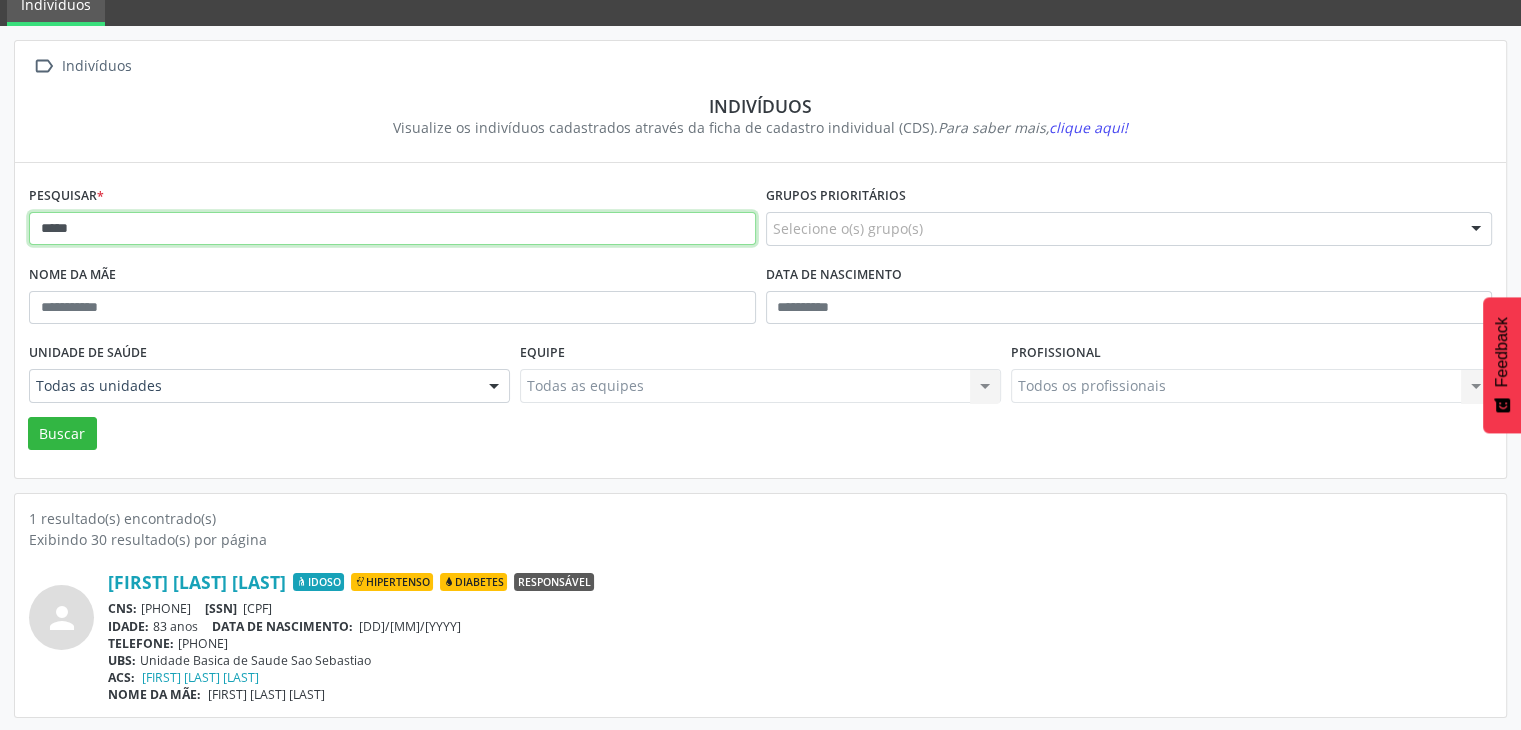 click on "****" at bounding box center (392, 229) 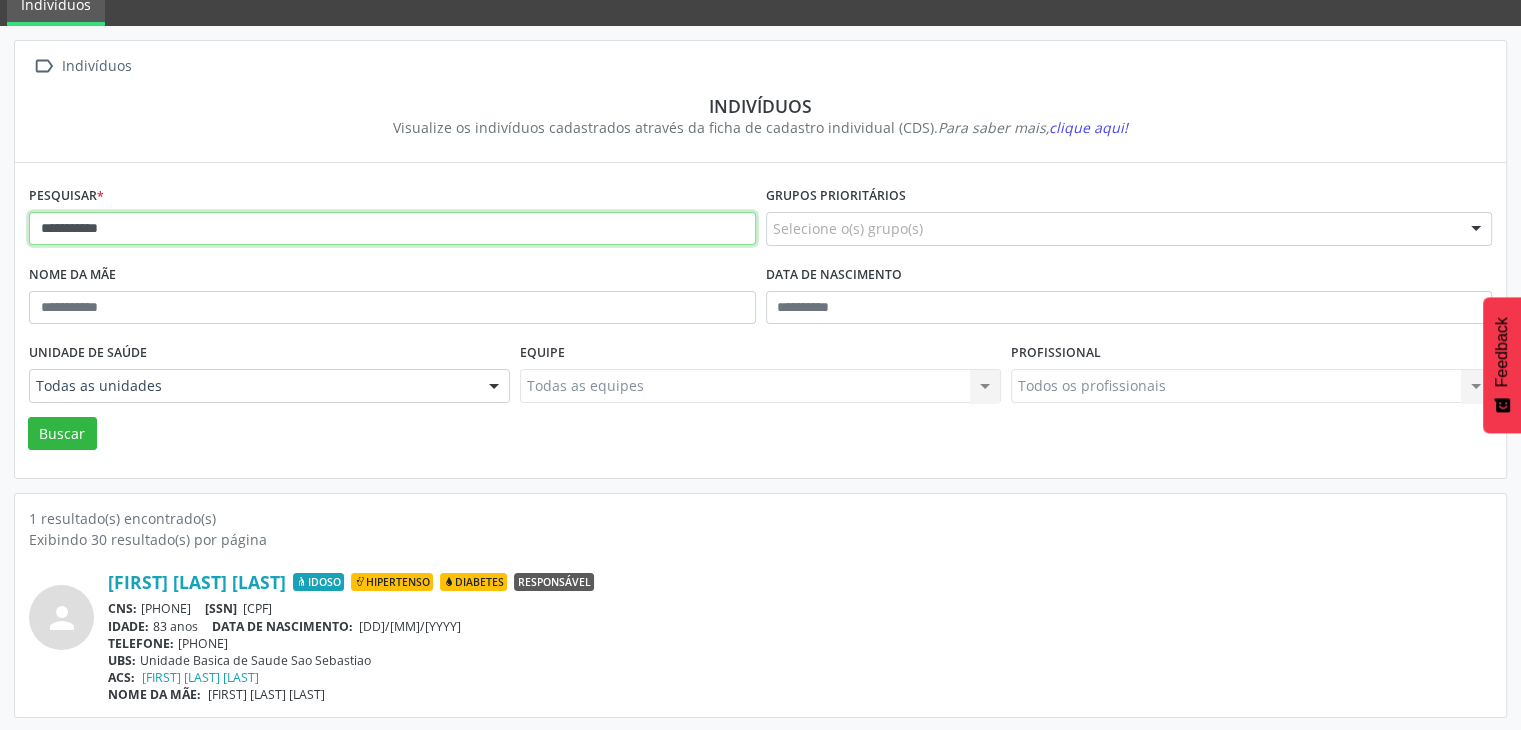type on "**********" 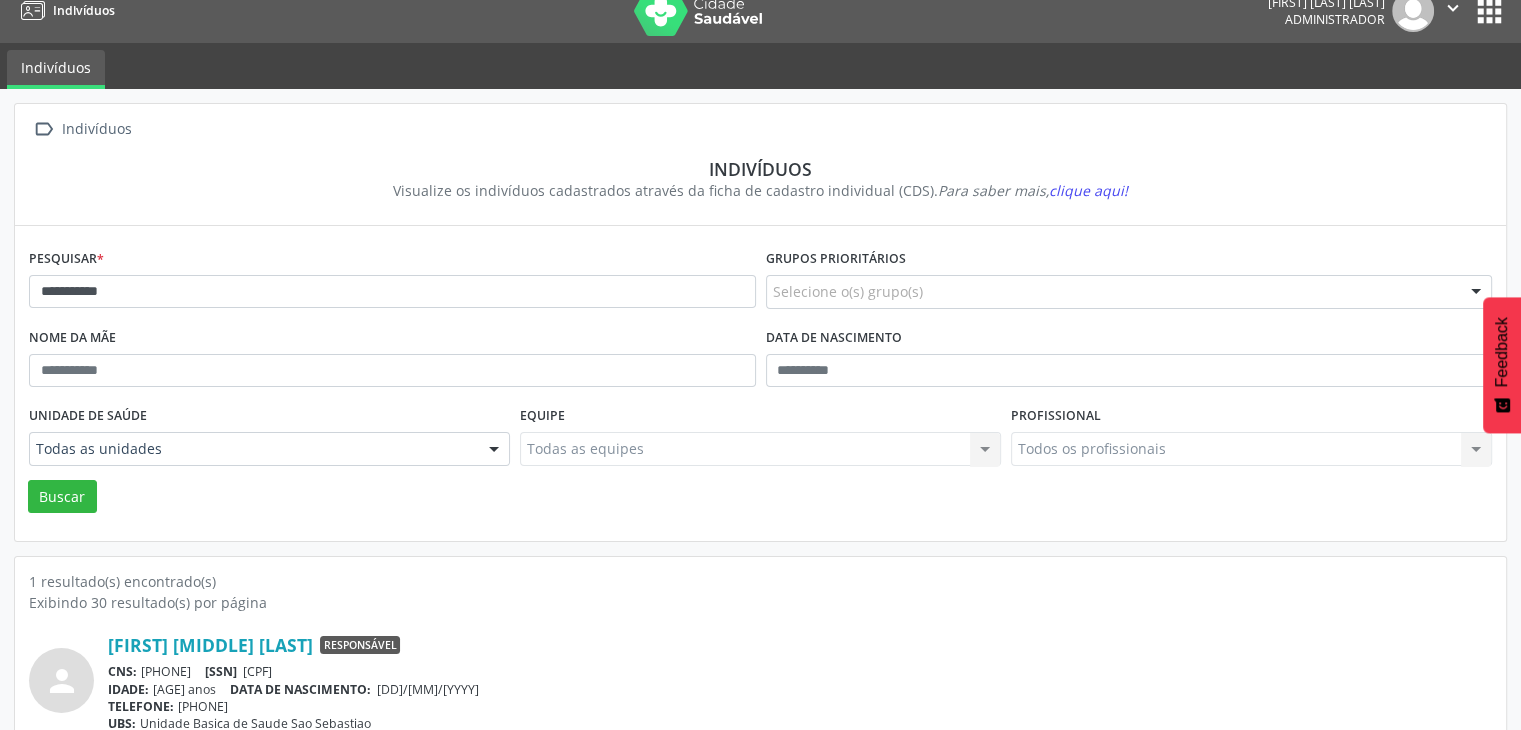 scroll, scrollTop: 84, scrollLeft: 0, axis: vertical 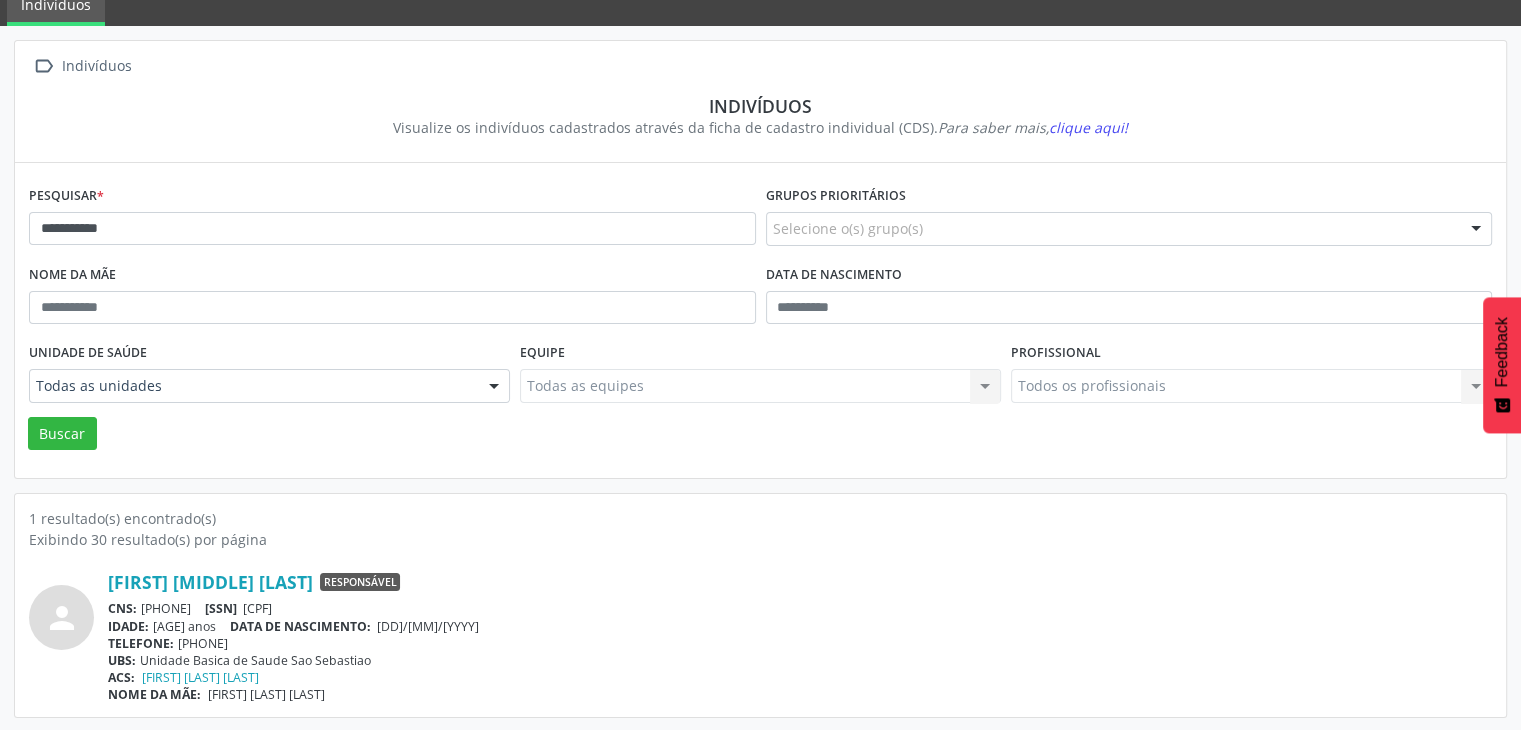 drag, startPoint x: 308, startPoint y: 609, endPoint x: 402, endPoint y: 609, distance: 94 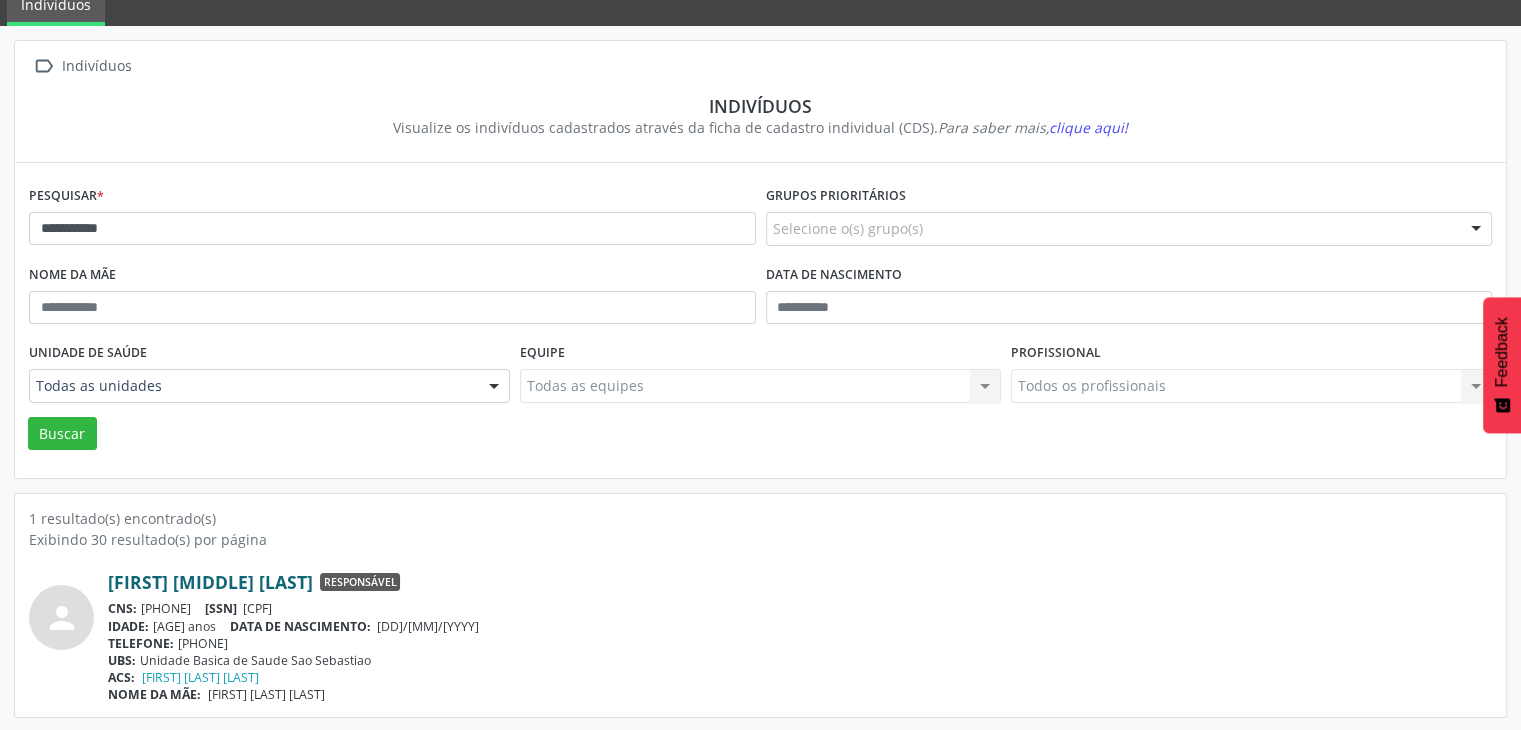 click on "[FIRST] [MIDDLE] [LAST]" at bounding box center (210, 582) 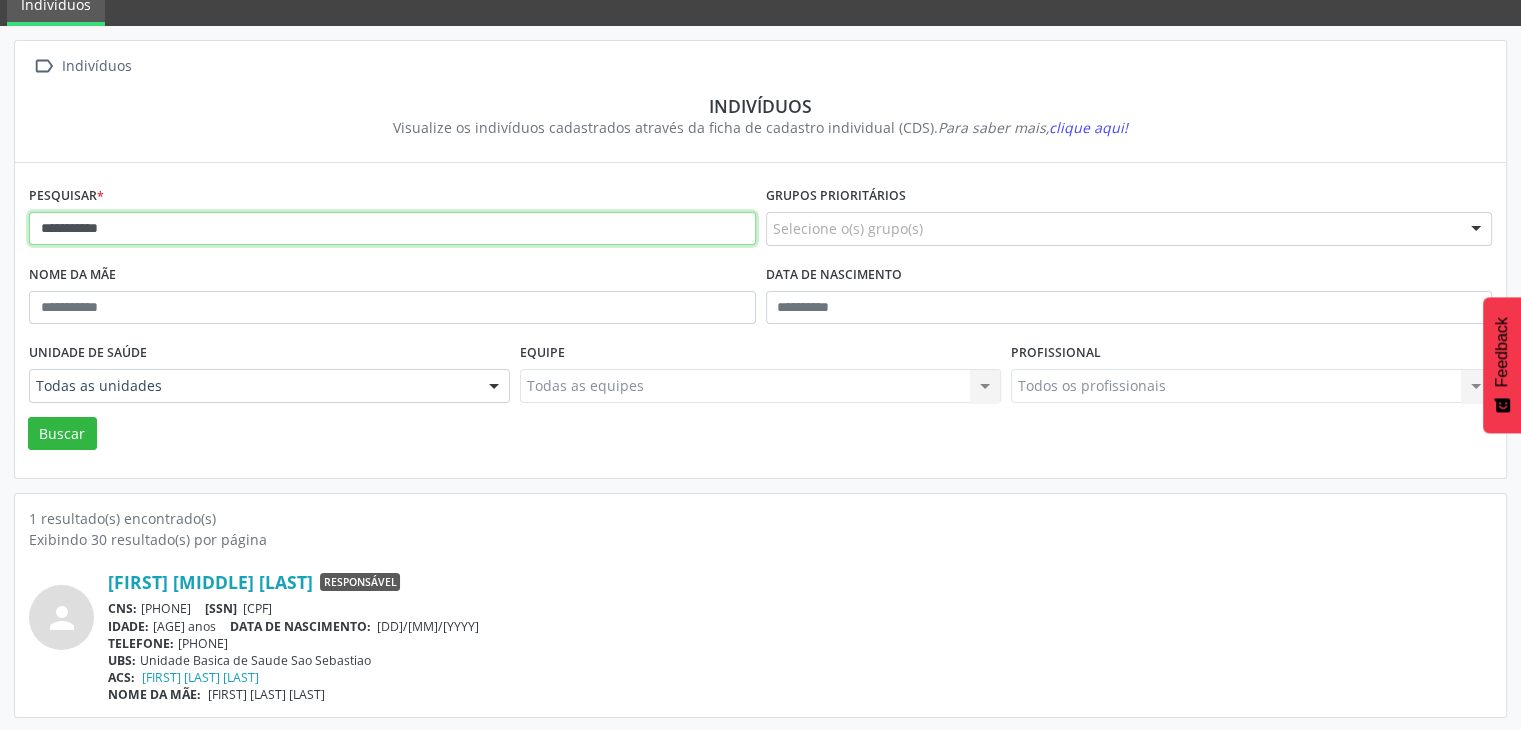 click on "**********" at bounding box center [392, 229] 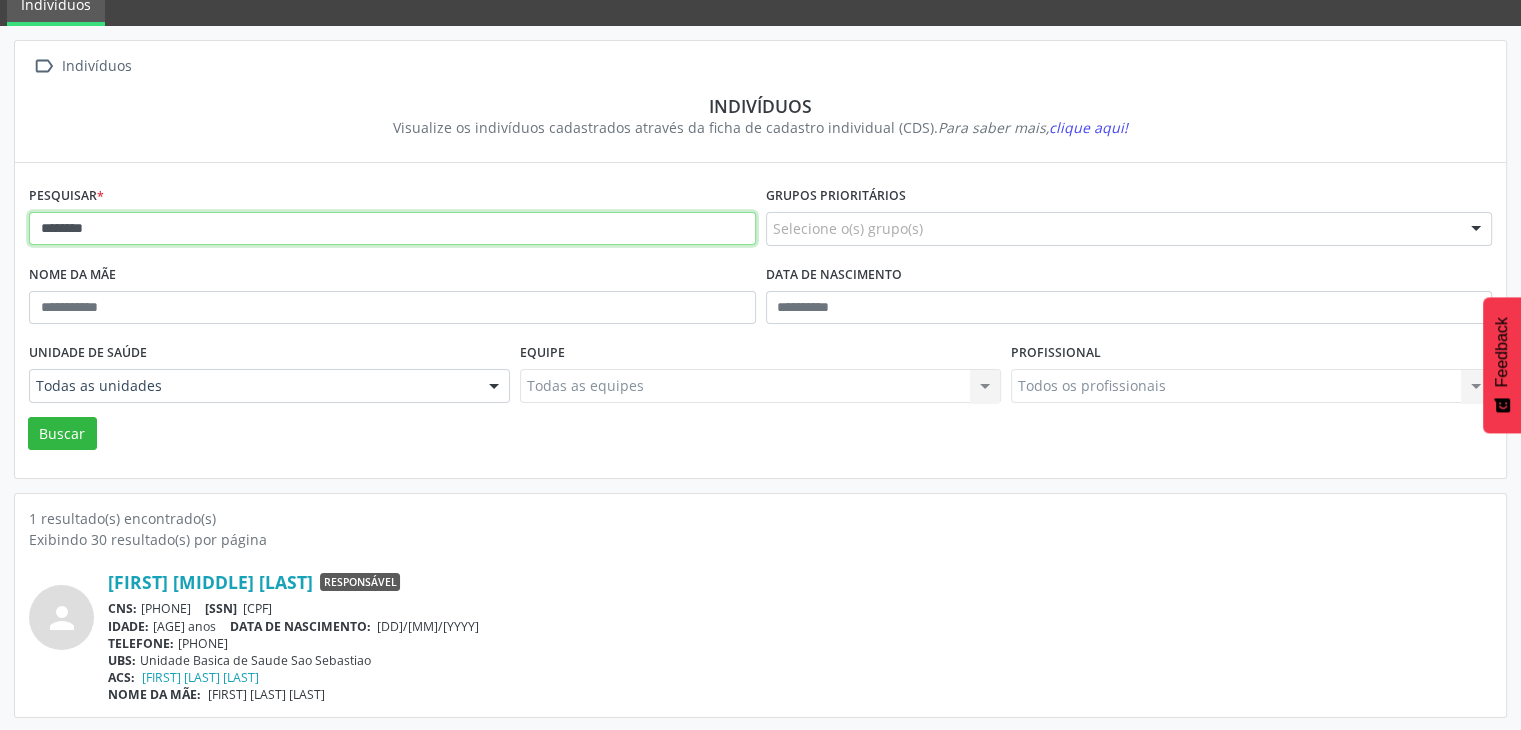 type on "********" 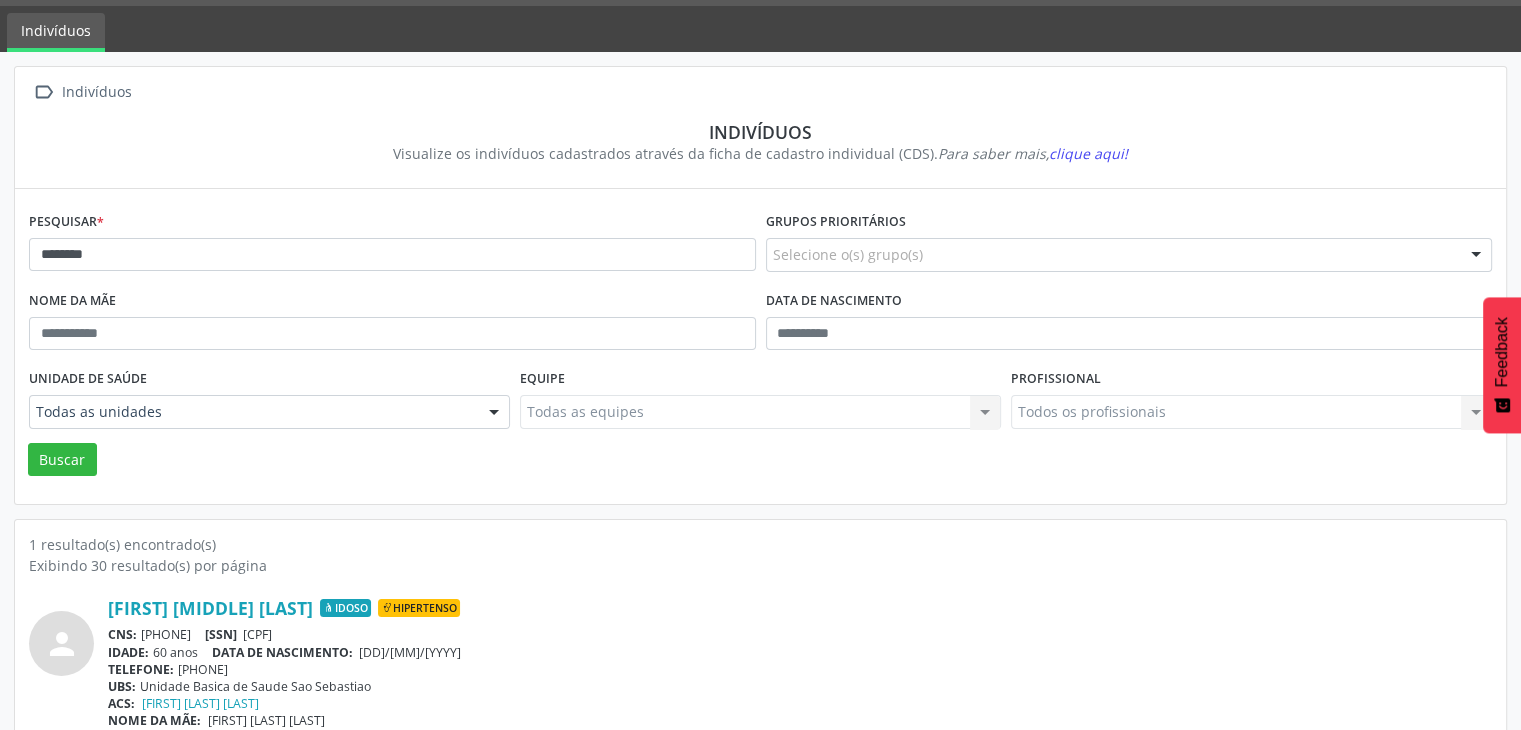 scroll, scrollTop: 84, scrollLeft: 0, axis: vertical 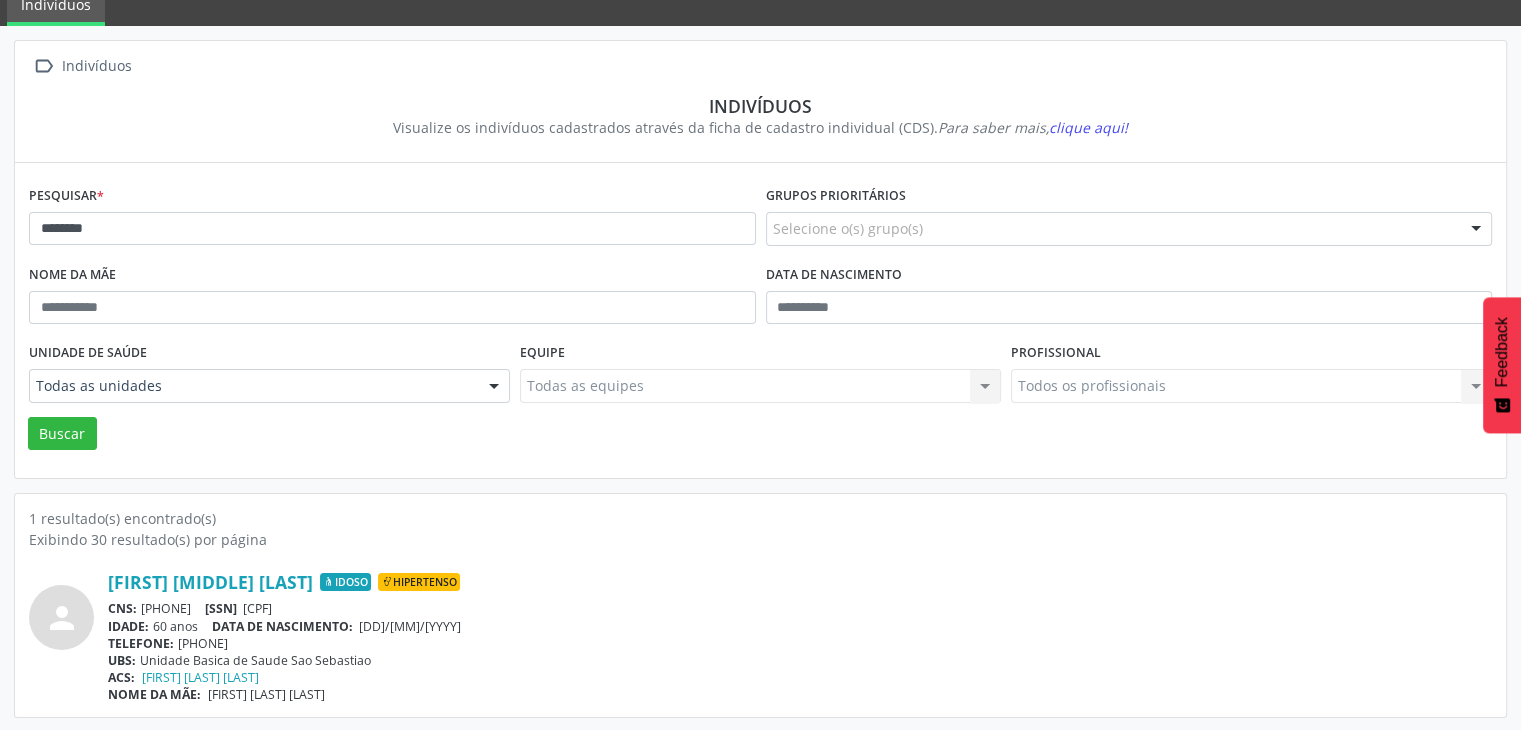 click on "CNS:
[CARD_NUMBER]
CPF:    [CPF]" at bounding box center [800, 608] 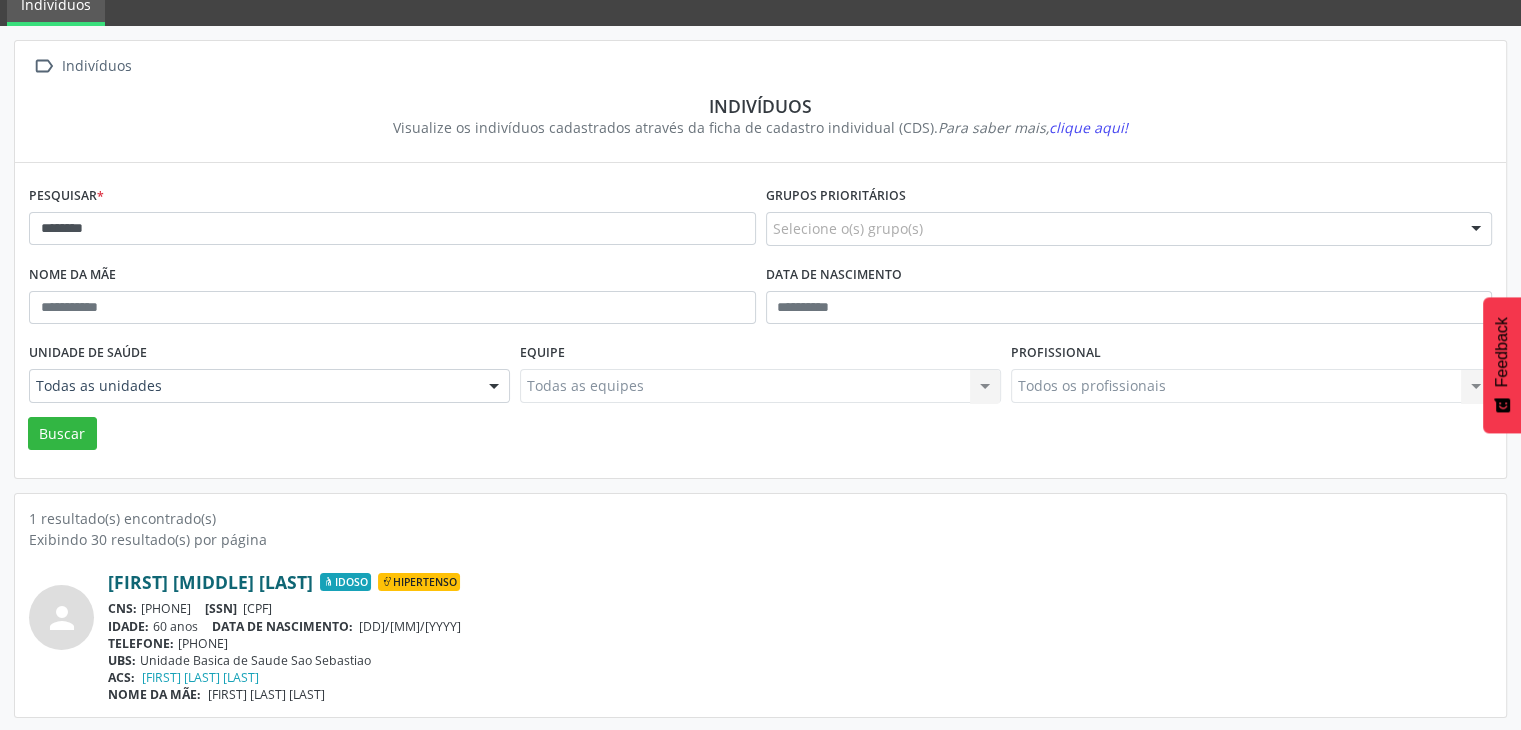 click on "[FIRST] [MIDDLE] [LAST]" at bounding box center (210, 582) 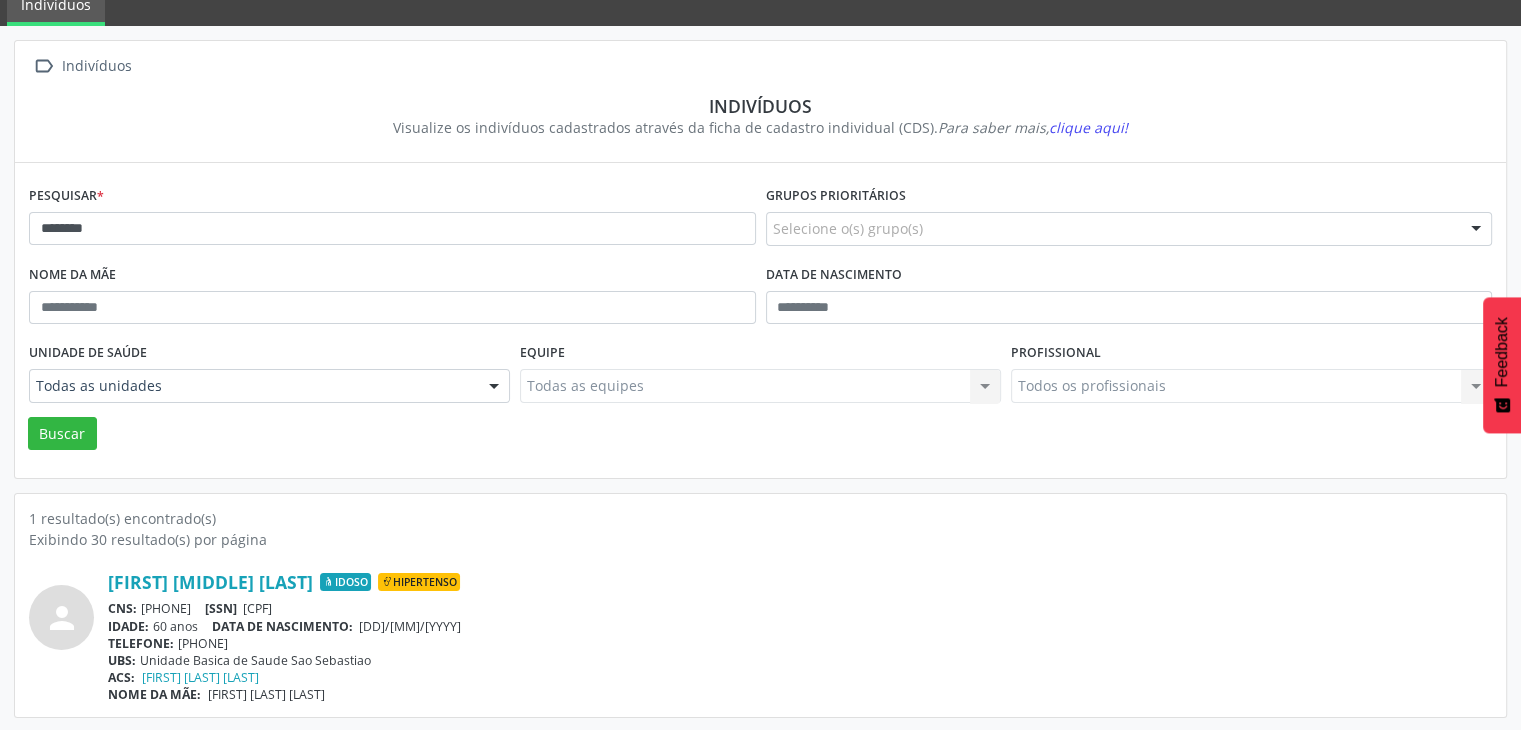 click on "Pesquisar
*
********" at bounding box center [392, 220] 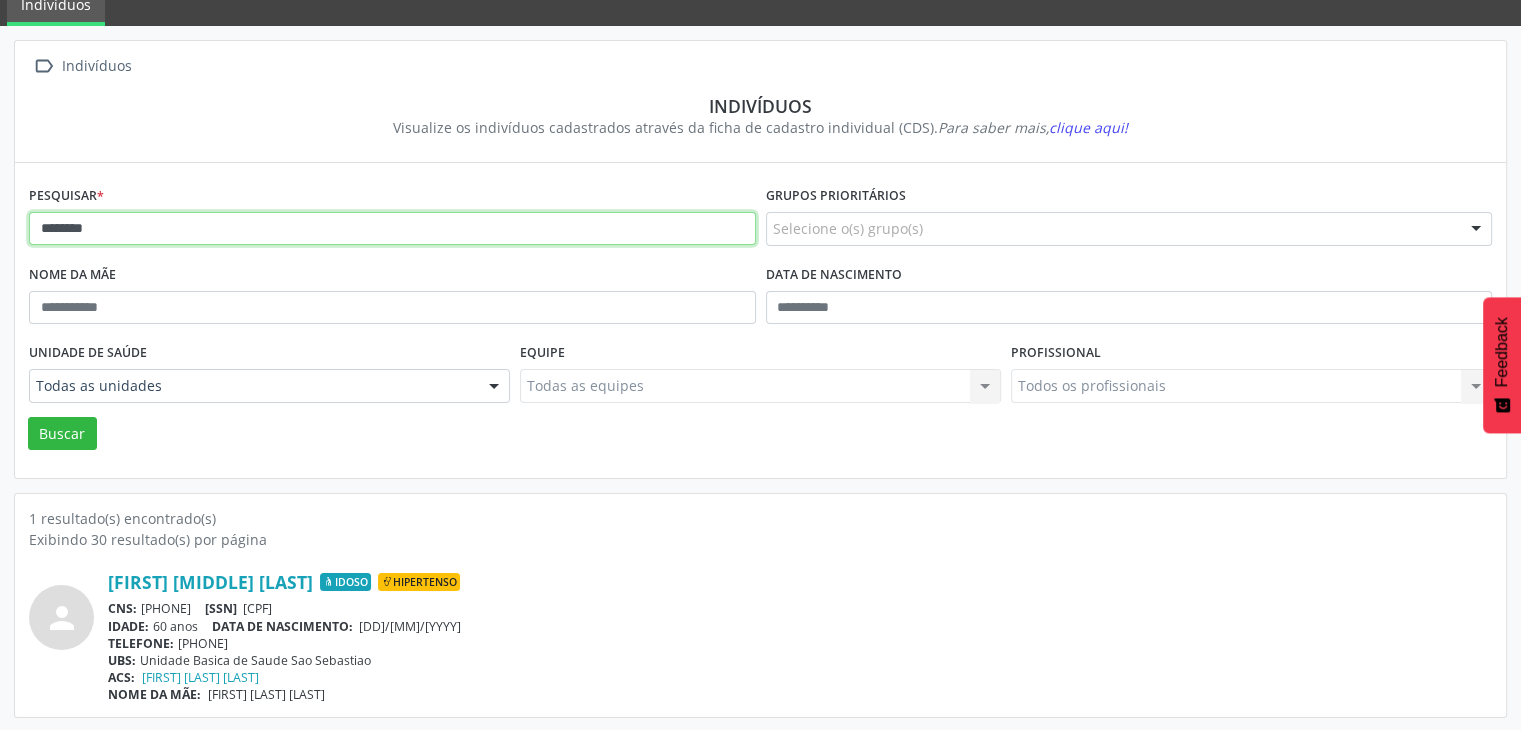 click on "********" at bounding box center [392, 229] 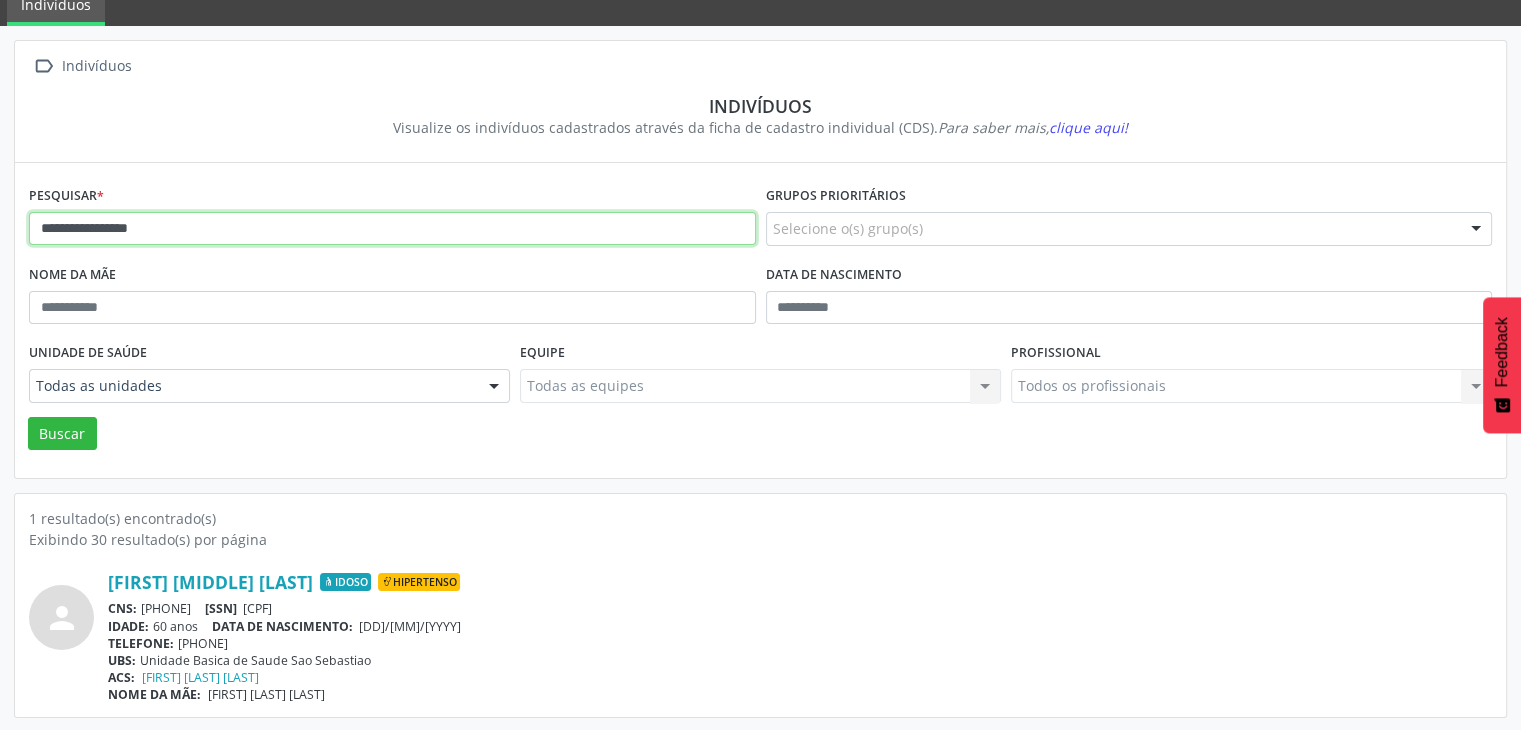 click on "Buscar" at bounding box center (62, 434) 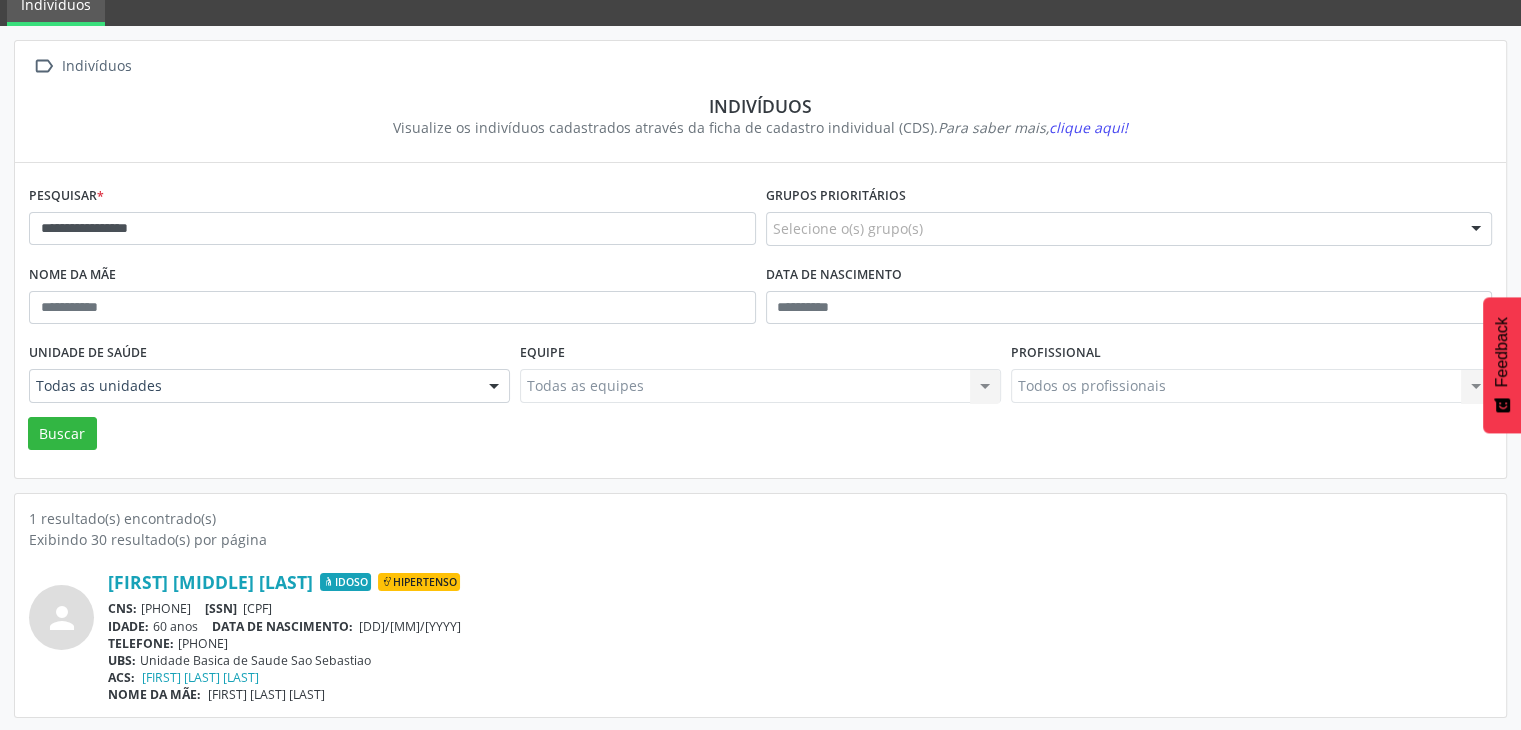 scroll, scrollTop: 0, scrollLeft: 0, axis: both 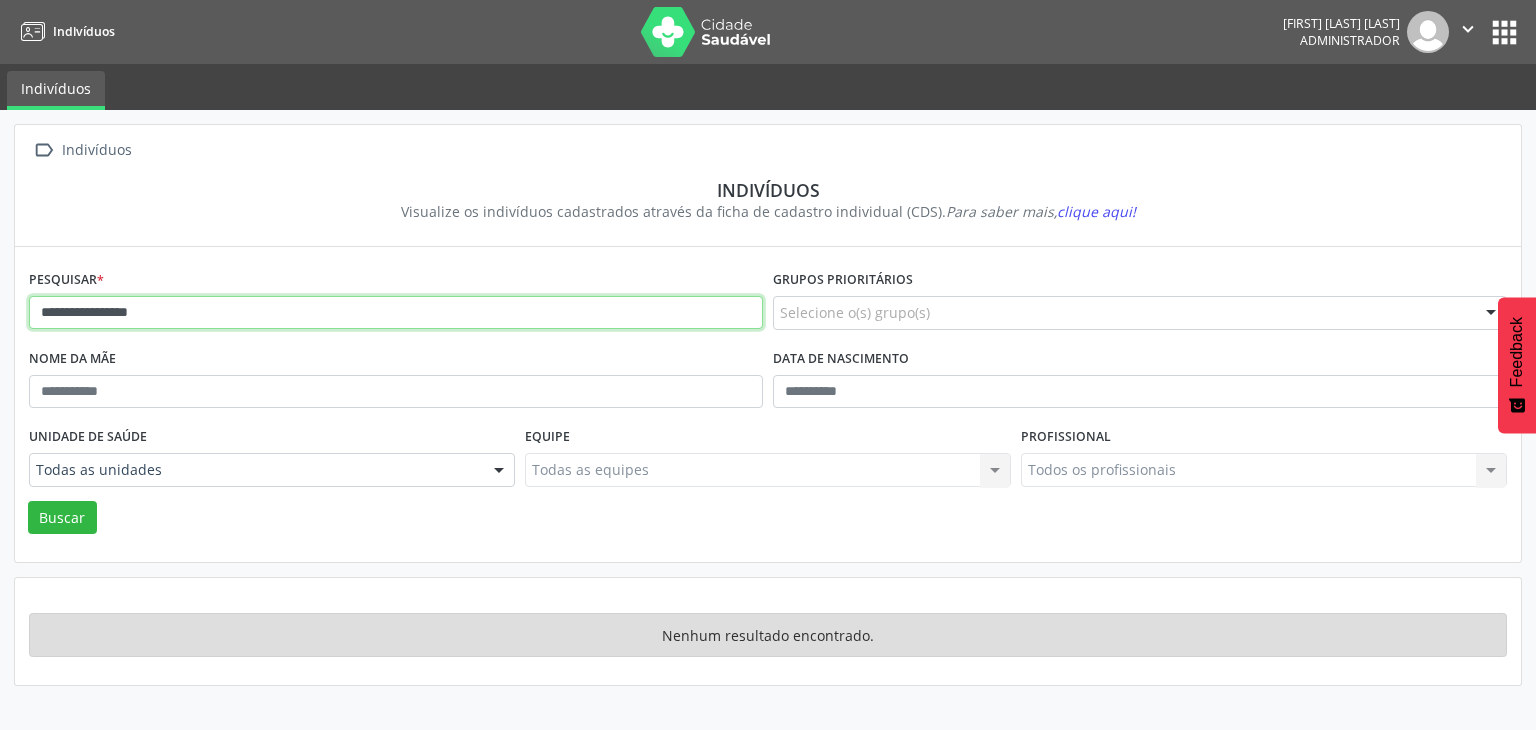 click on "**********" at bounding box center (396, 313) 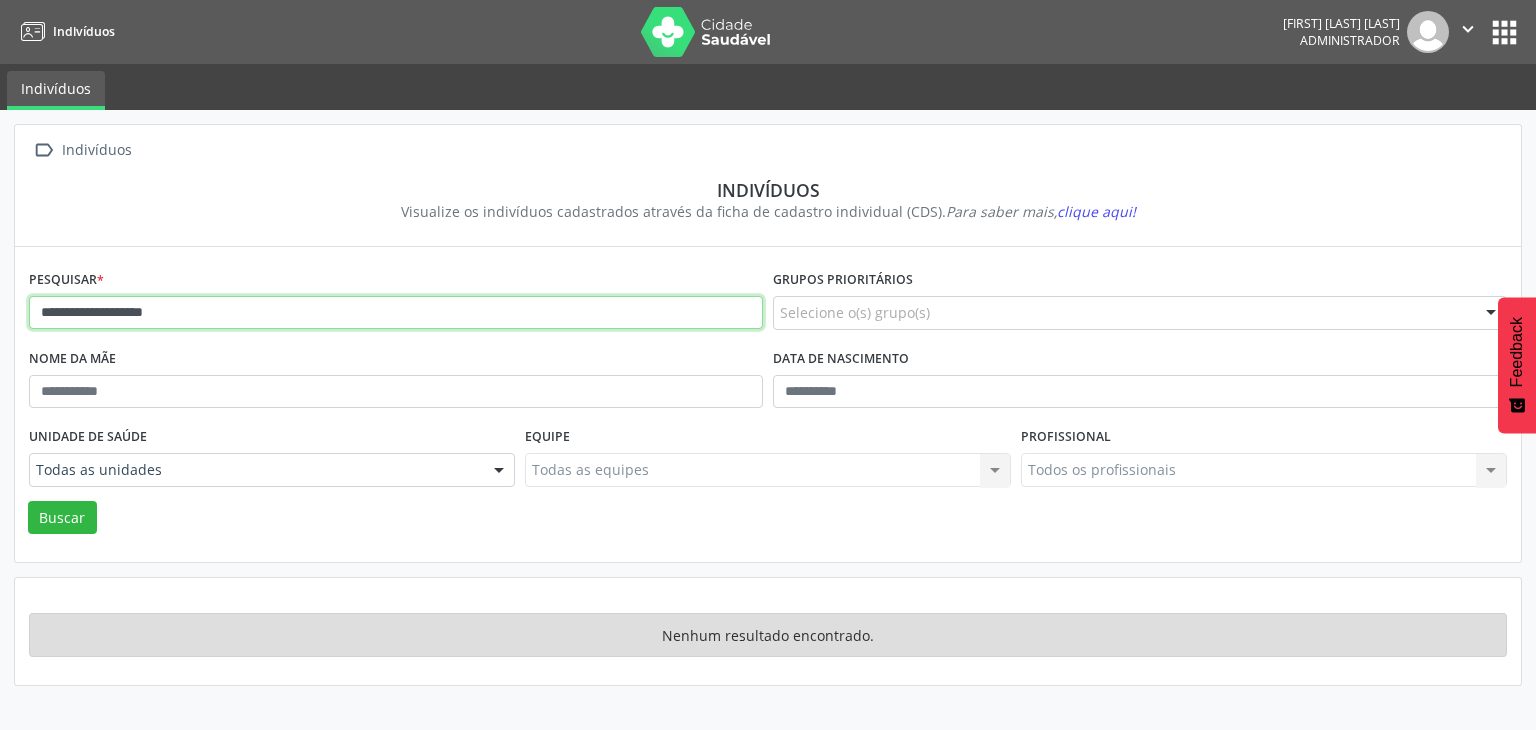 type on "**********" 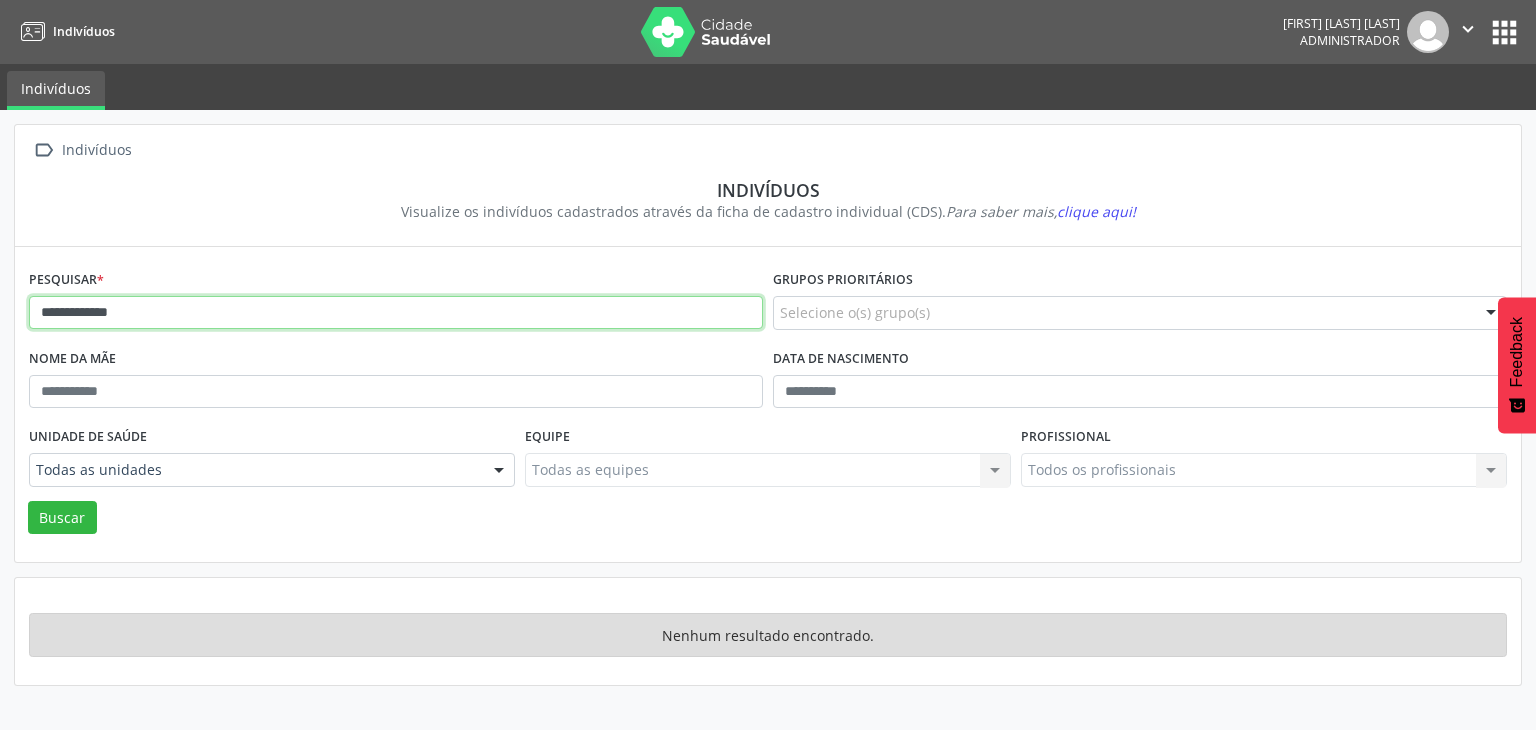 type on "**********" 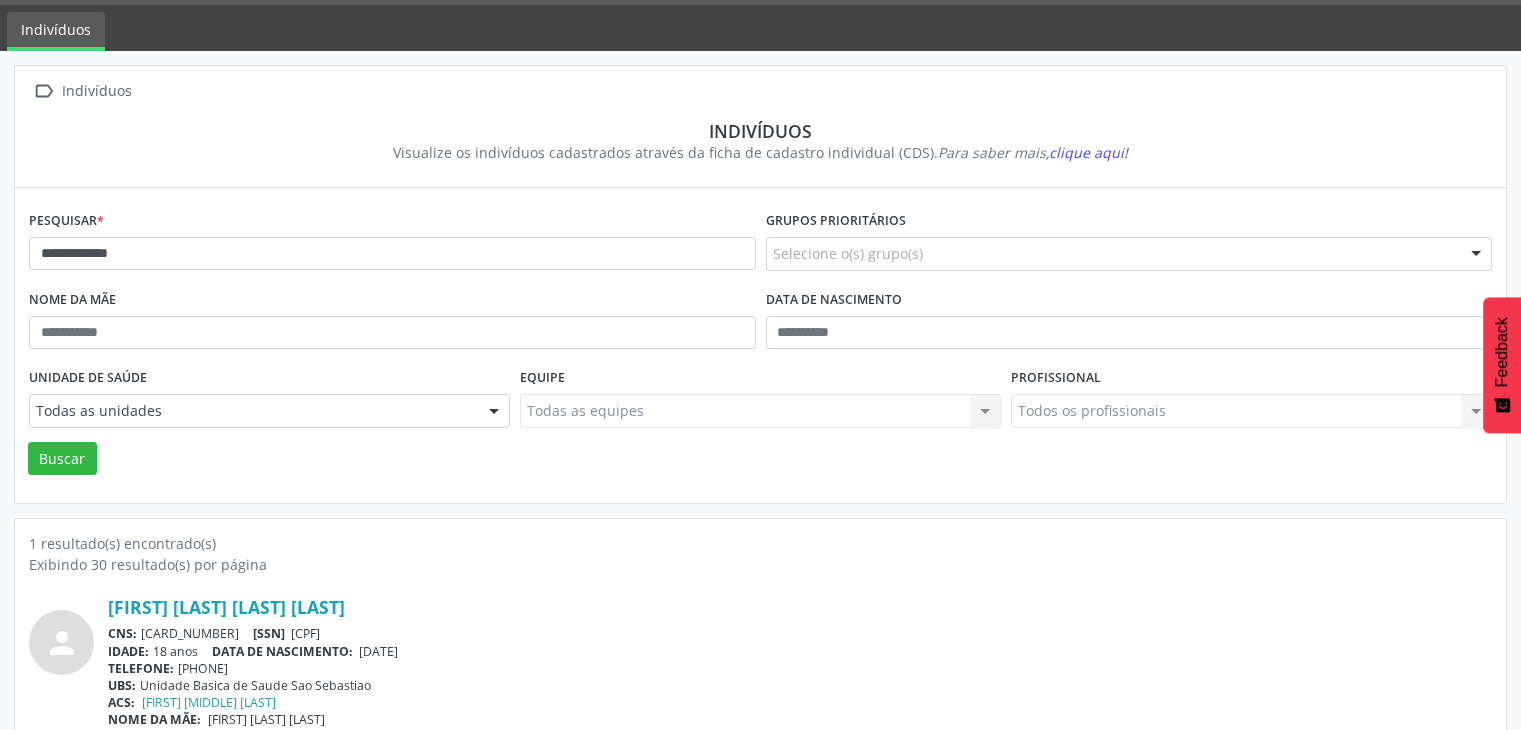 scroll, scrollTop: 84, scrollLeft: 0, axis: vertical 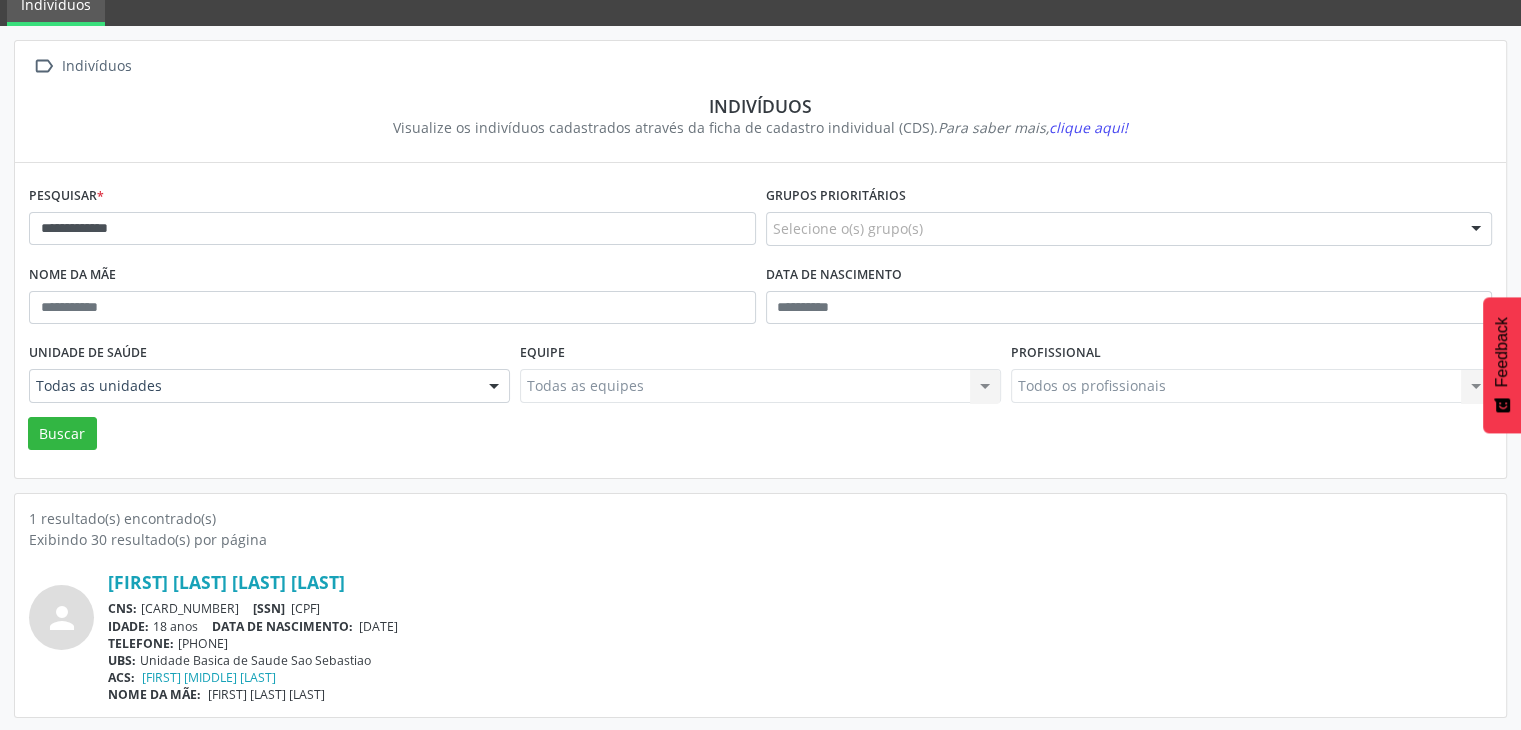 drag, startPoint x: 307, startPoint y: 603, endPoint x: 465, endPoint y: 622, distance: 159.1383 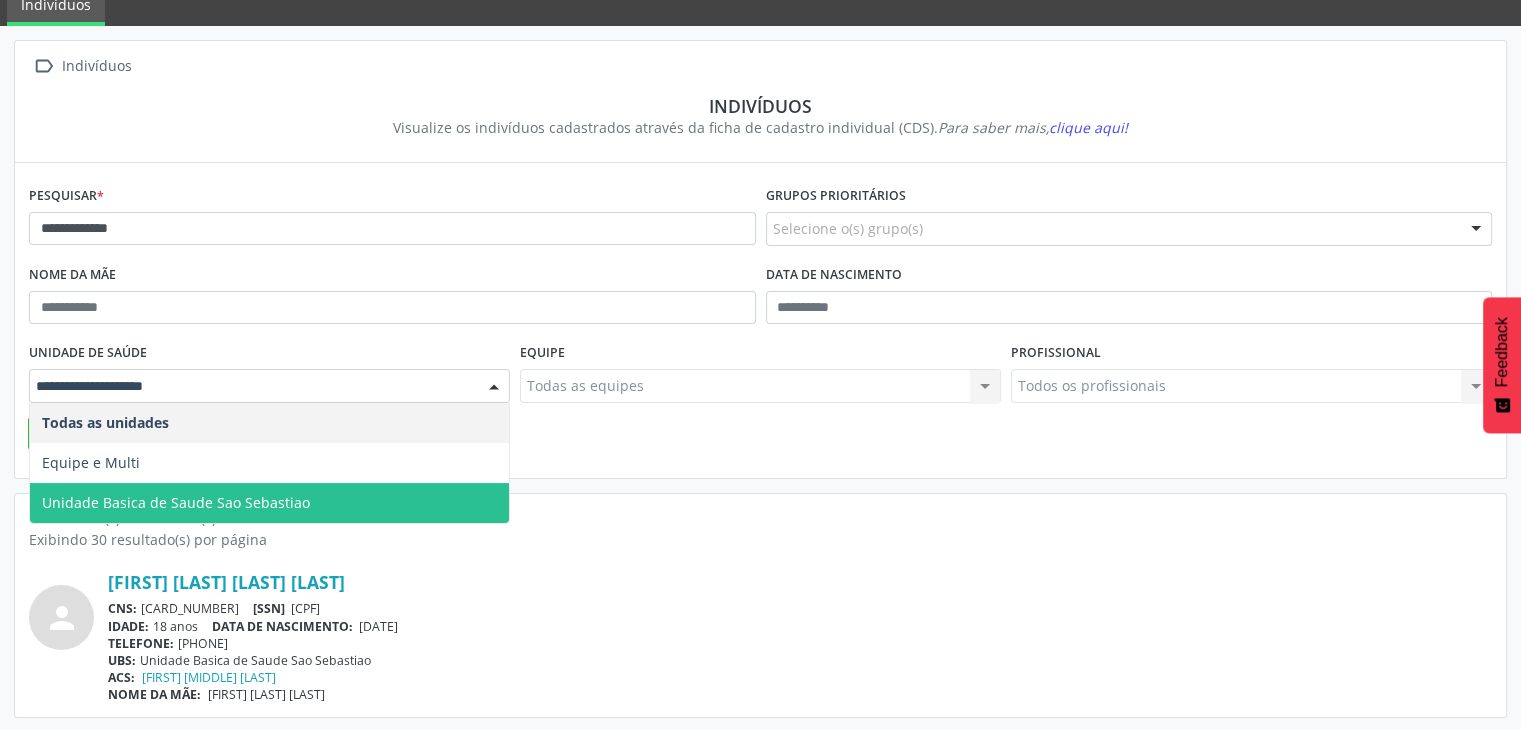 click on "[CPF]" at bounding box center (305, 608) 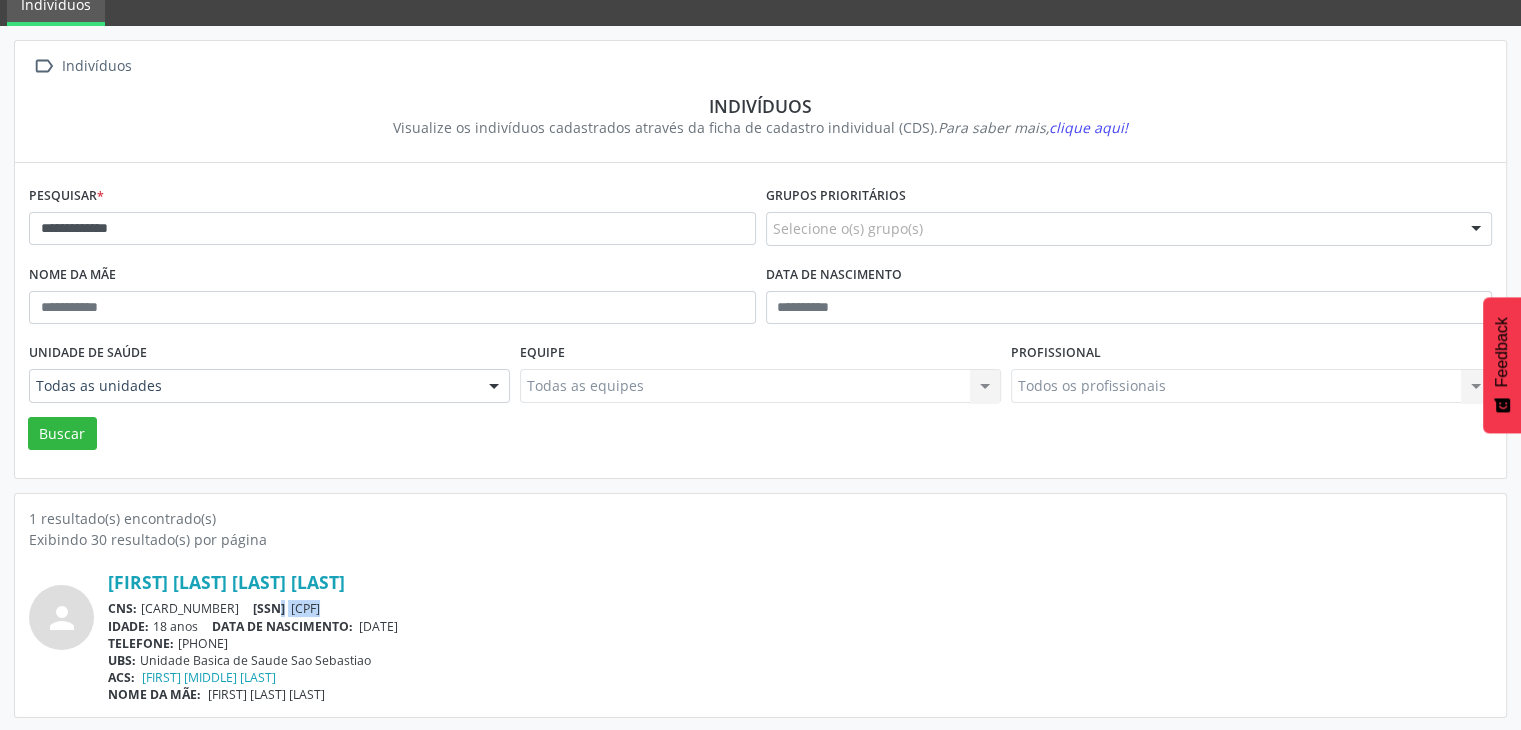 drag, startPoint x: 299, startPoint y: 608, endPoint x: 336, endPoint y: 607, distance: 37.01351 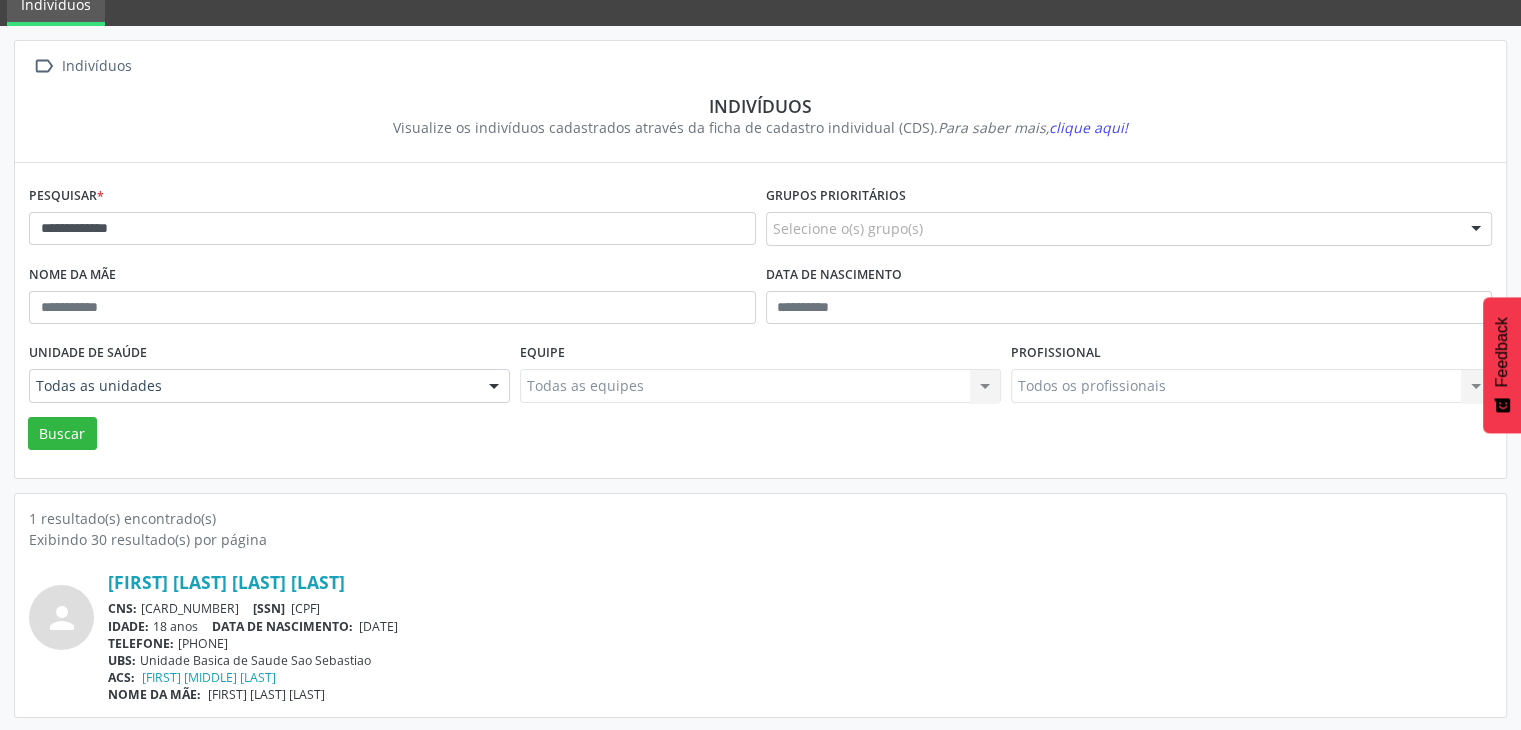 drag, startPoint x: 309, startPoint y: 604, endPoint x: 417, endPoint y: 608, distance: 108.07405 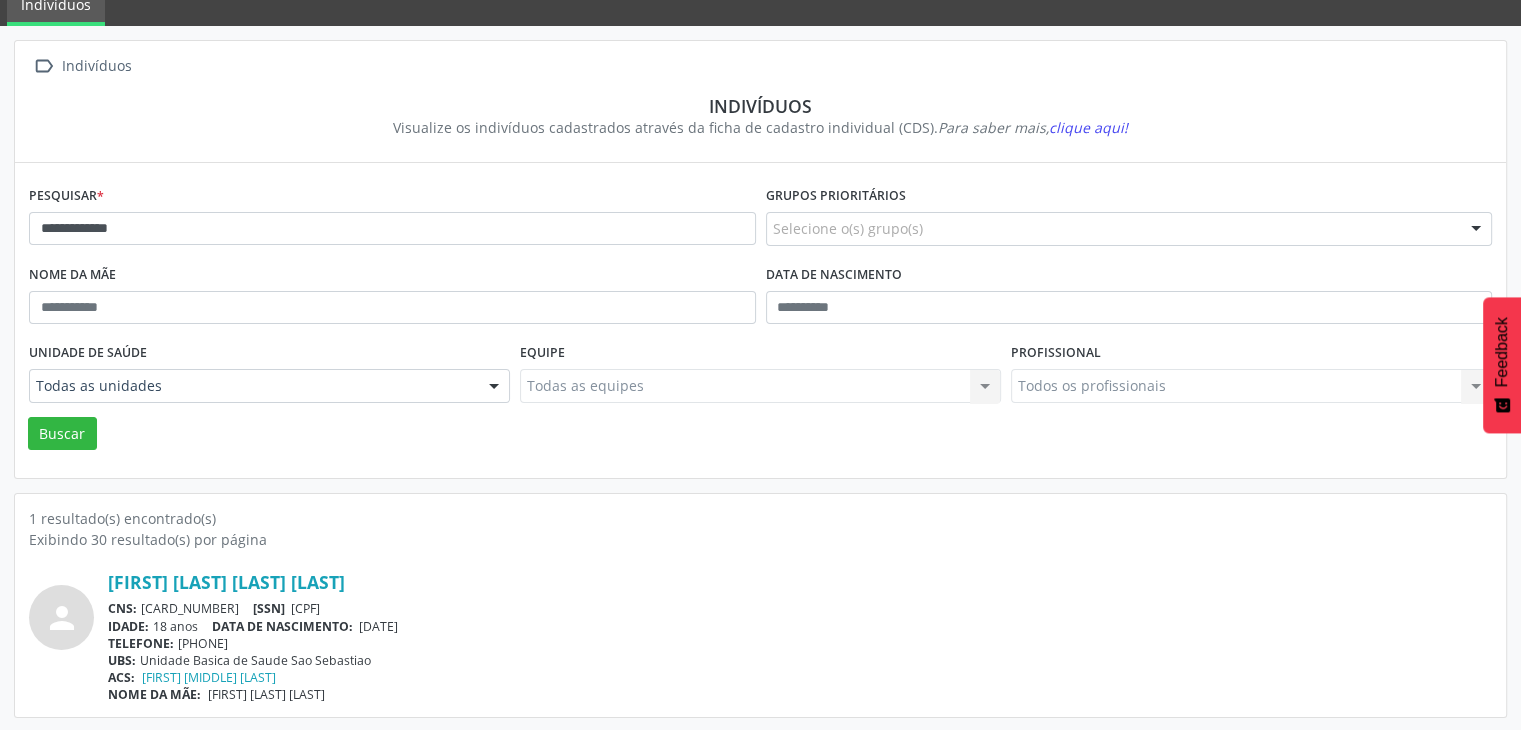 drag, startPoint x: 142, startPoint y: 605, endPoint x: 256, endPoint y: 602, distance: 114.03947 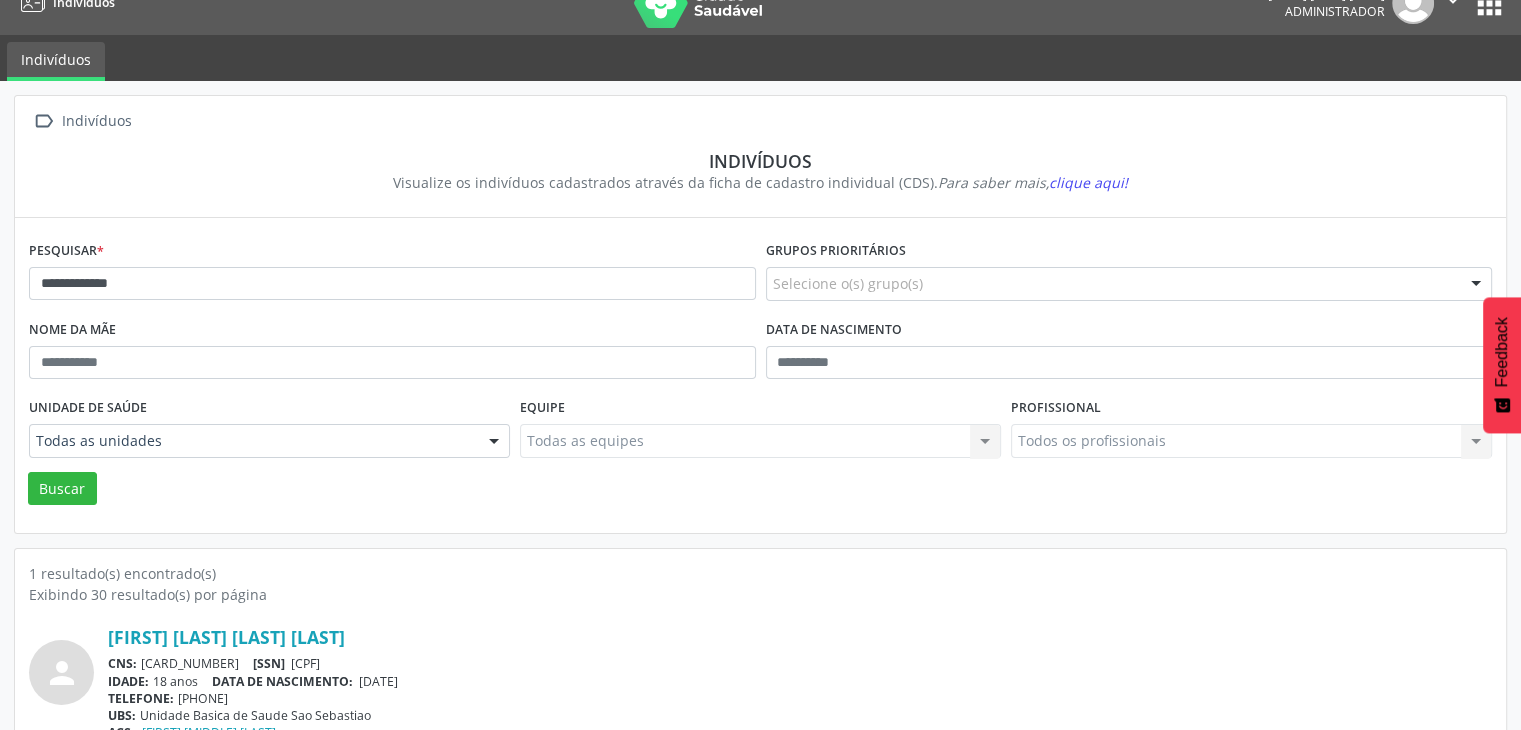 scroll, scrollTop: 0, scrollLeft: 0, axis: both 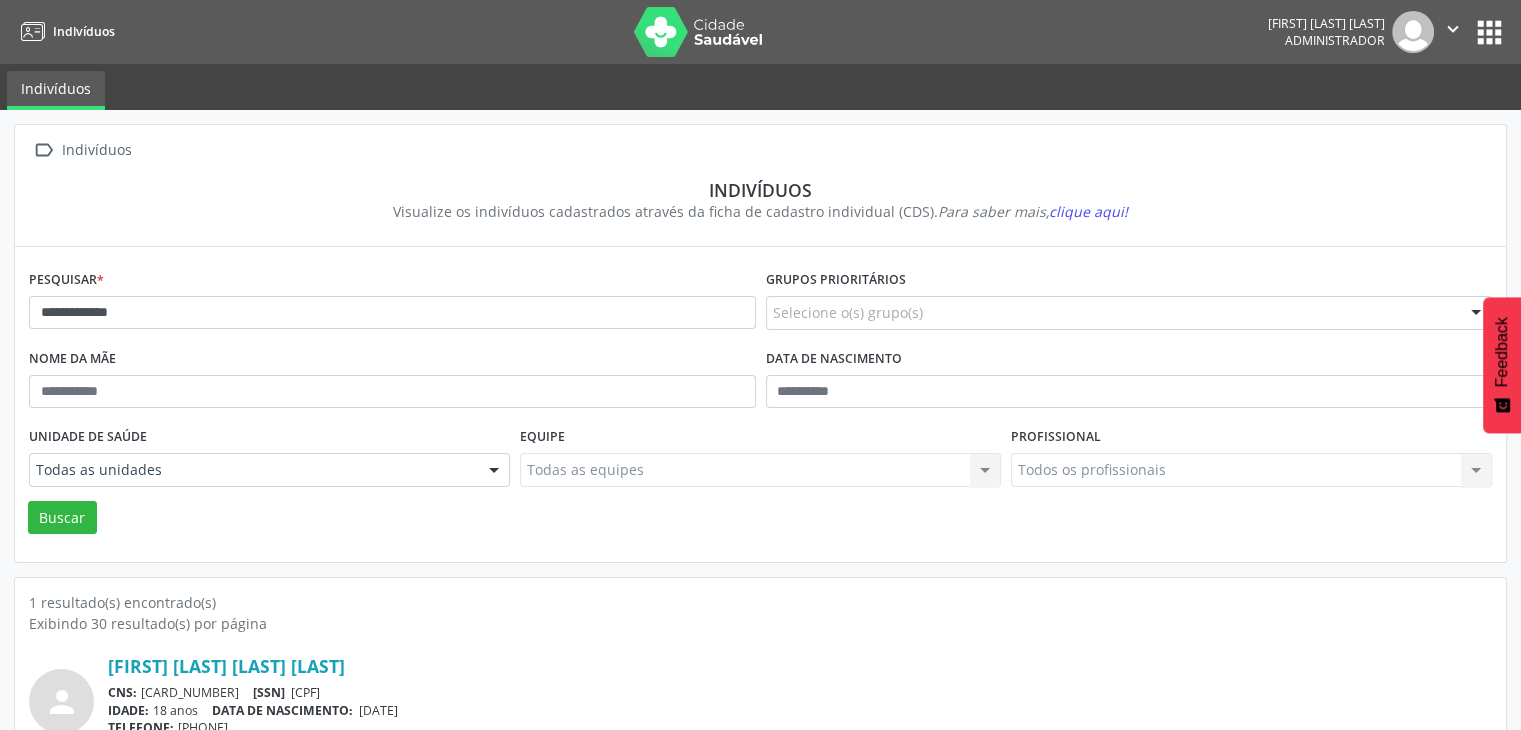 click on "**********" at bounding box center (392, 304) 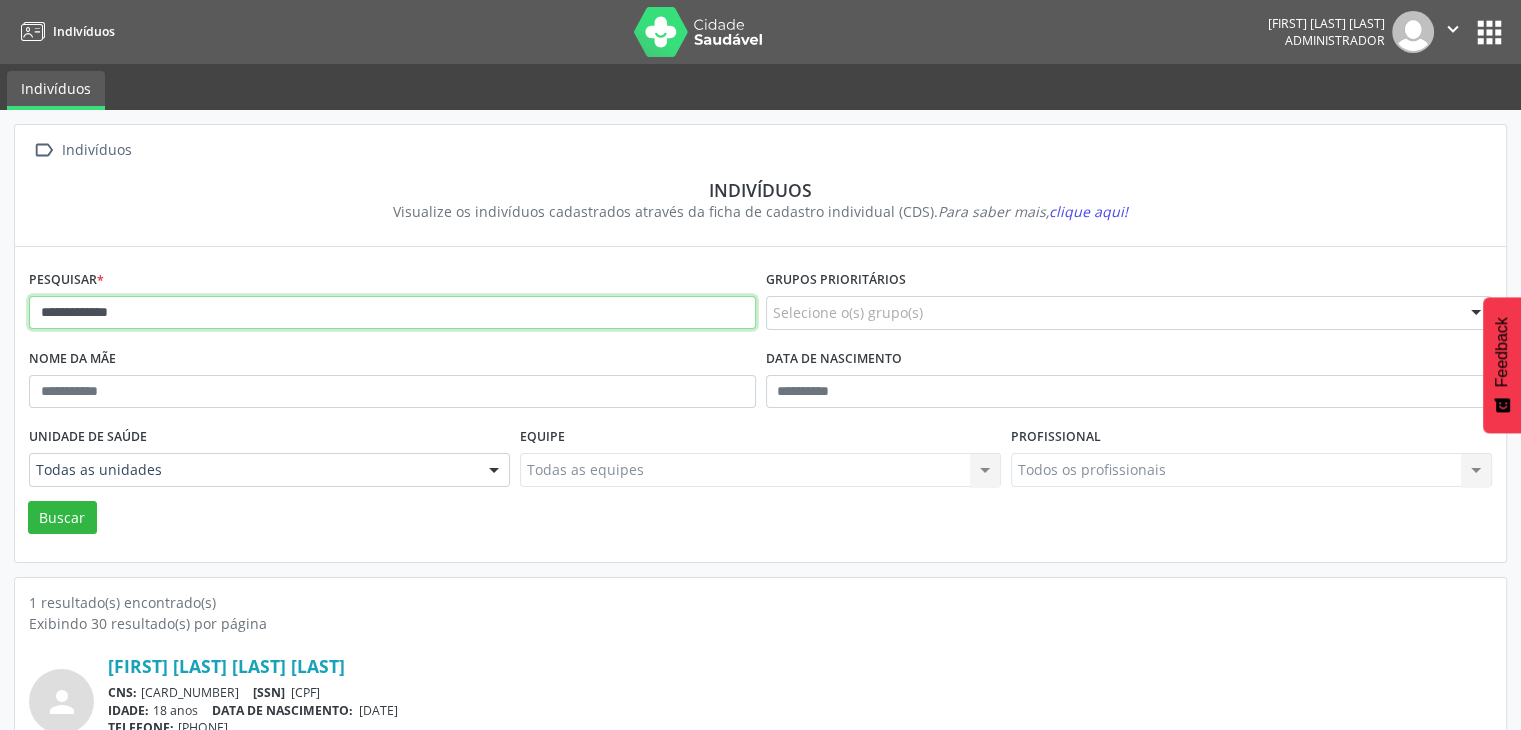 click on "**********" at bounding box center [392, 313] 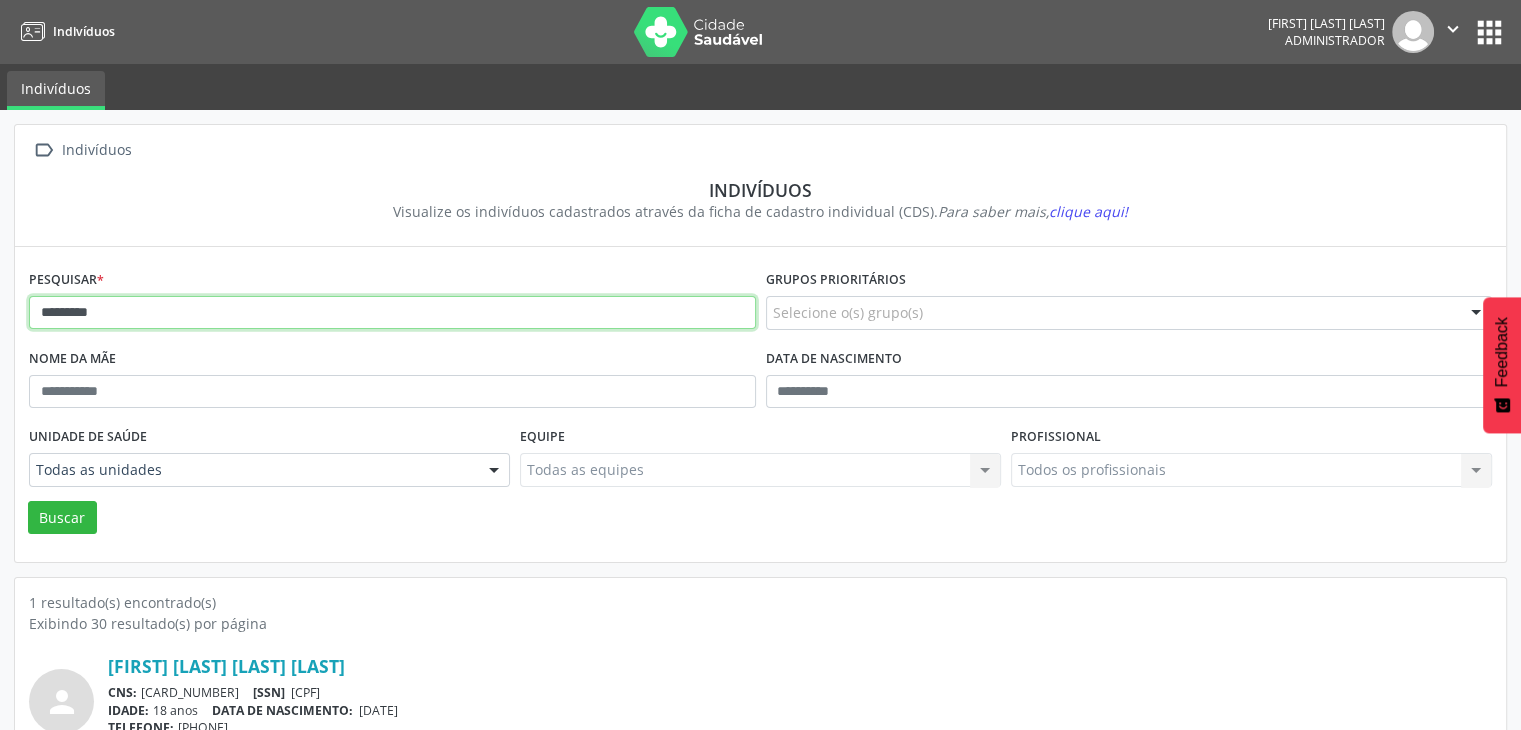 type on "********" 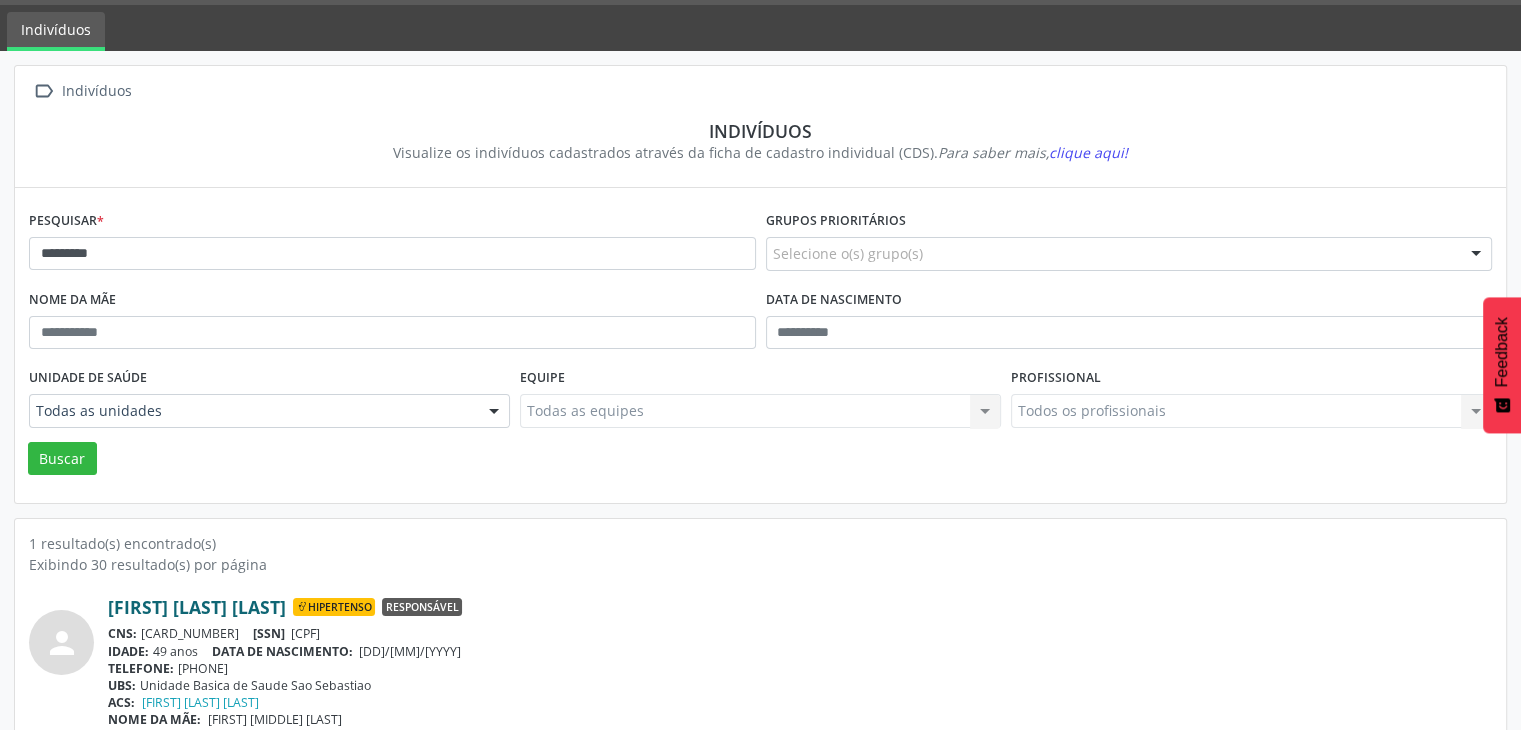 scroll, scrollTop: 84, scrollLeft: 0, axis: vertical 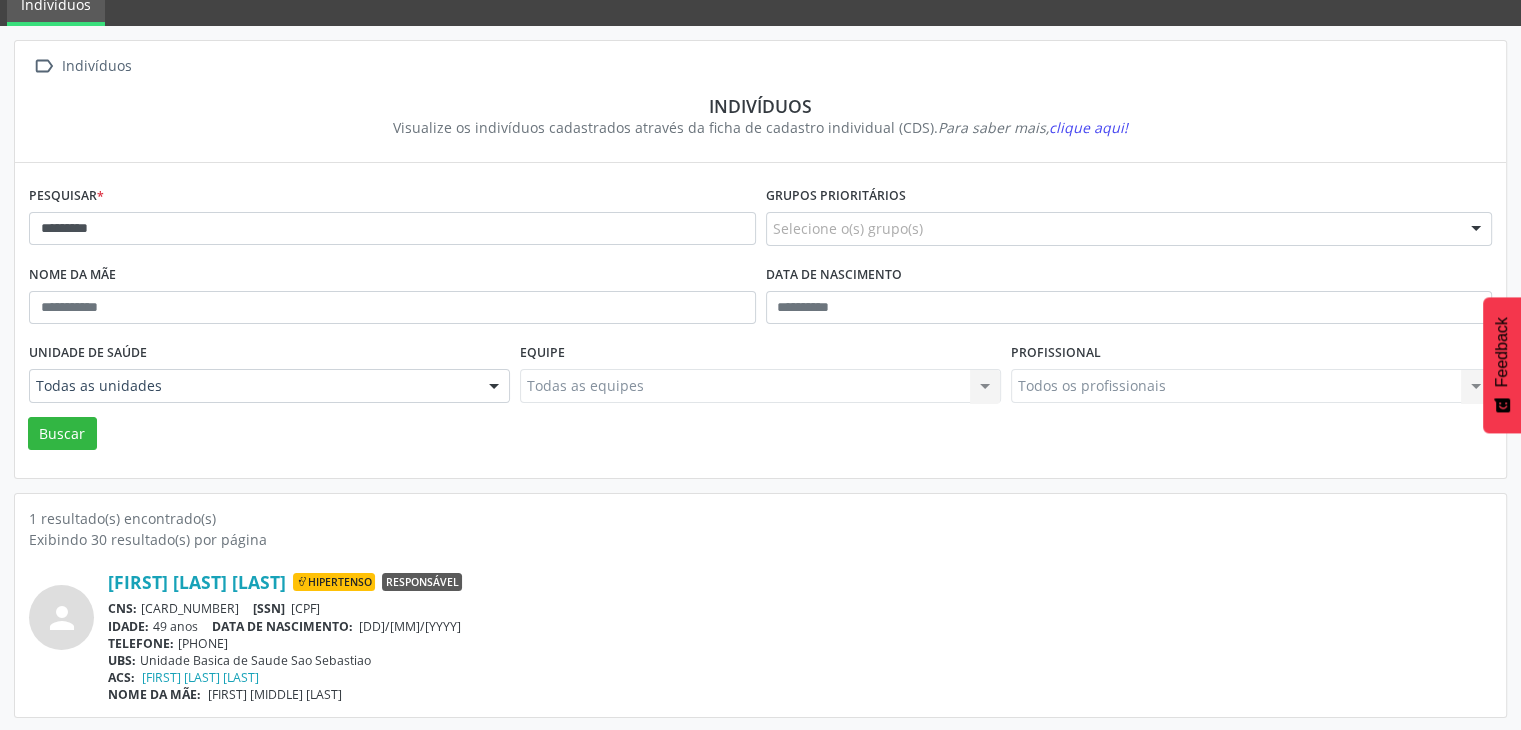 drag, startPoint x: 141, startPoint y: 608, endPoint x: 240, endPoint y: 593, distance: 100.12991 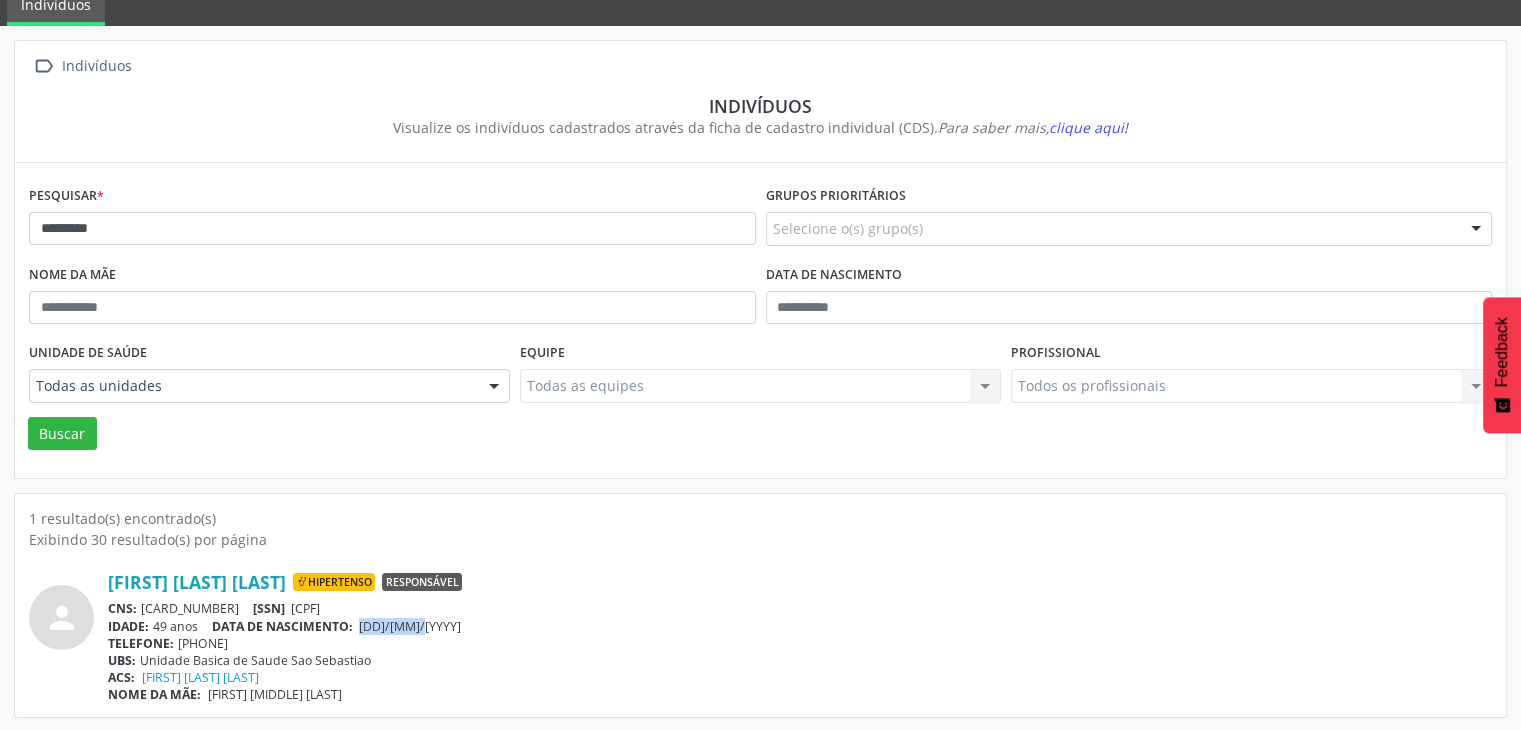 drag, startPoint x: 363, startPoint y: 623, endPoint x: 440, endPoint y: 622, distance: 77.00649 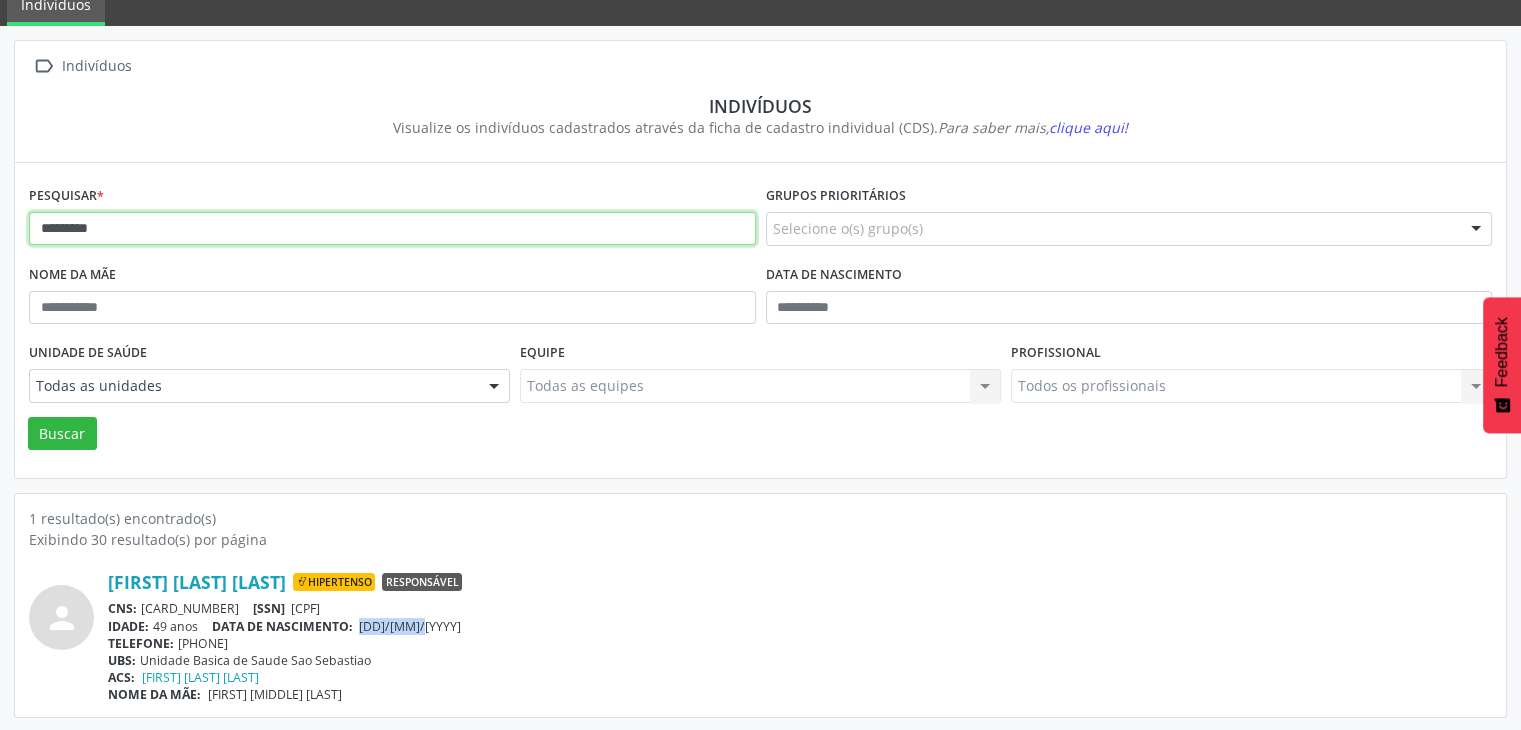 click on "********" at bounding box center [392, 229] 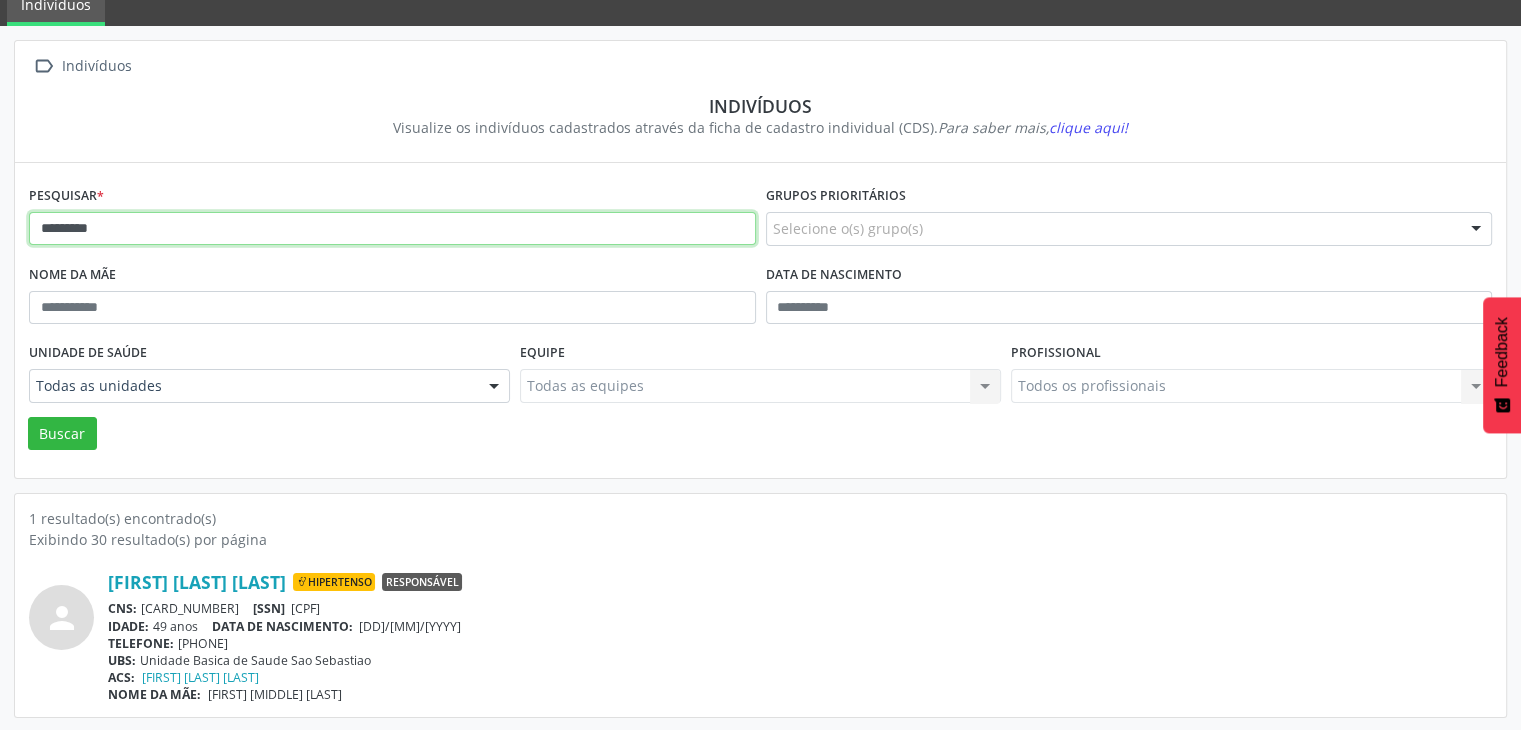 click on "********" at bounding box center (392, 229) 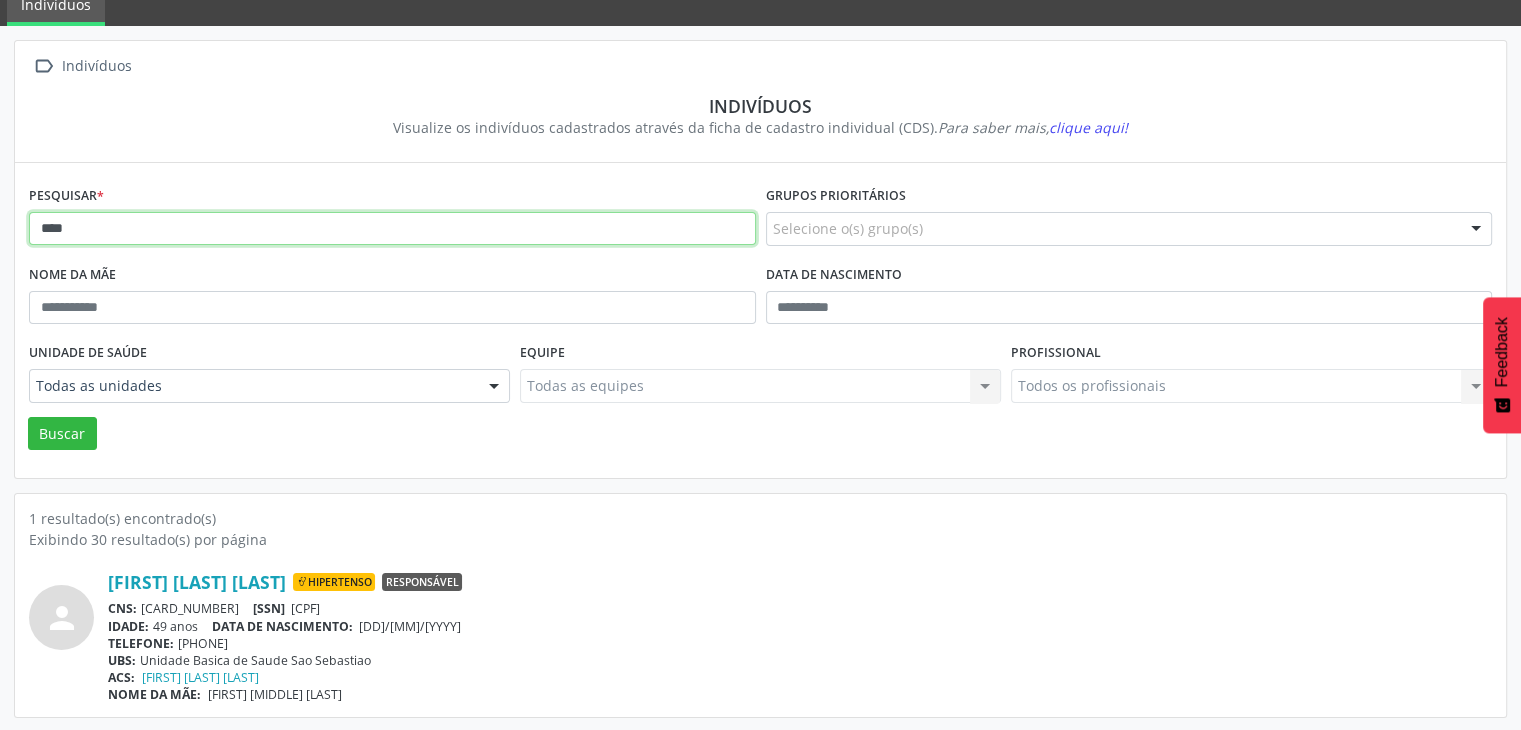 type on "****" 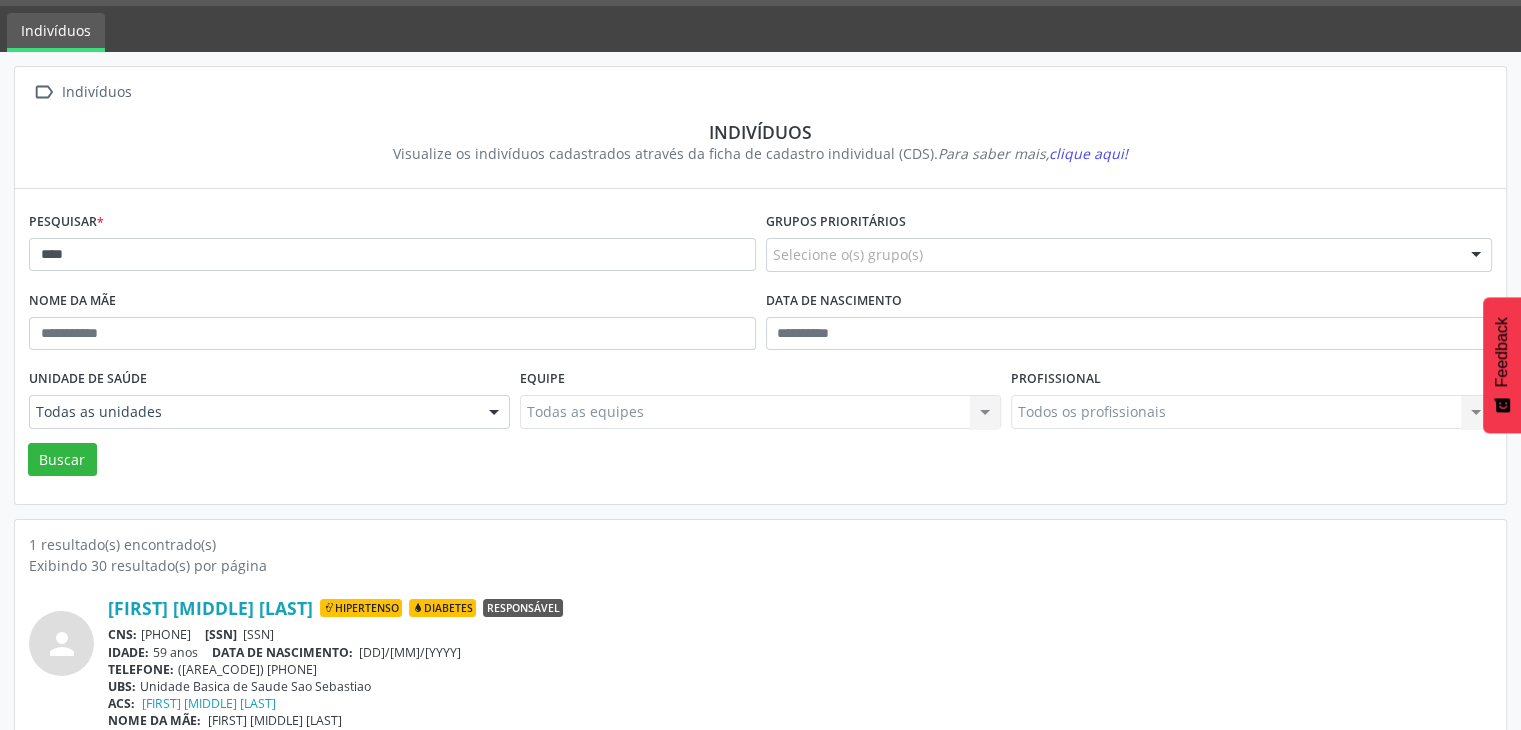 scroll, scrollTop: 84, scrollLeft: 0, axis: vertical 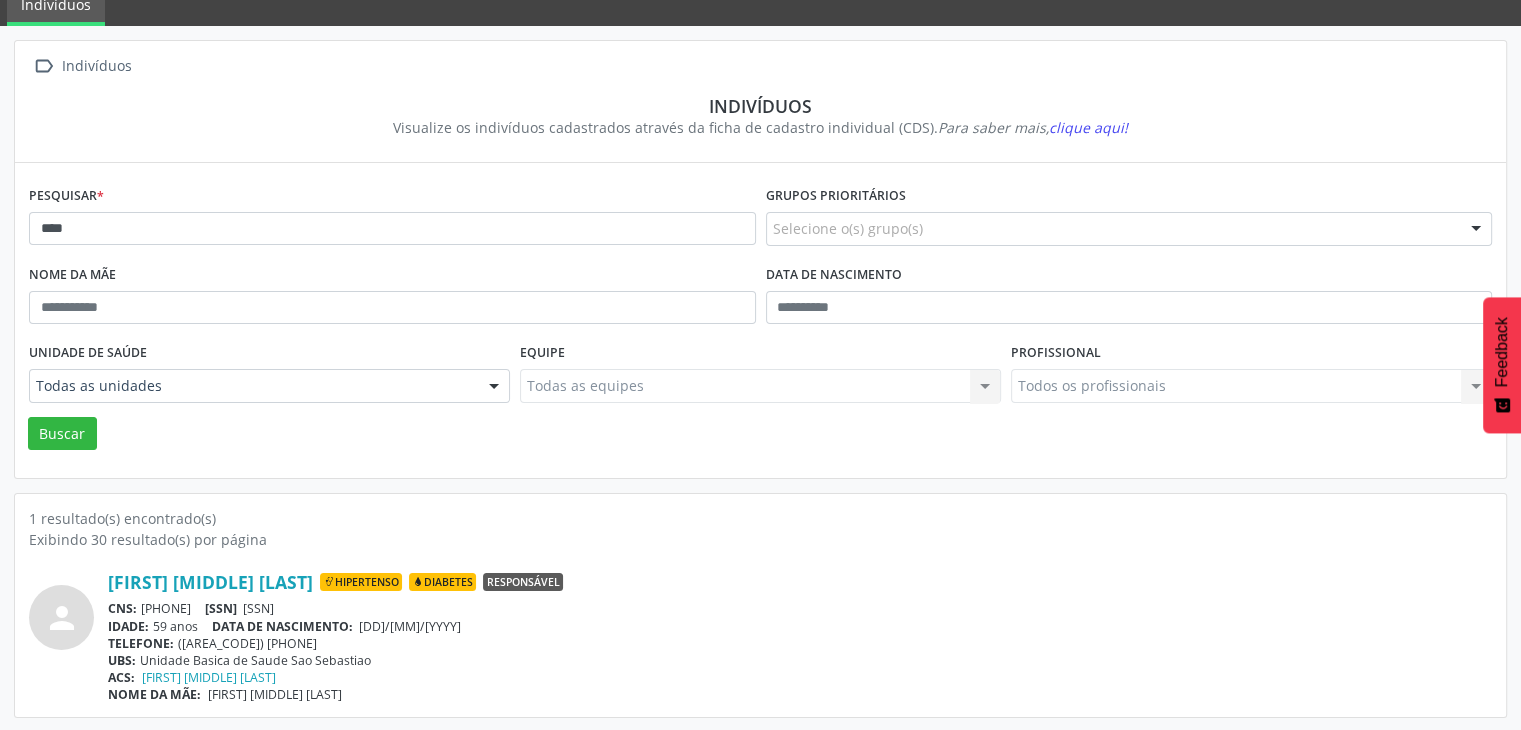 drag, startPoint x: 139, startPoint y: 605, endPoint x: 266, endPoint y: 601, distance: 127.06297 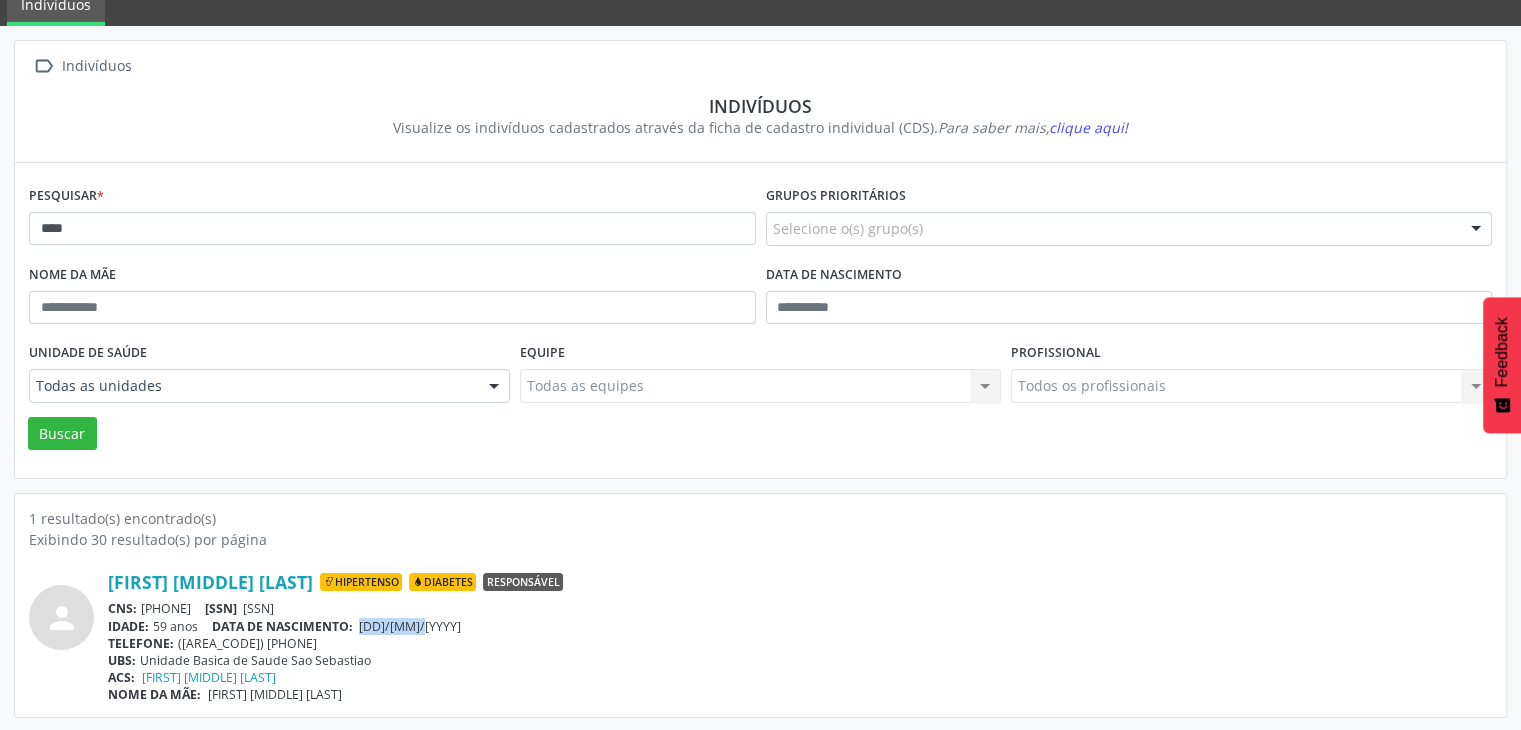 drag, startPoint x: 364, startPoint y: 618, endPoint x: 464, endPoint y: 624, distance: 100.17984 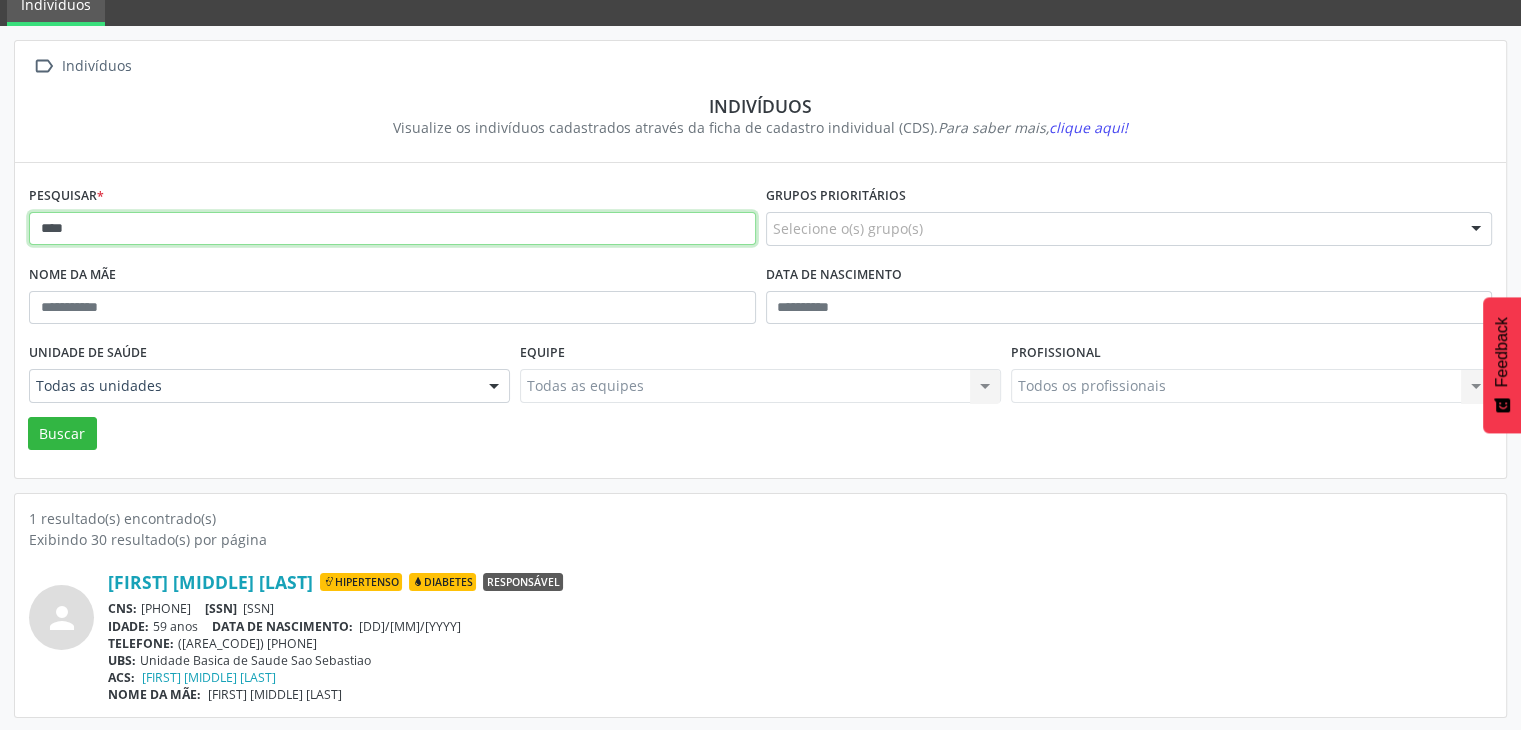 click on "****" at bounding box center [392, 229] 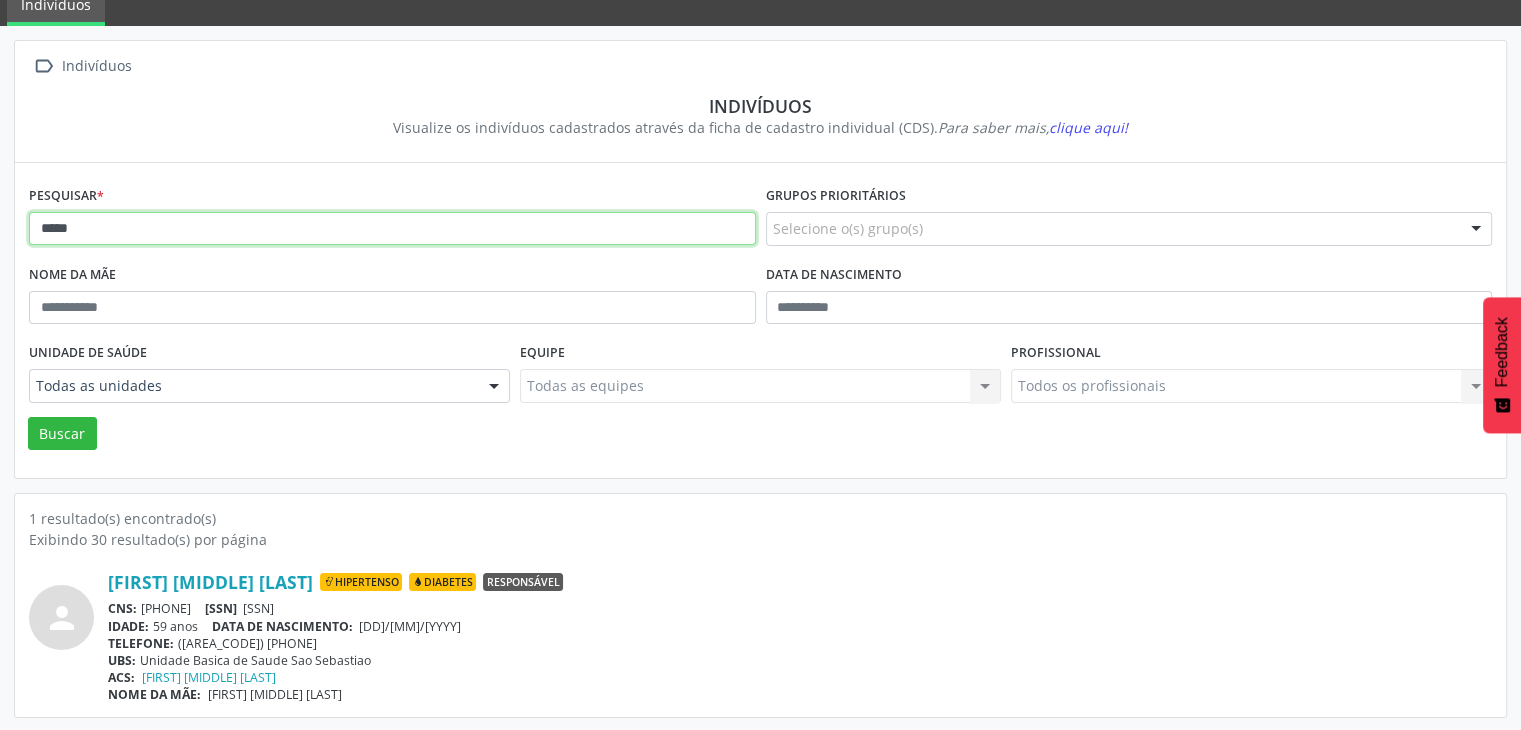 type on "****" 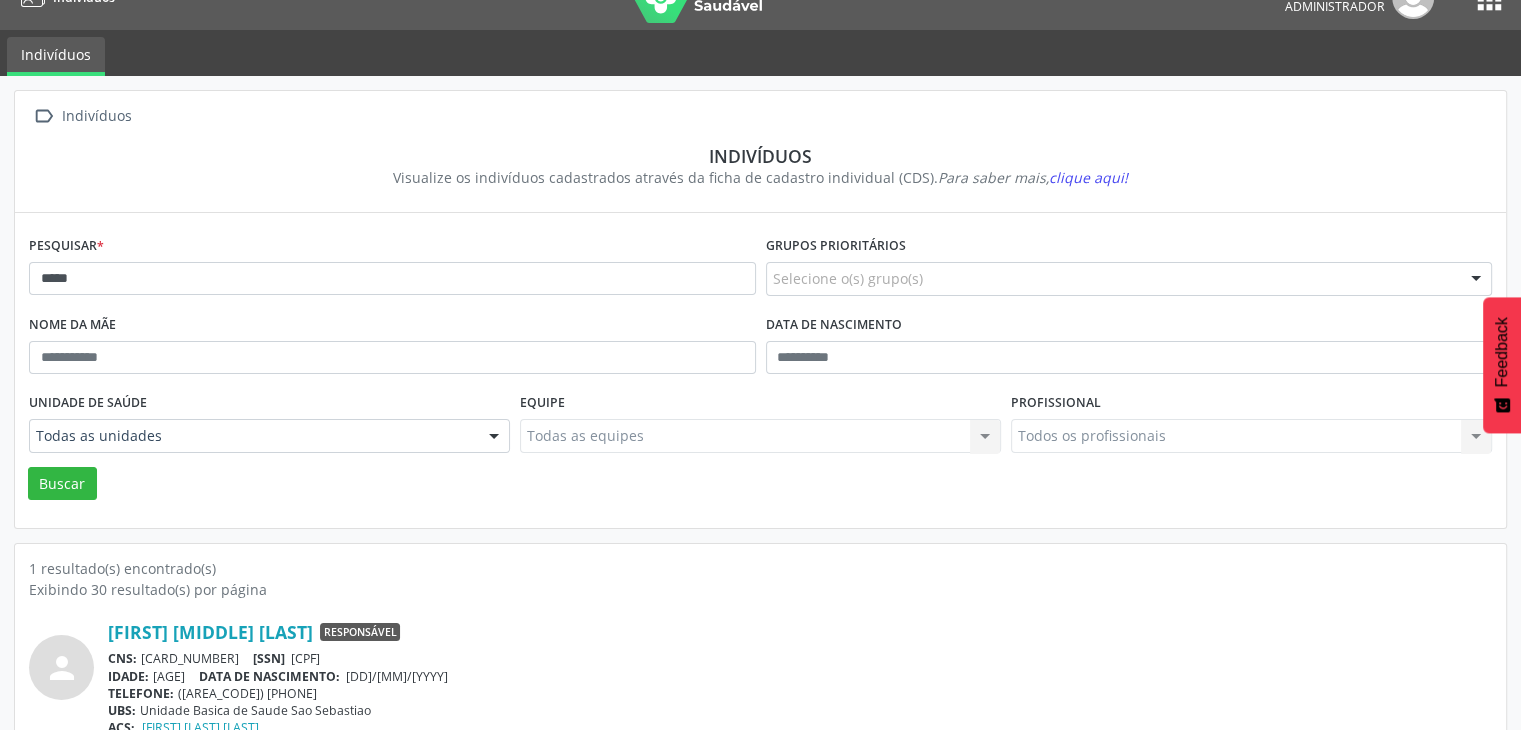 scroll, scrollTop: 84, scrollLeft: 0, axis: vertical 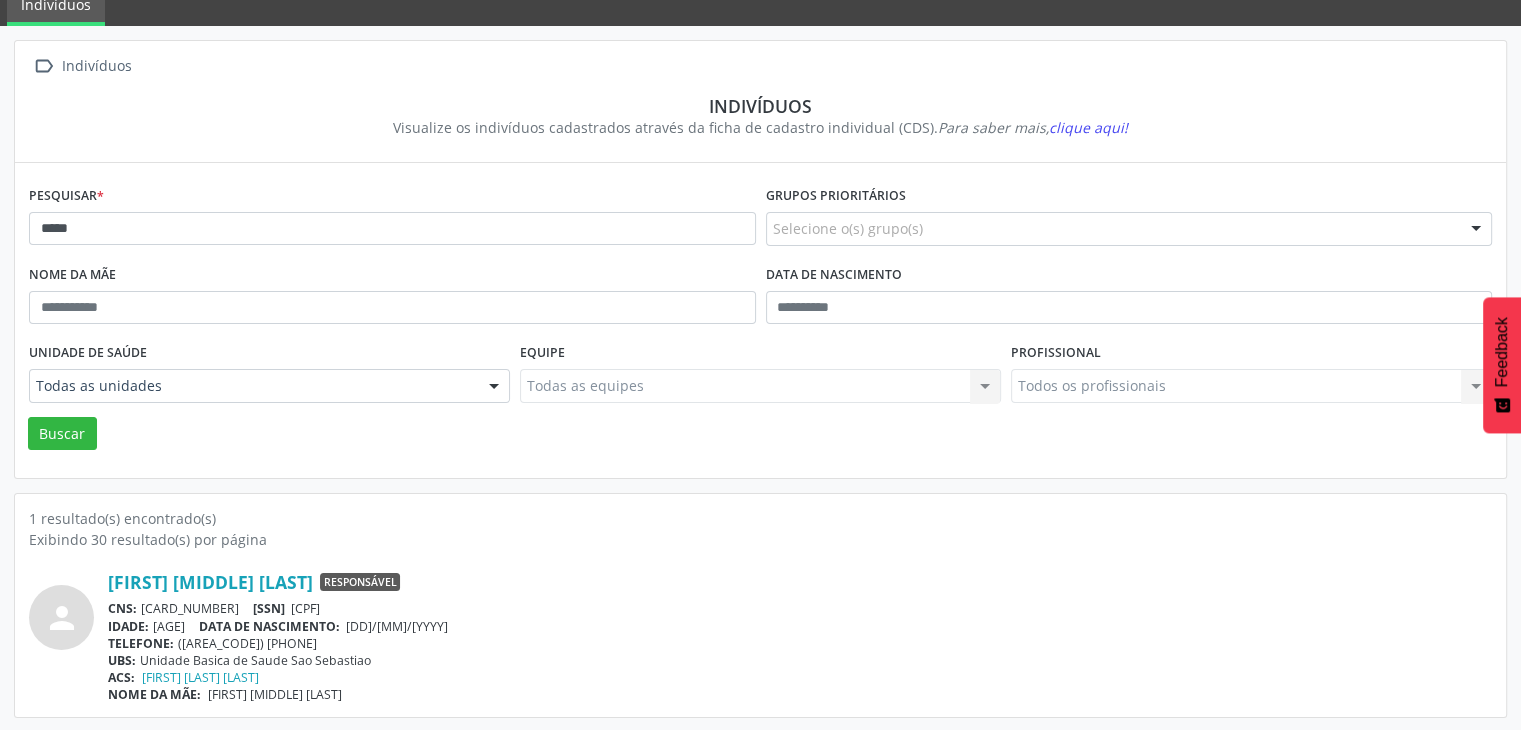 drag, startPoint x: 139, startPoint y: 609, endPoint x: 268, endPoint y: 609, distance: 129 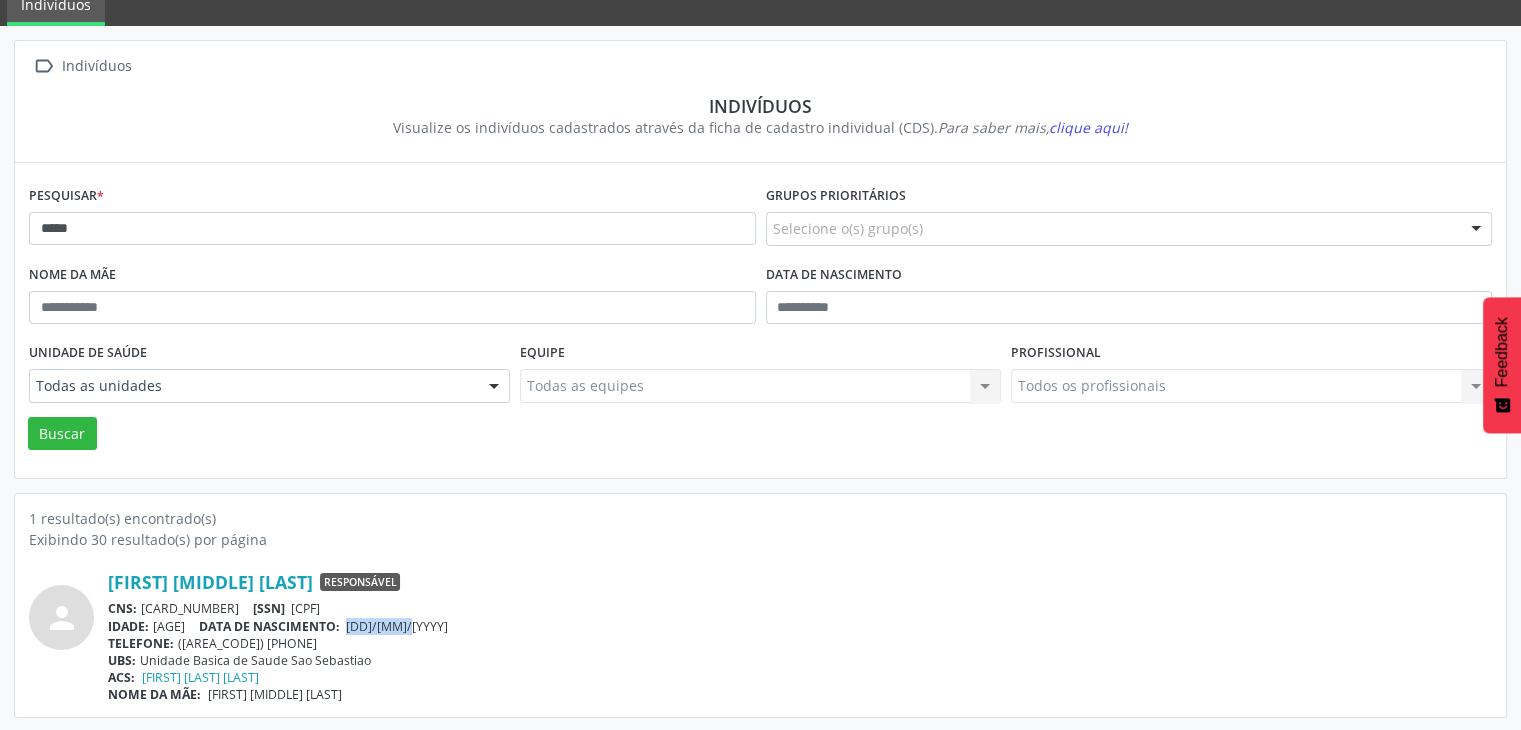 drag, startPoint x: 363, startPoint y: 621, endPoint x: 431, endPoint y: 621, distance: 68 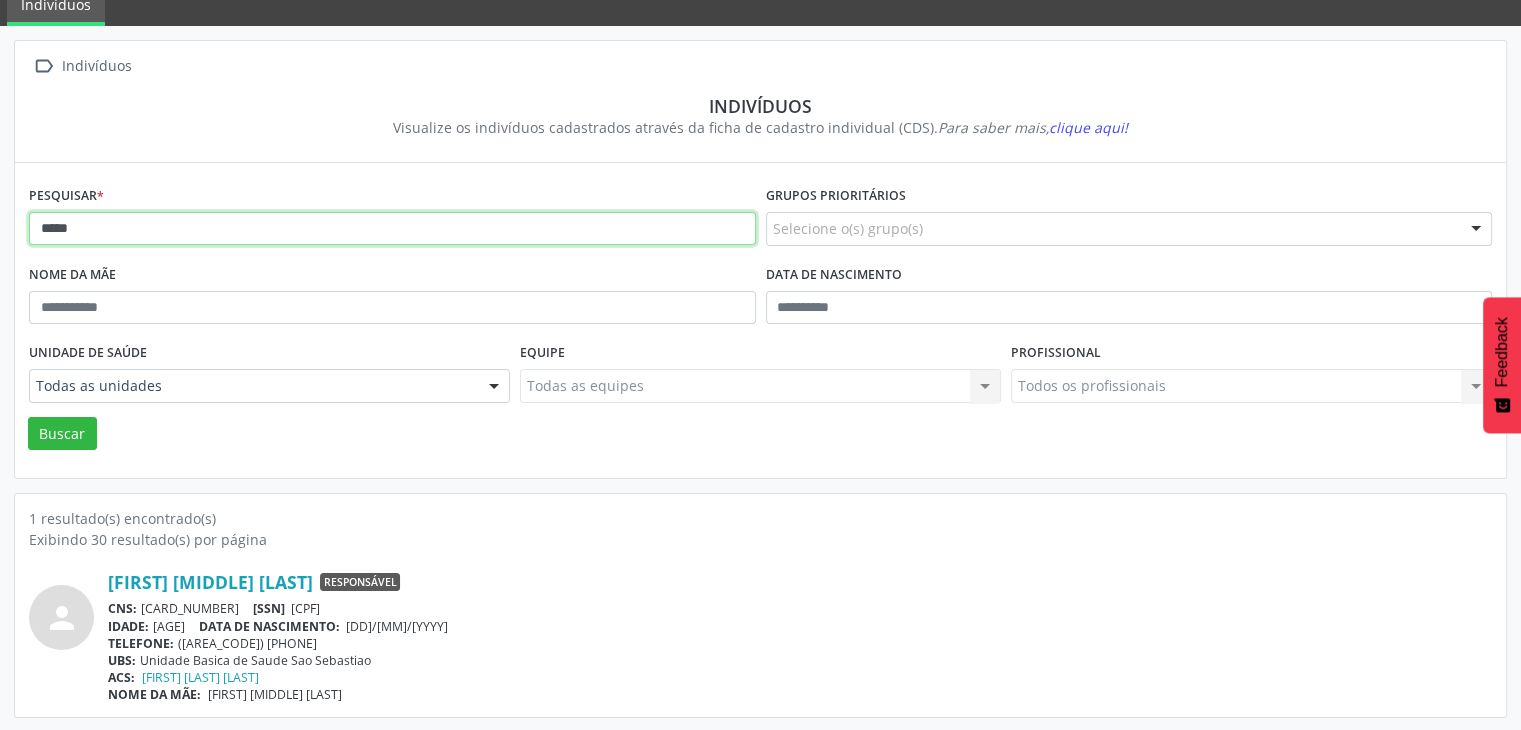 click on "****" at bounding box center [392, 229] 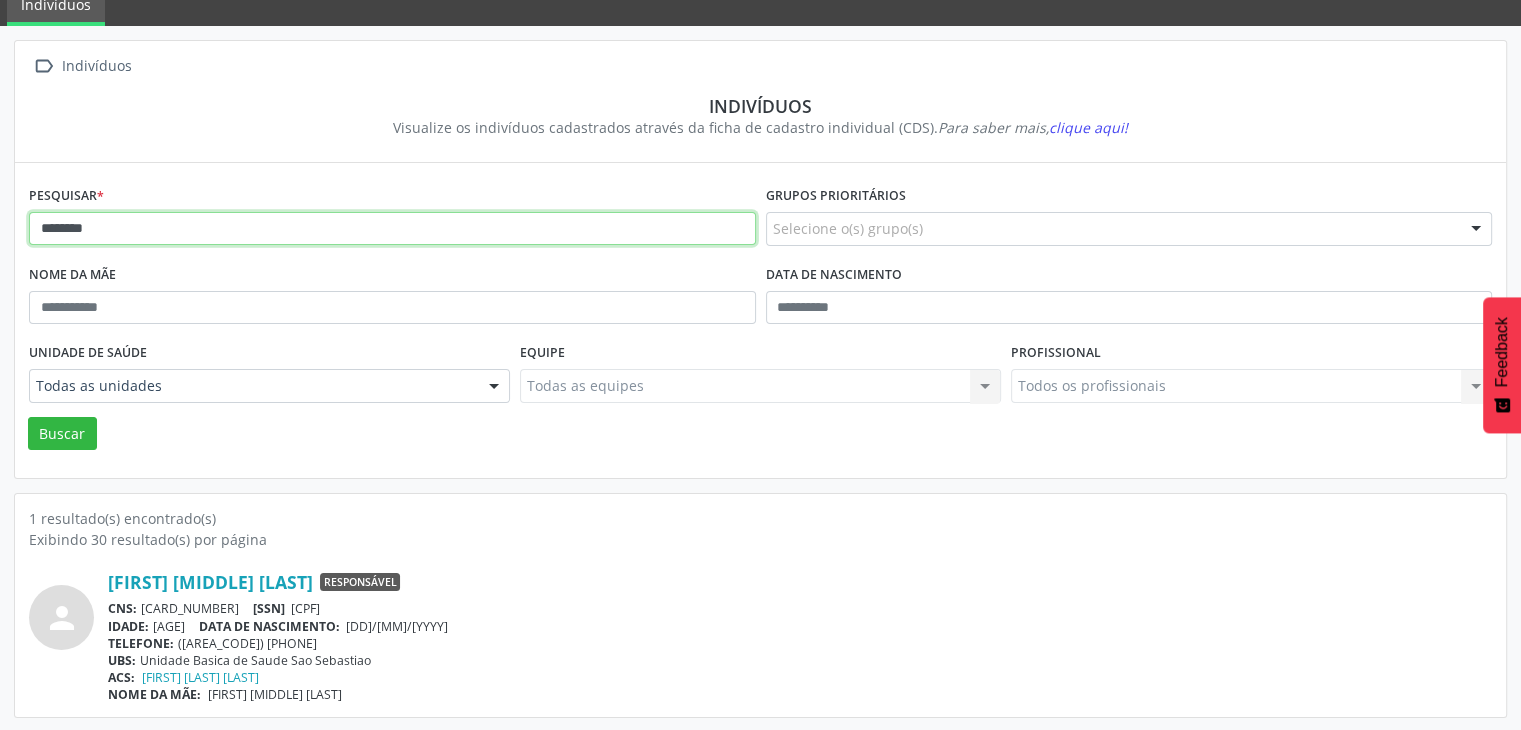 click on "Buscar" at bounding box center (62, 434) 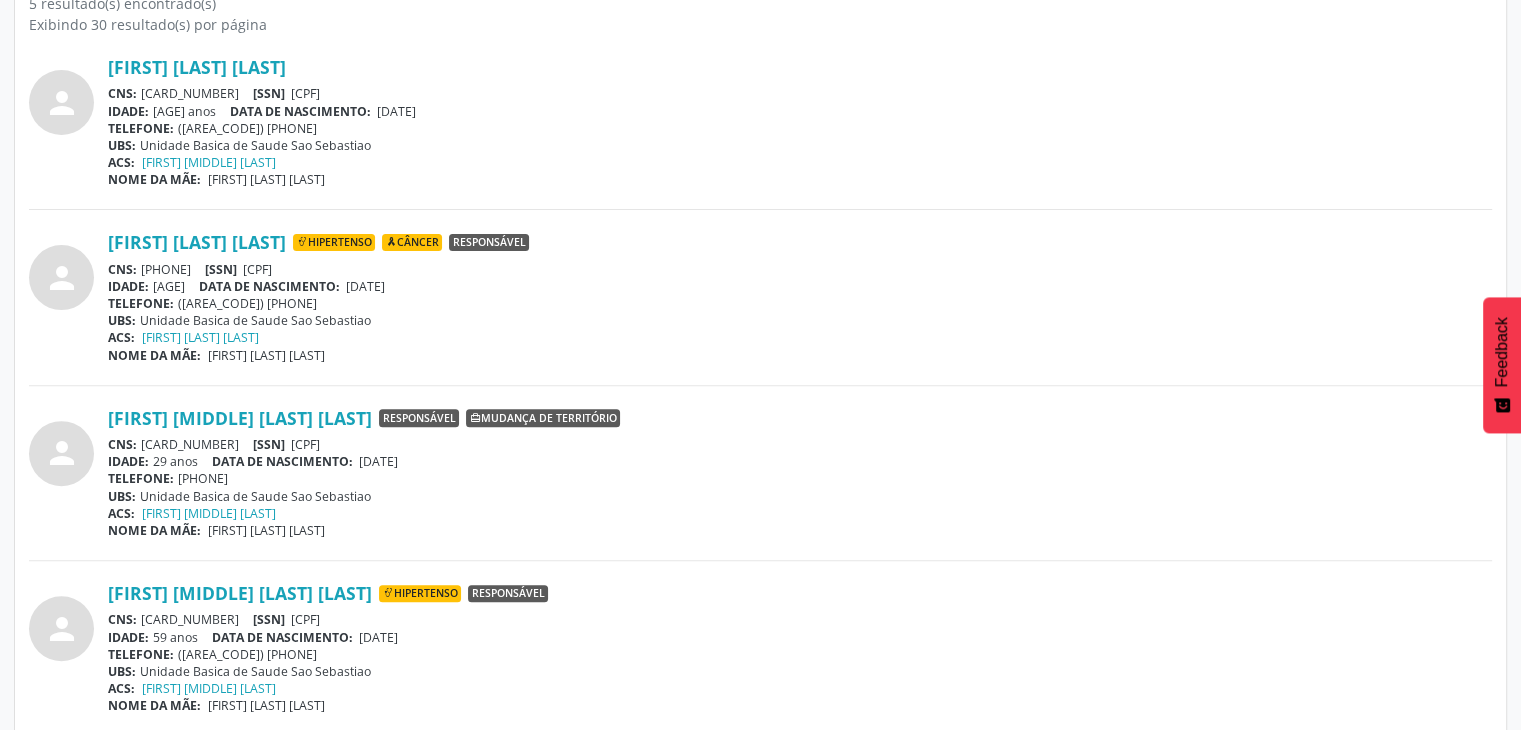 scroll, scrollTop: 600, scrollLeft: 0, axis: vertical 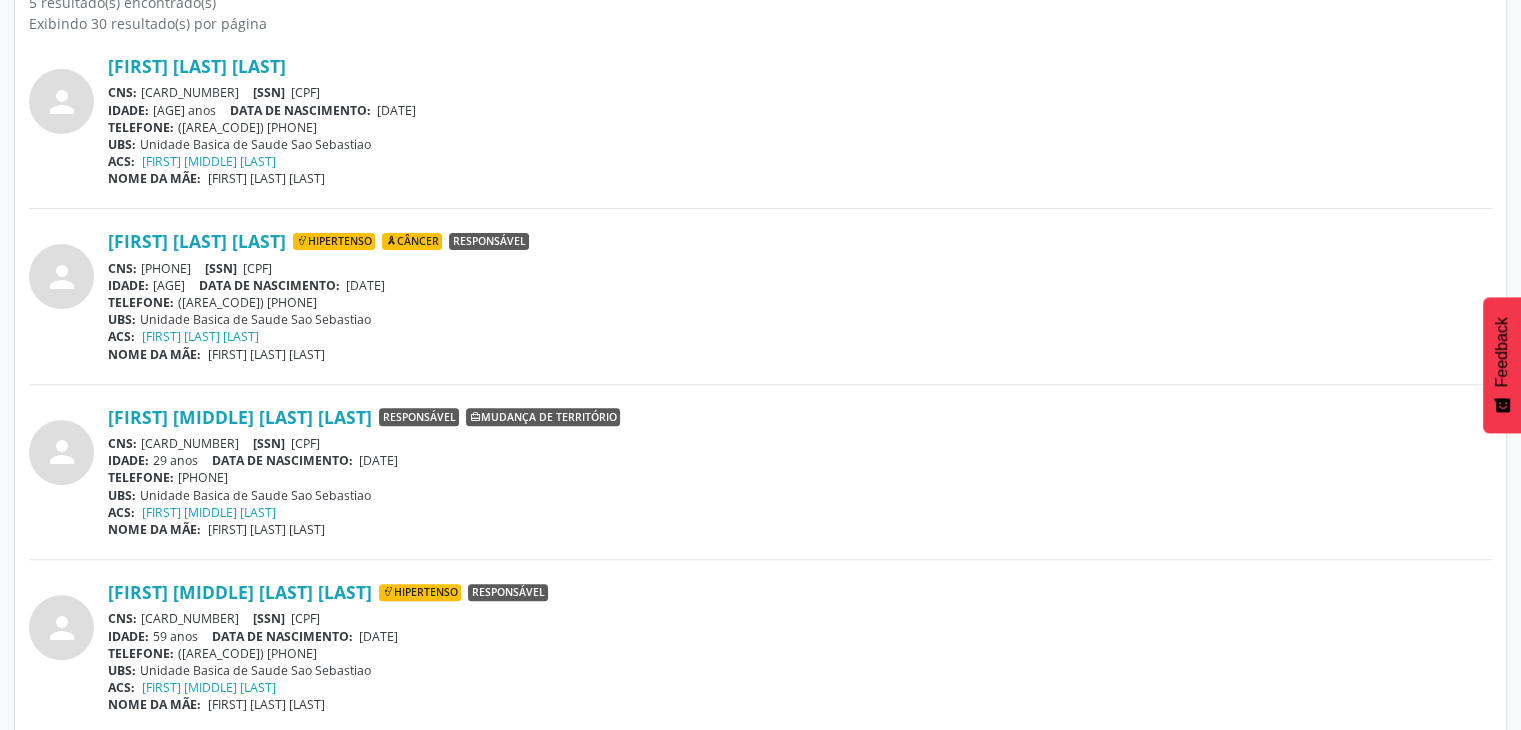 drag, startPoint x: 143, startPoint y: 261, endPoint x: 256, endPoint y: 271, distance: 113.44161 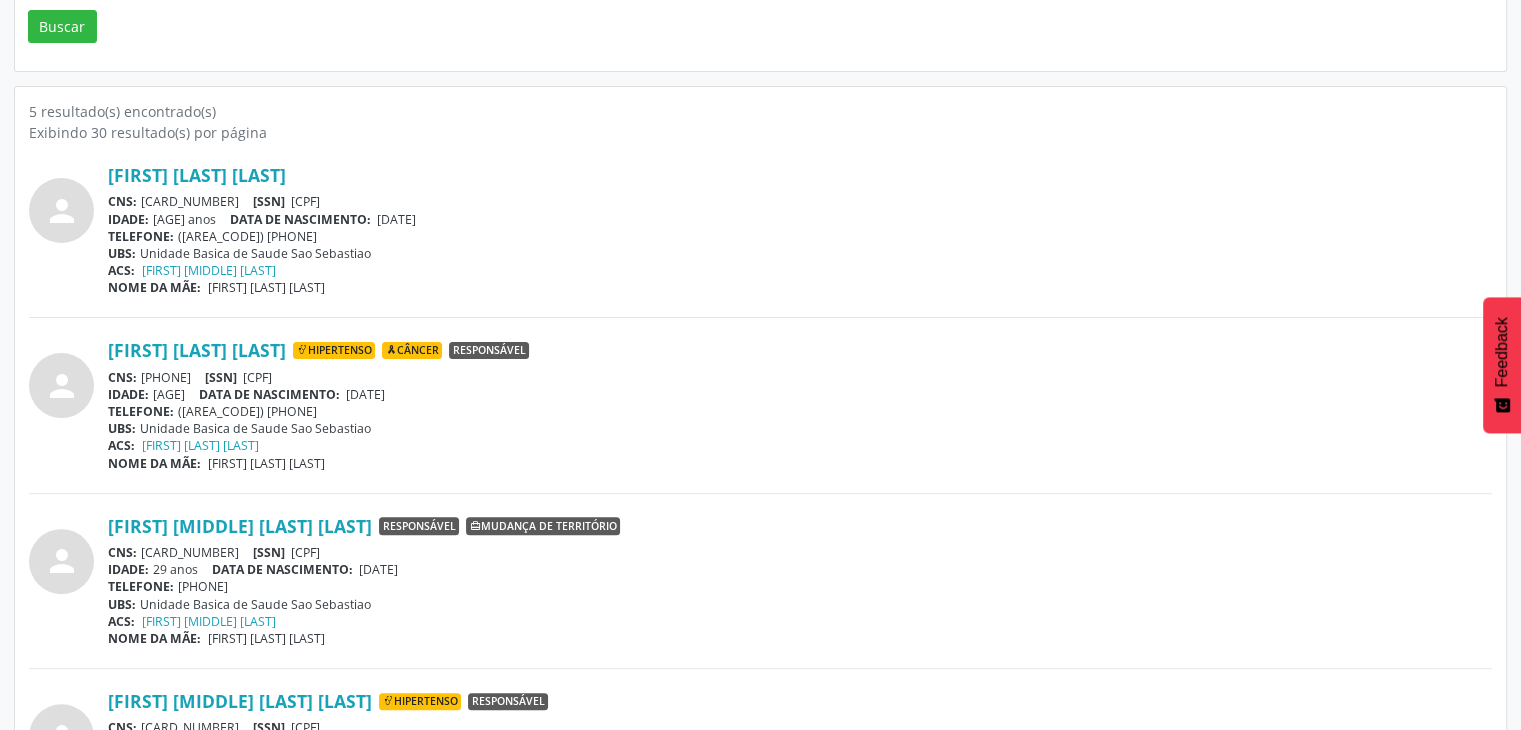 scroll, scrollTop: 500, scrollLeft: 0, axis: vertical 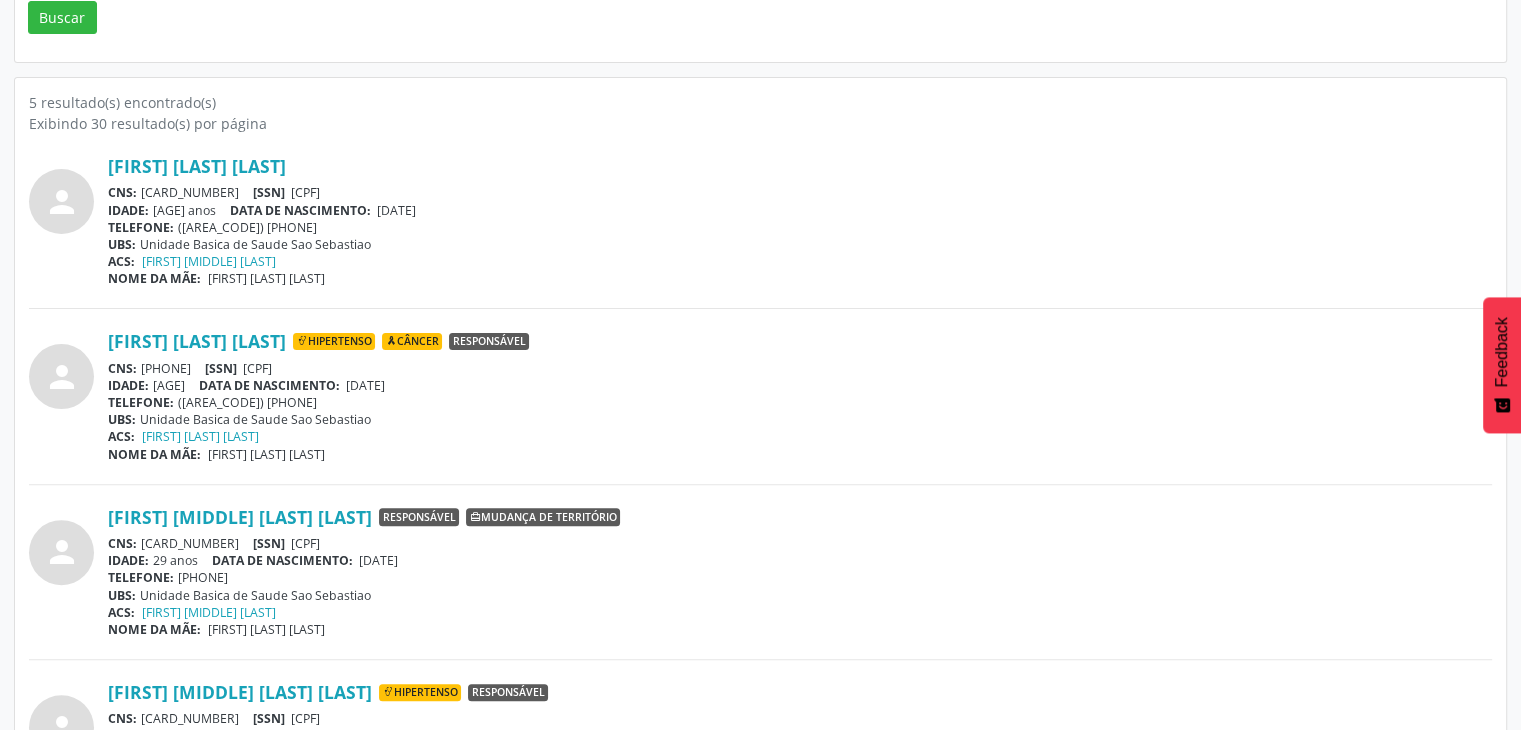 drag, startPoint x: 367, startPoint y: 387, endPoint x: 481, endPoint y: 388, distance: 114.00439 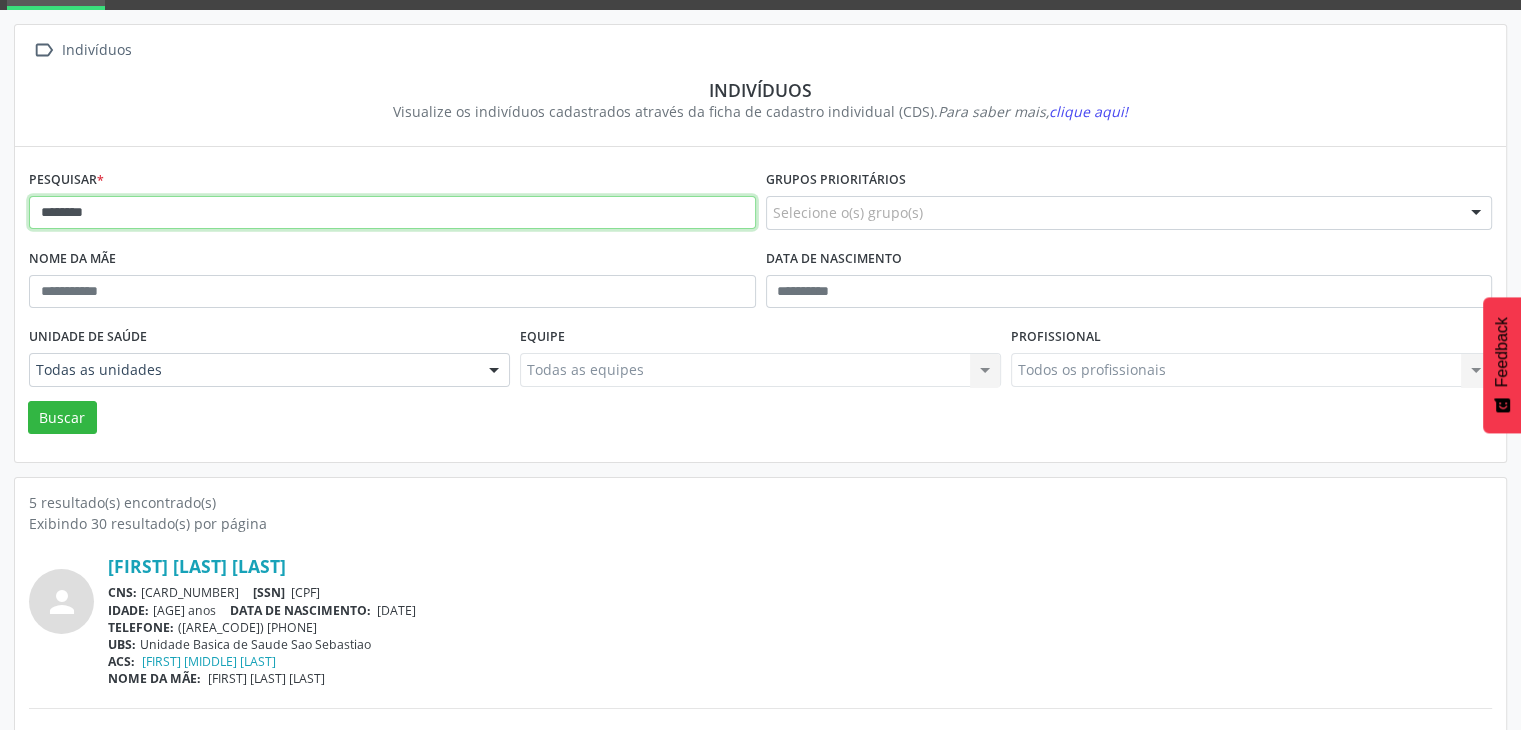 click on "*******" at bounding box center [392, 213] 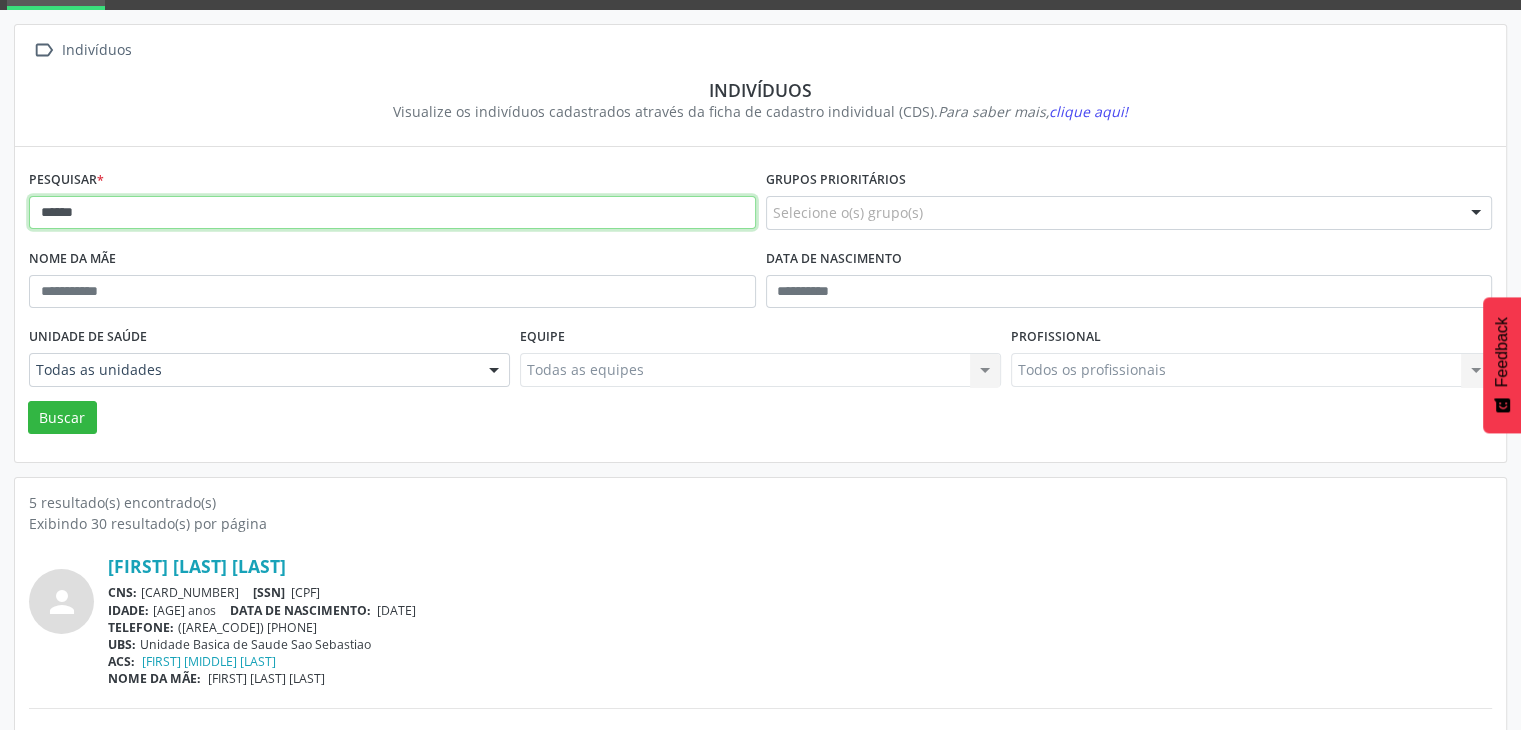 type on "******" 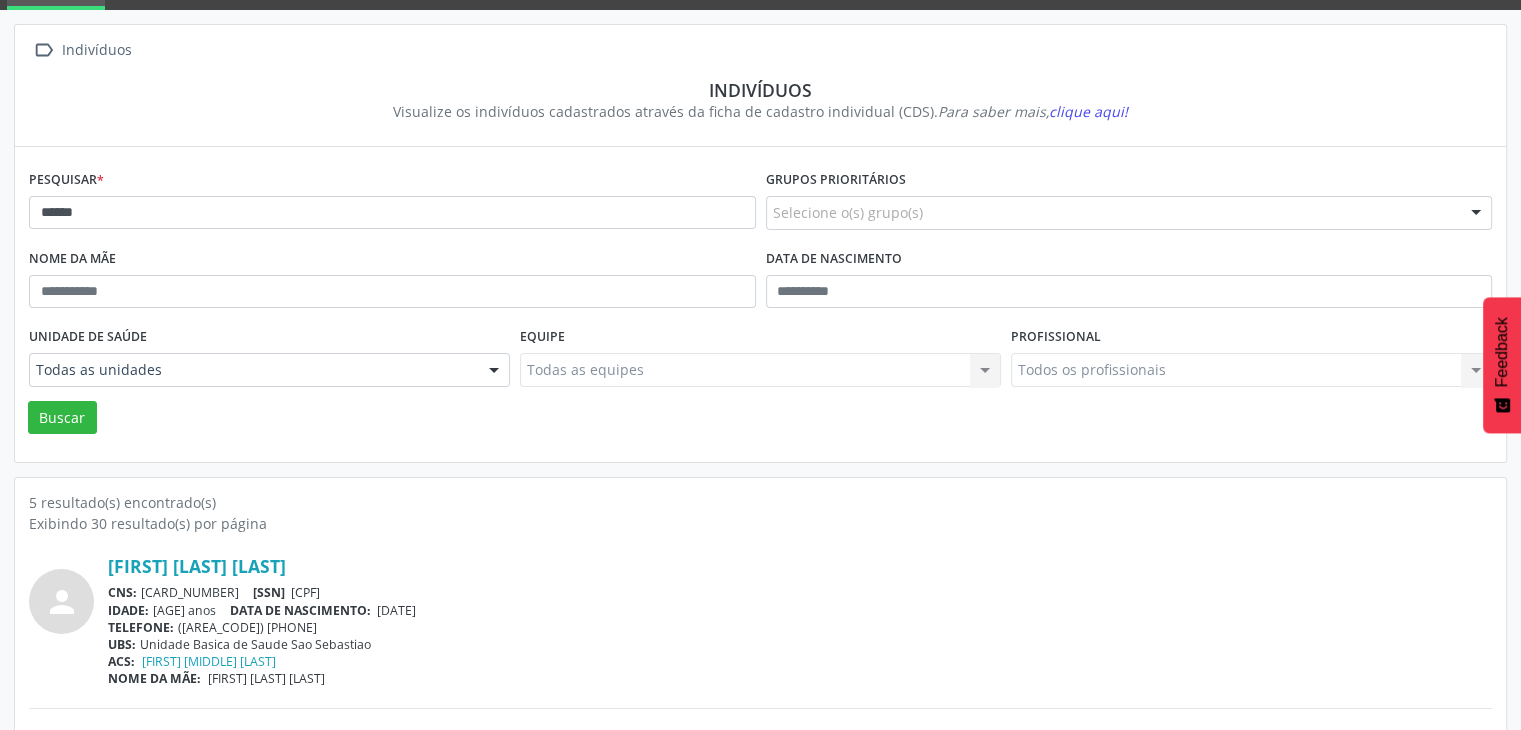 click on "person
[FIRST] [LAST] [LAST]
CNS:
[CARD_NUMBER]
CPF:    [CPF]   IDADE:
[AGE] anos
DATA DE NASCIMENTO:    [DD]/[MM]/[YYYY]   TELEFONE:
([AREA_CODE]) [PHONE]
UBS:
Unidade Basica de Saude Sao Sebastiao
ACS:
[FIRST] [LAST]
NOME DA MÃE:
[FIRST] [LAST]
person
[FIRST] [LAST] [LAST]
Hipertenso
Câncer
Responsável
CNS:
[CARD_NUMBER]
CPF:    [CPF]   IDADE:
[AGE] anos
DATA DE NASCIMENTO:    [DD]/[MM]/[YYYY]   TELEFONE:
([AREA_CODE]) [PHONE]
UBS:
Unidade Basica de Saude Sao Sebastiao
ACS:
[FIRST] [LAST] [LAST]
NOME DA MÃE:
[FIRST] [LAST] [LAST]
person
[FIRST] [LAST] [LAST]
Responsável
Mudança de território
CNS:
[CARD_NUMBER]
CPF:    [CPF]   IDADE:
[AGE] anos" at bounding box center (760, 961) 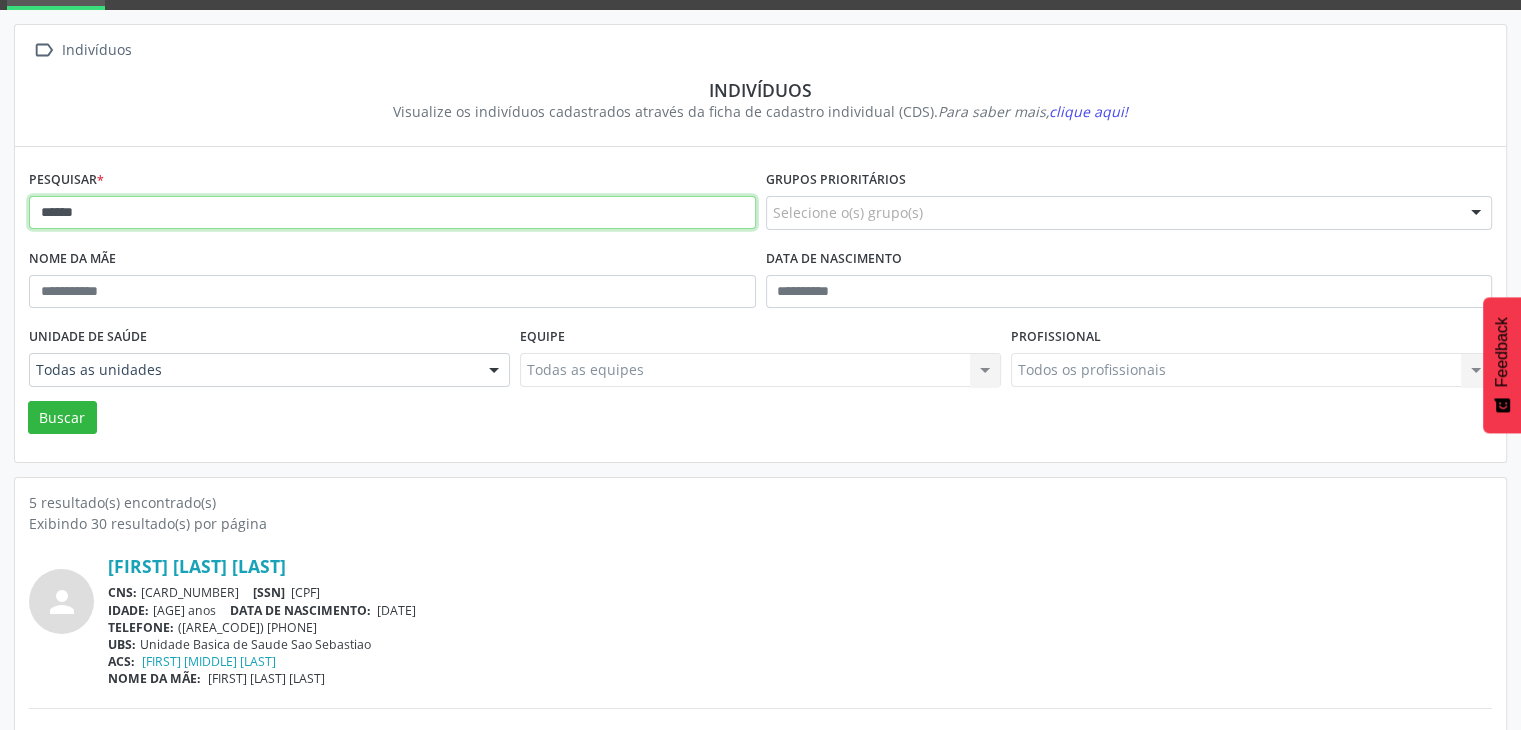 click on "******" at bounding box center (392, 213) 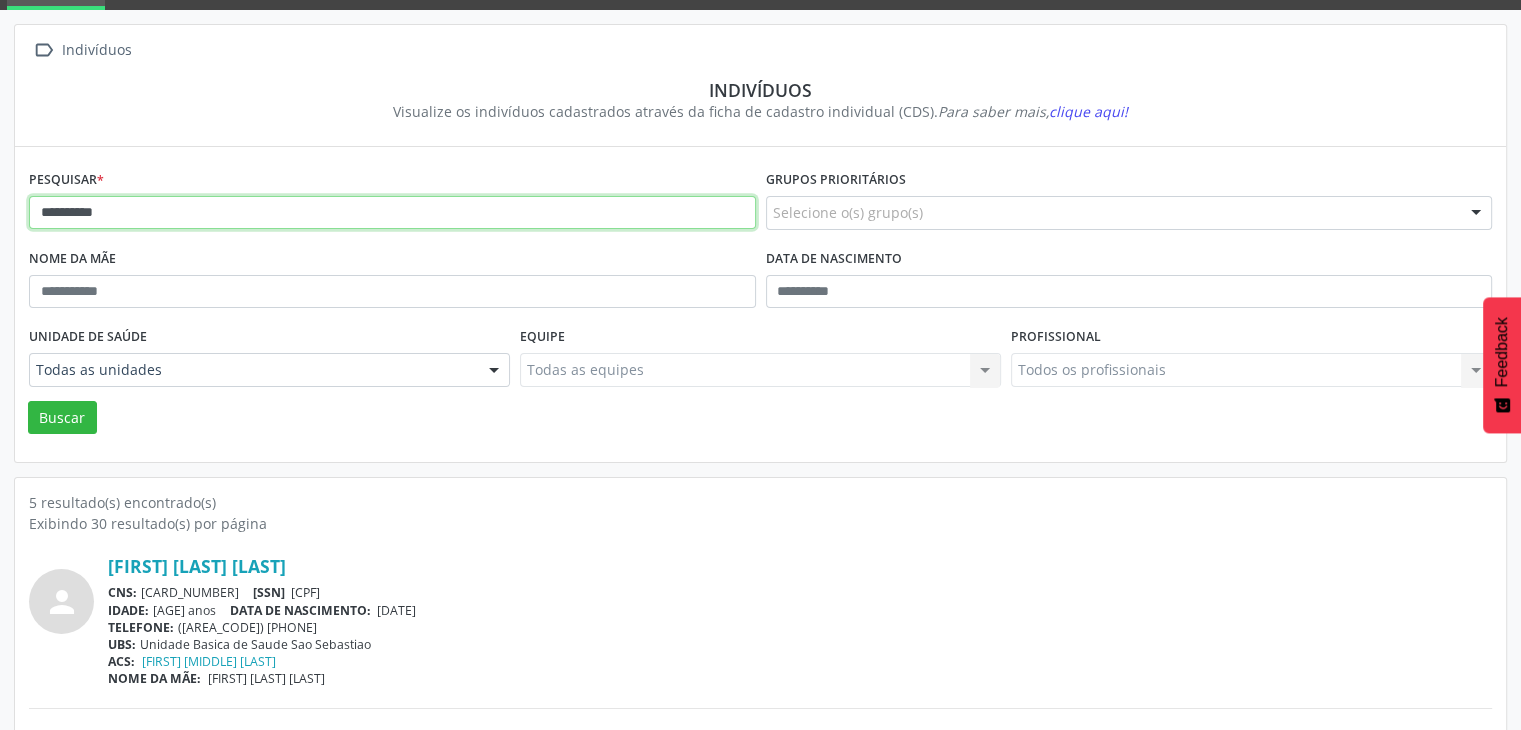click on "Buscar" at bounding box center (62, 418) 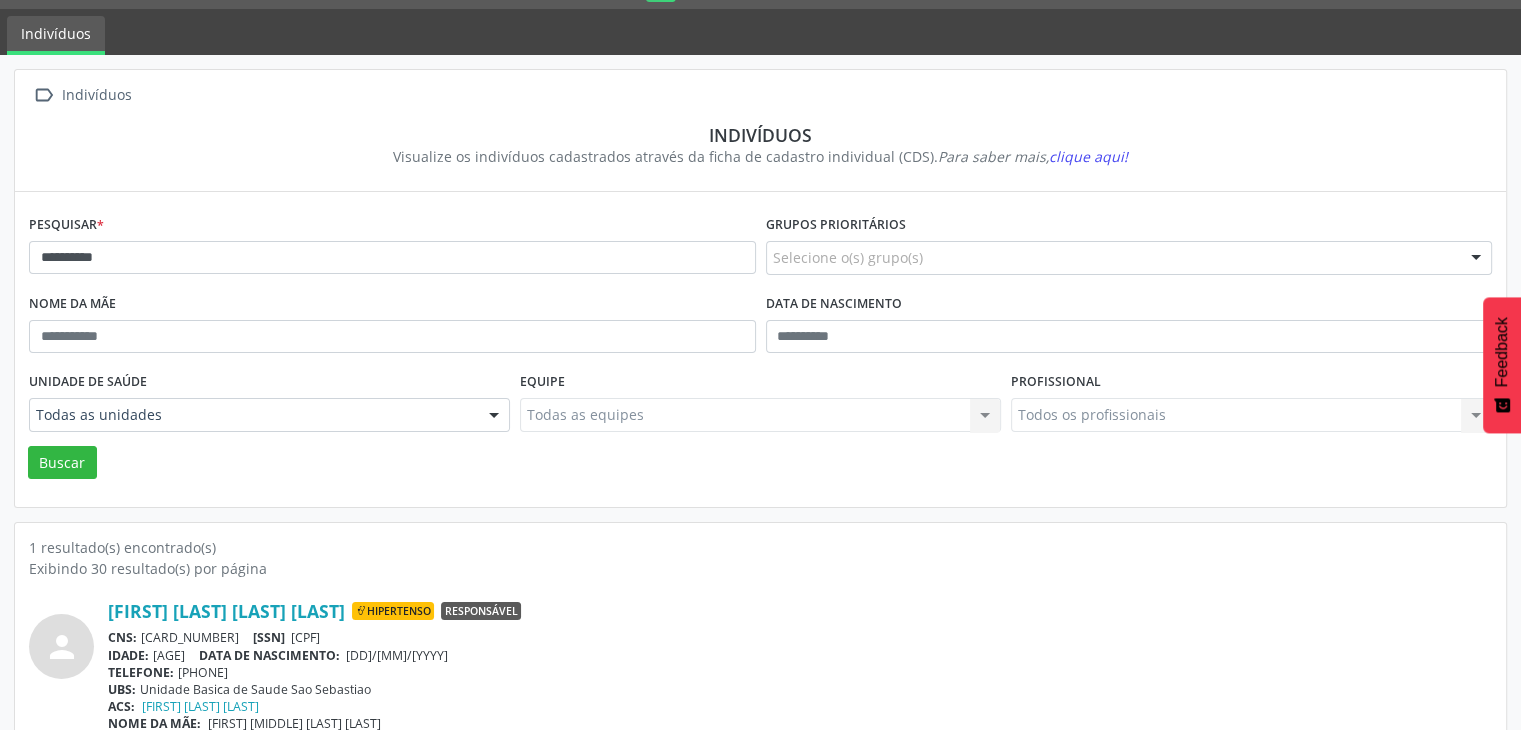 scroll, scrollTop: 84, scrollLeft: 0, axis: vertical 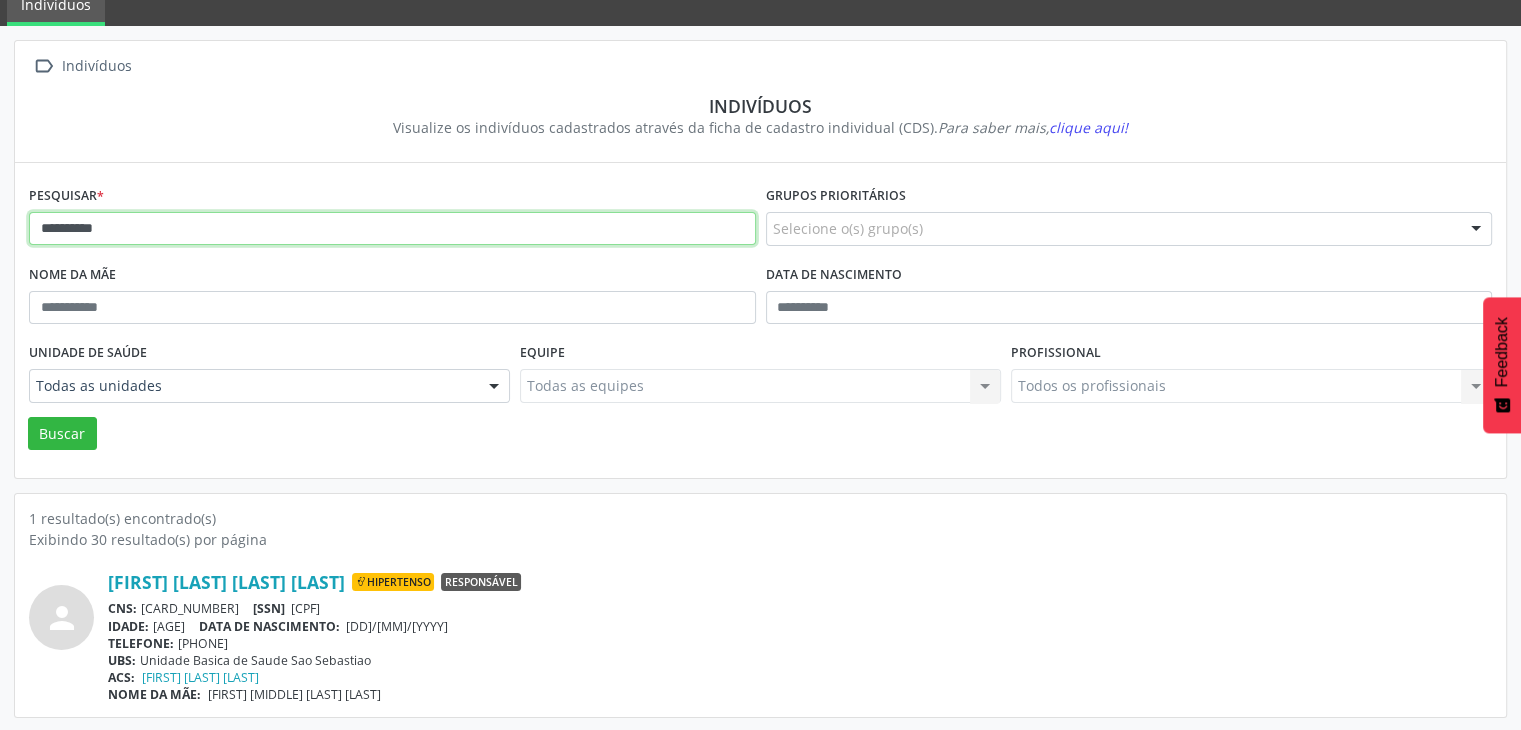 click on "*********" at bounding box center (392, 229) 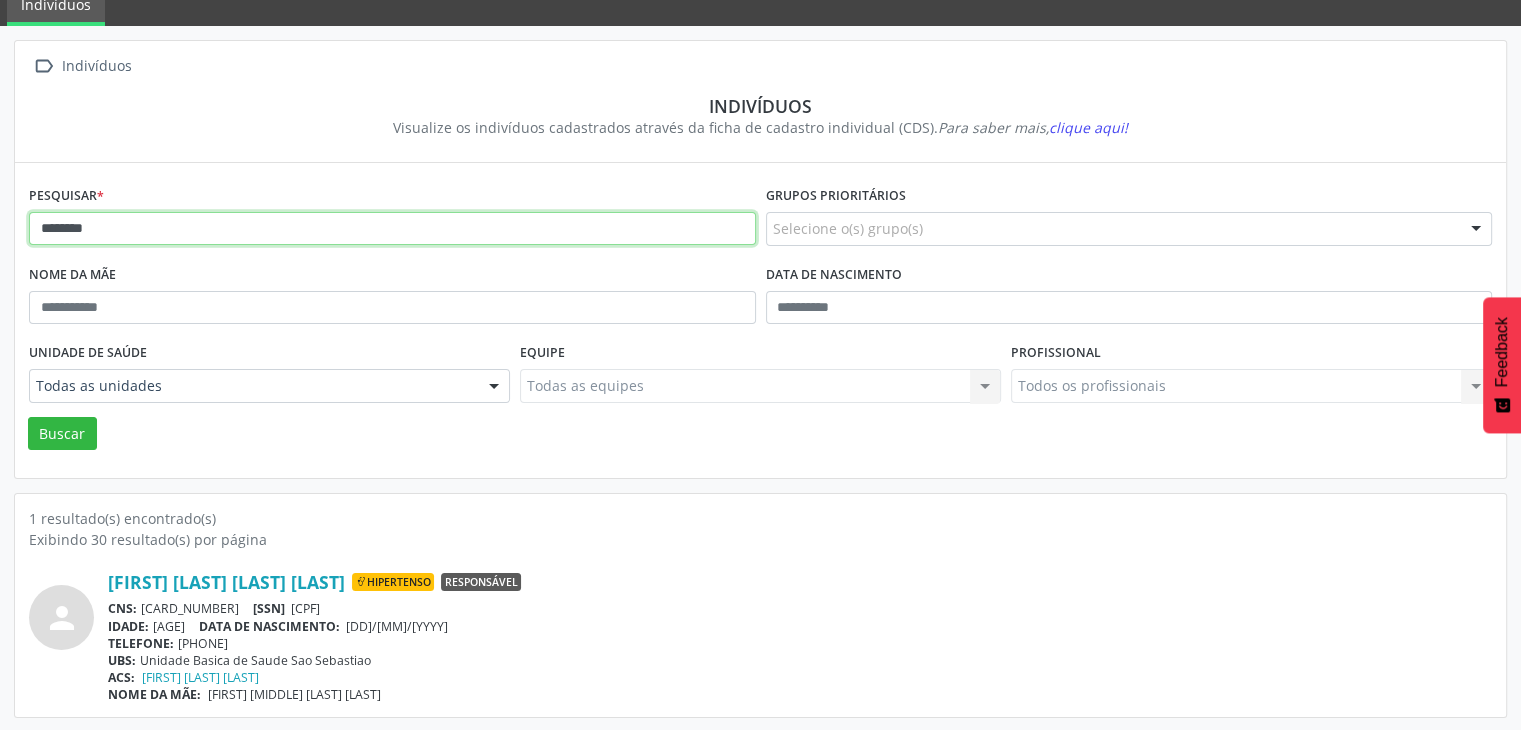 type on "********" 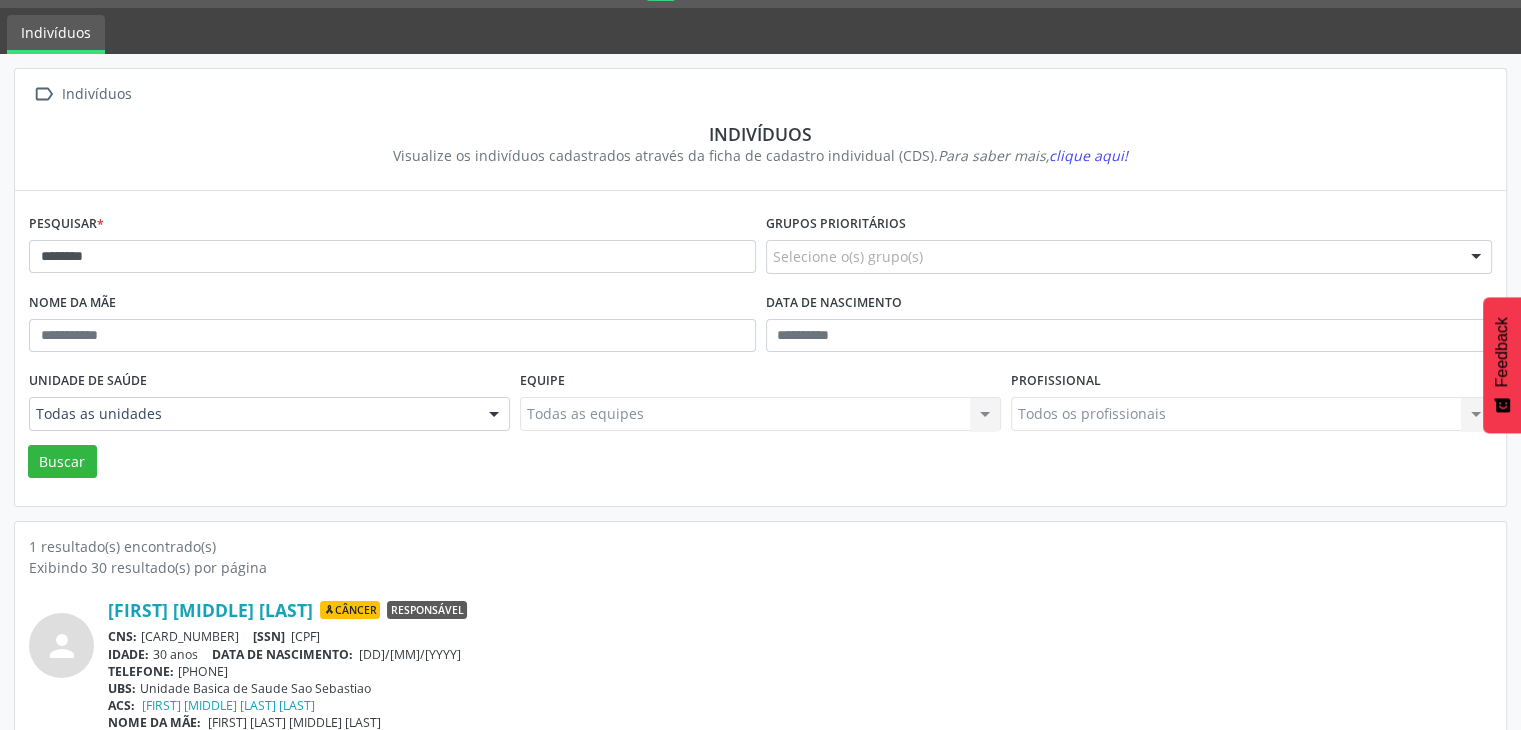 scroll, scrollTop: 84, scrollLeft: 0, axis: vertical 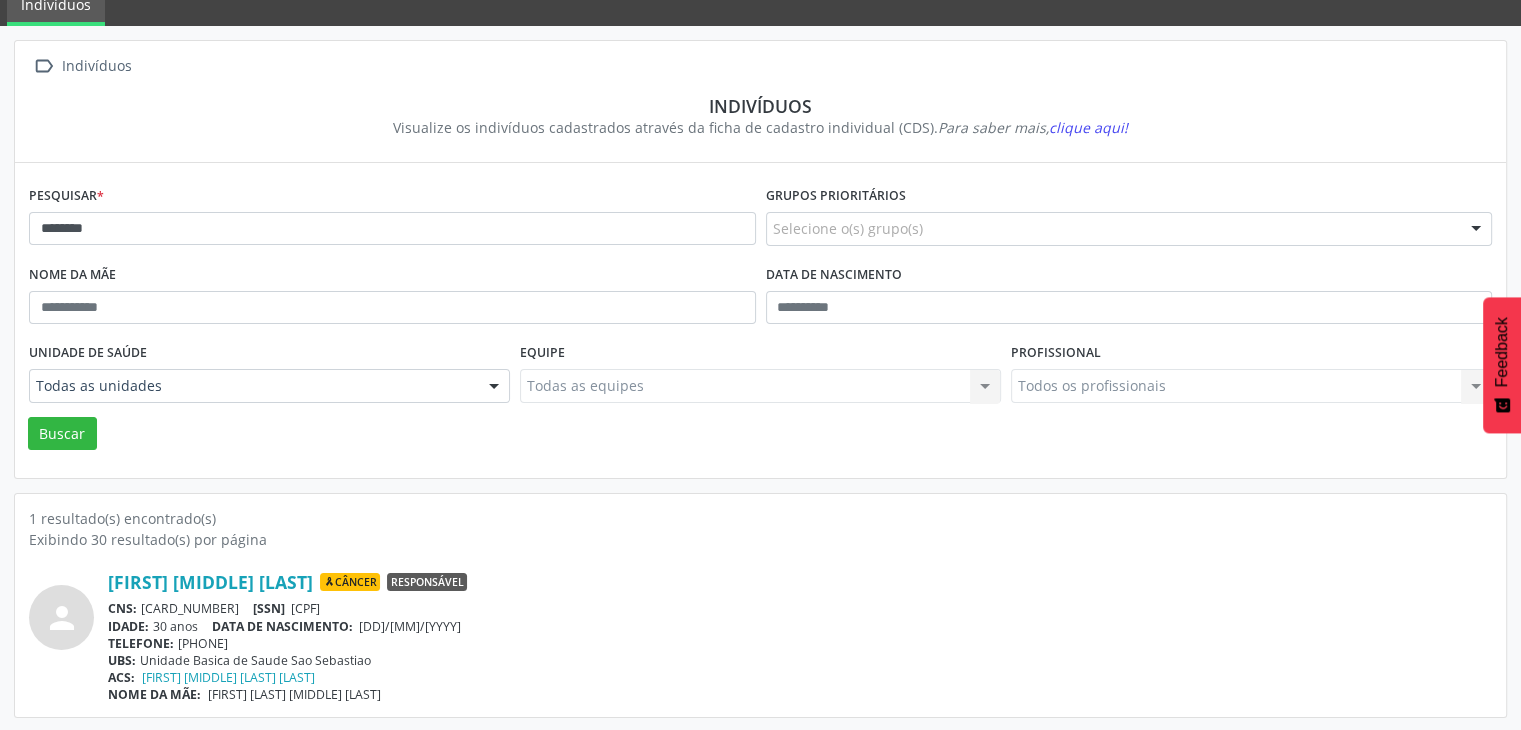 drag, startPoint x: 141, startPoint y: 601, endPoint x: 261, endPoint y: 605, distance: 120.06665 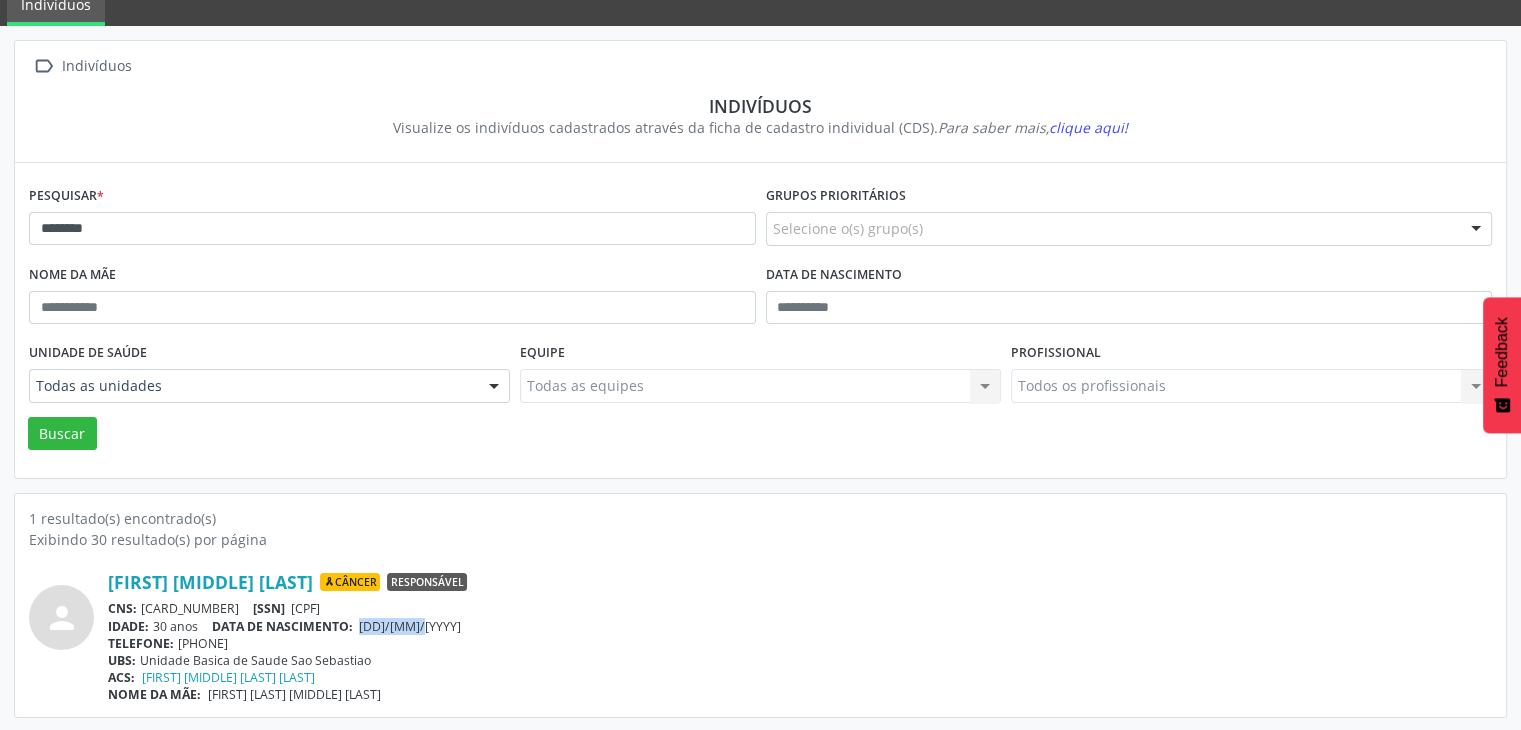 drag, startPoint x: 362, startPoint y: 624, endPoint x: 443, endPoint y: 623, distance: 81.00617 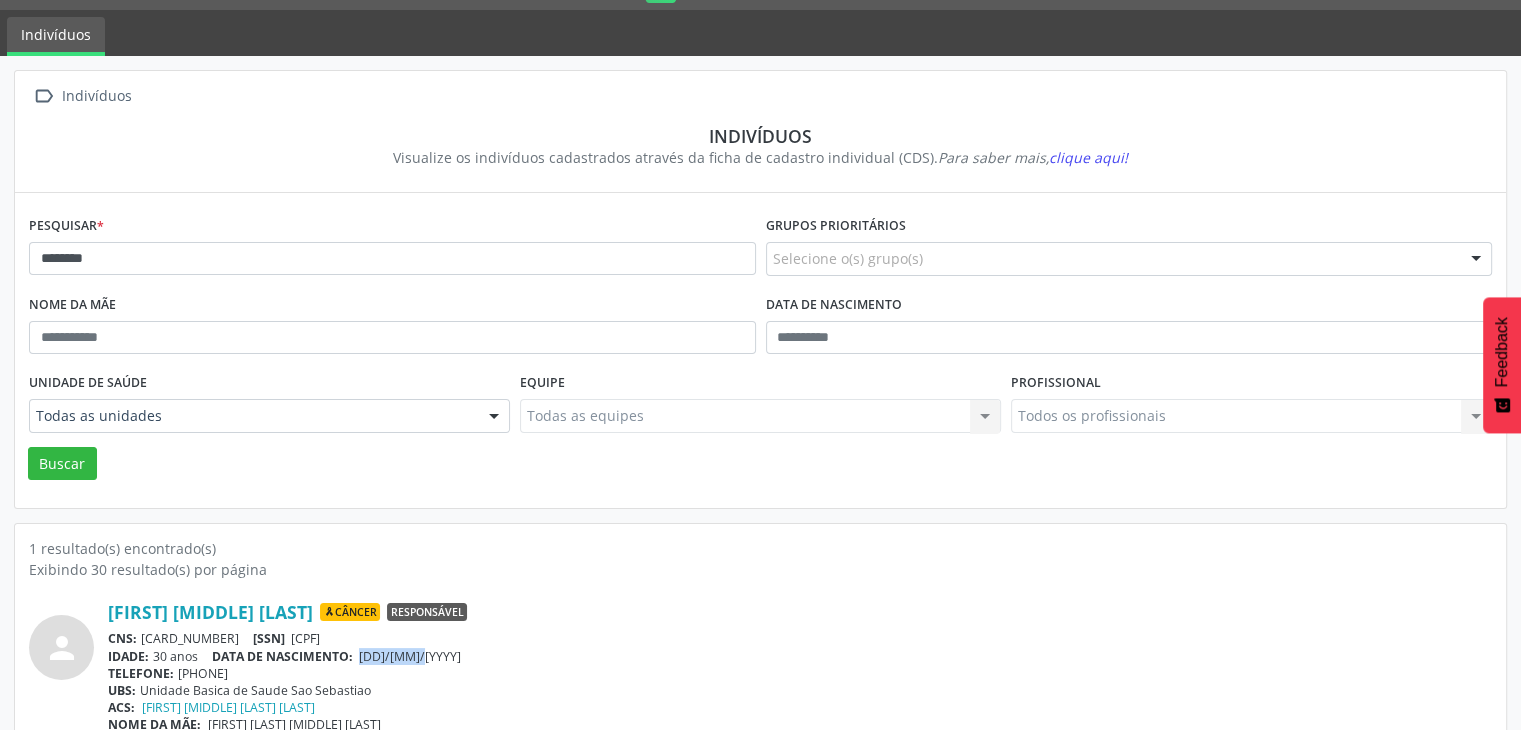 scroll, scrollTop: 84, scrollLeft: 0, axis: vertical 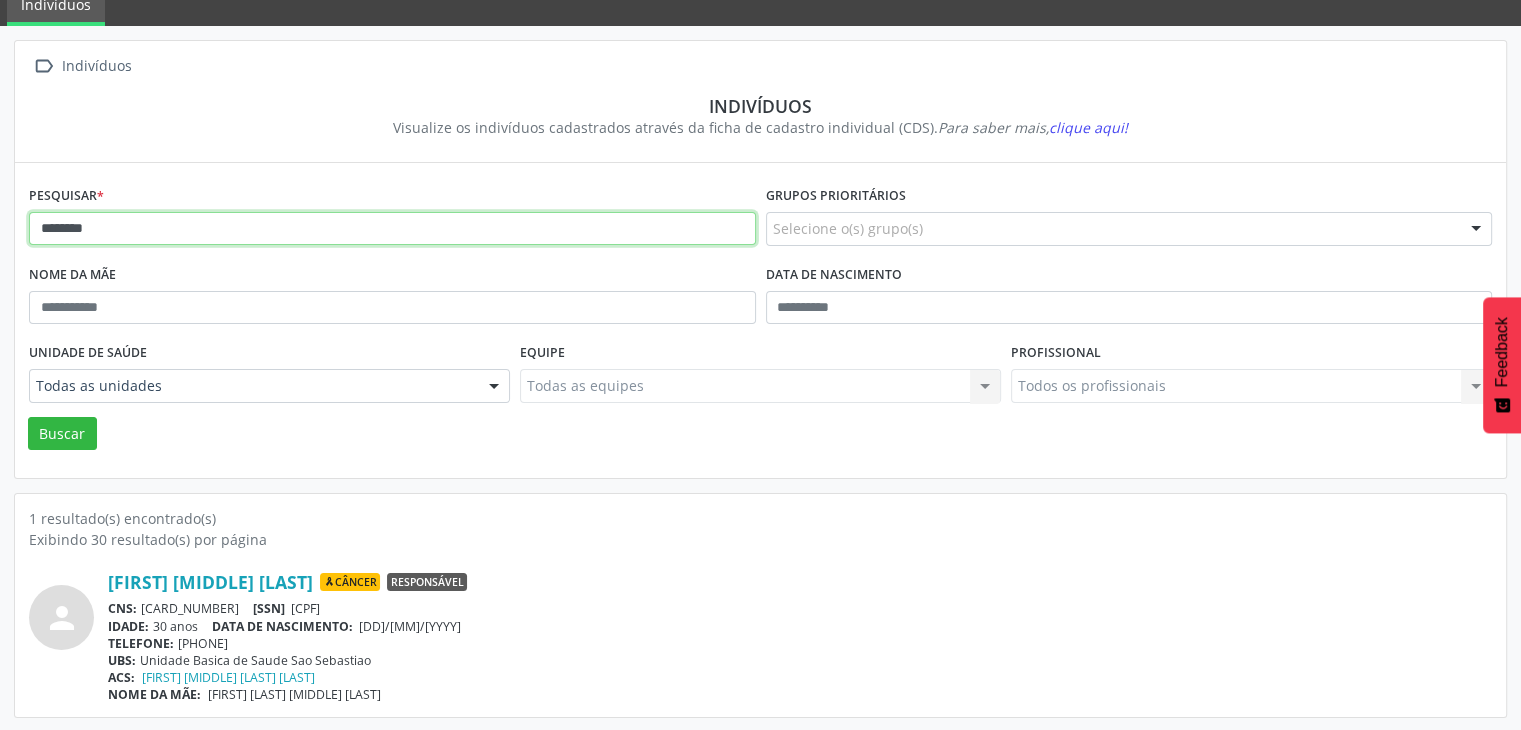 click on "********" at bounding box center [392, 229] 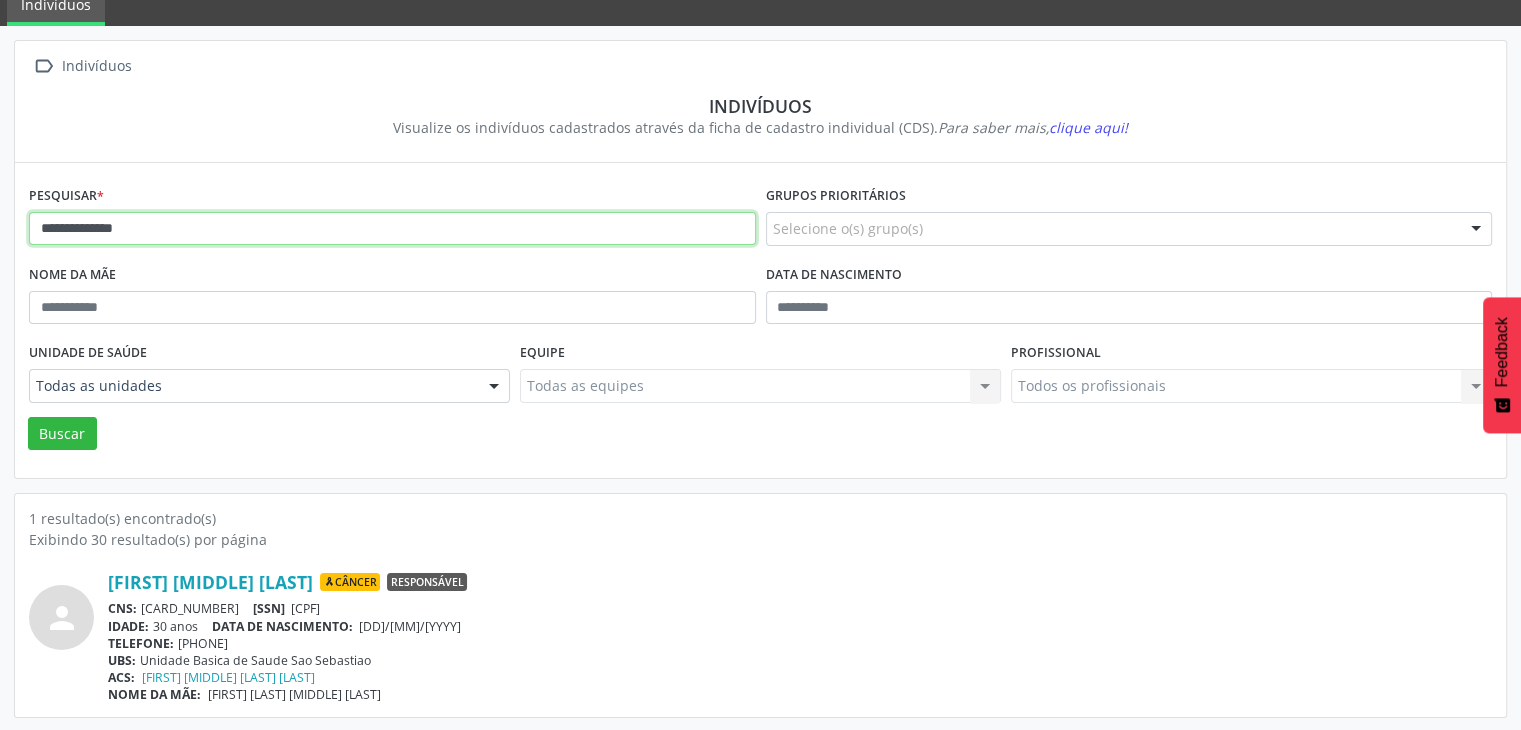 click on "Buscar" at bounding box center [62, 434] 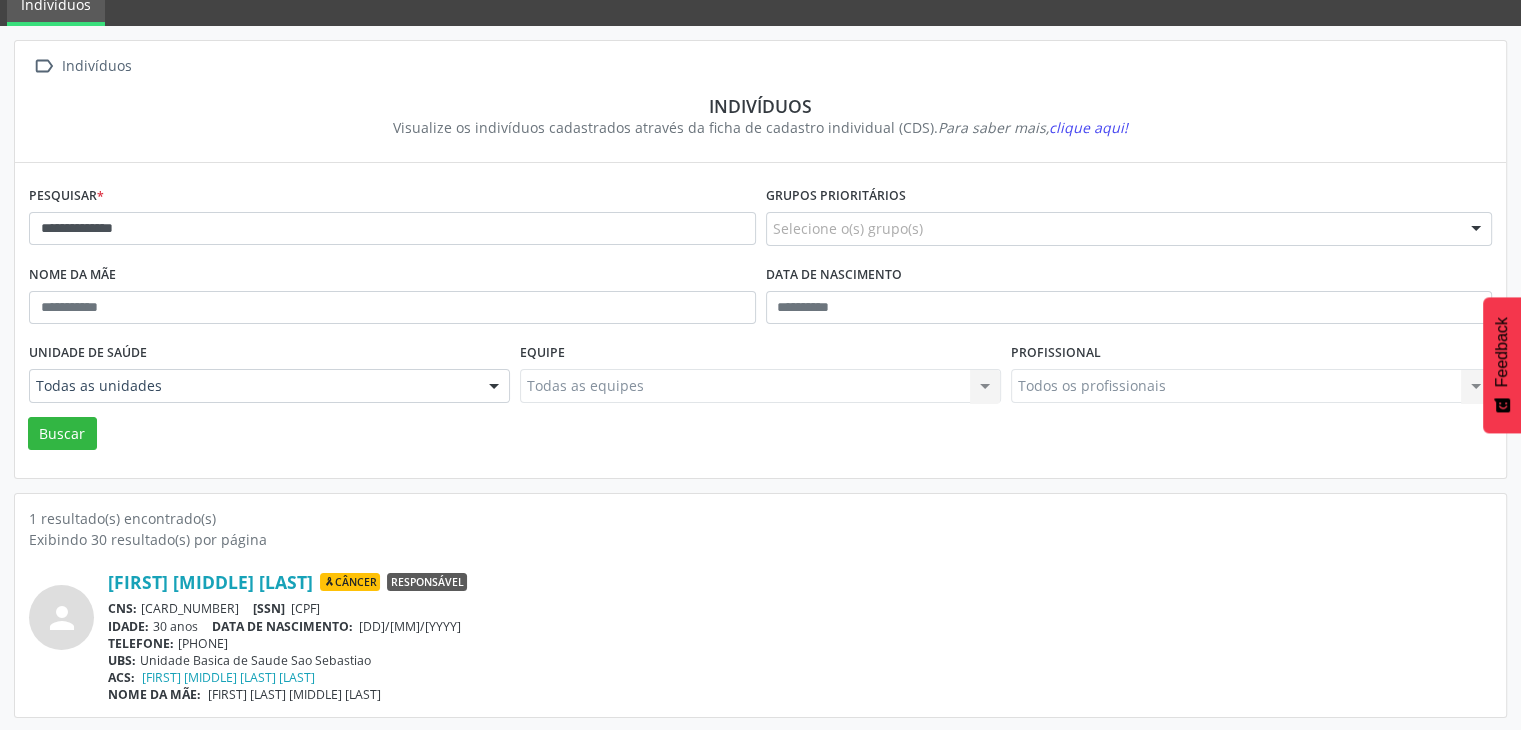 scroll, scrollTop: 0, scrollLeft: 0, axis: both 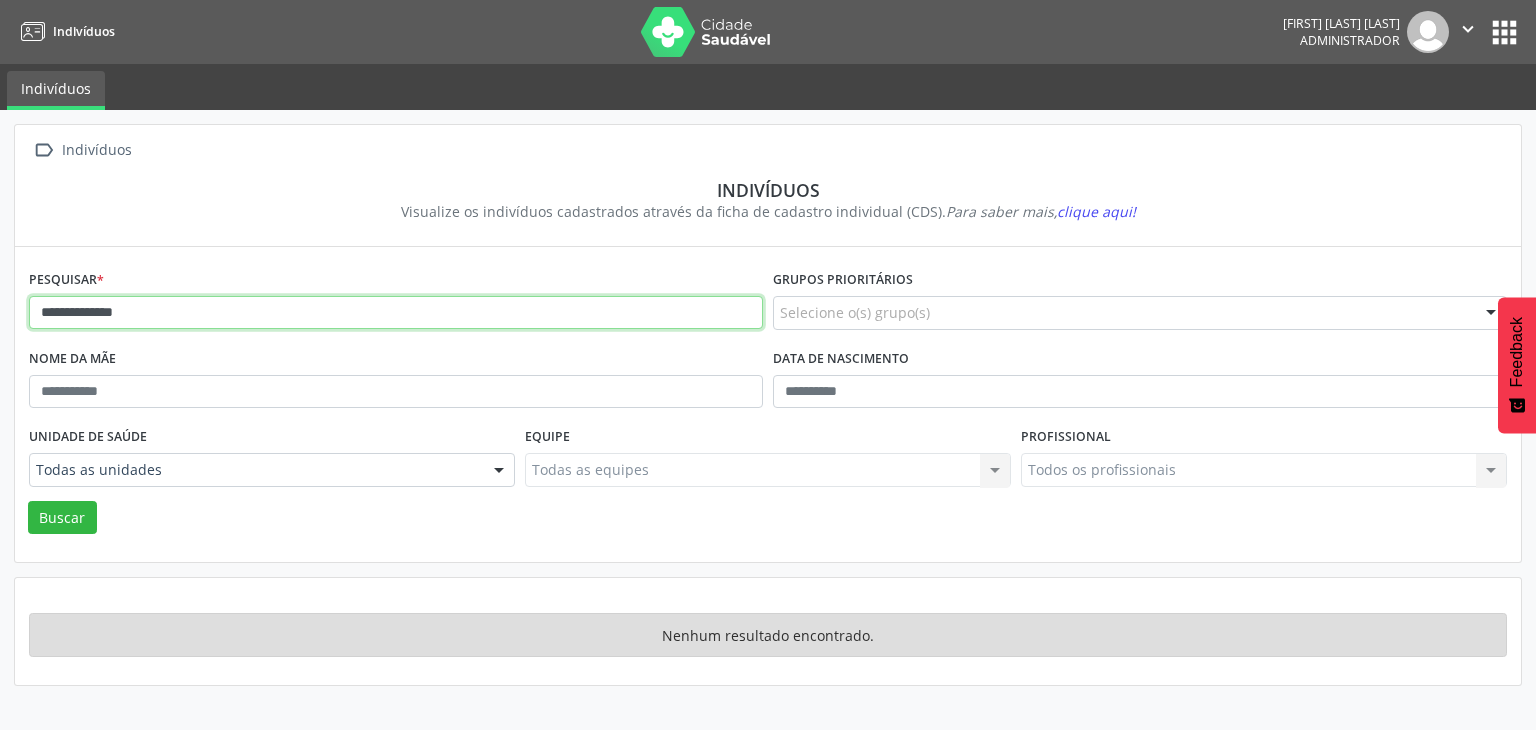 click on "**********" at bounding box center [396, 313] 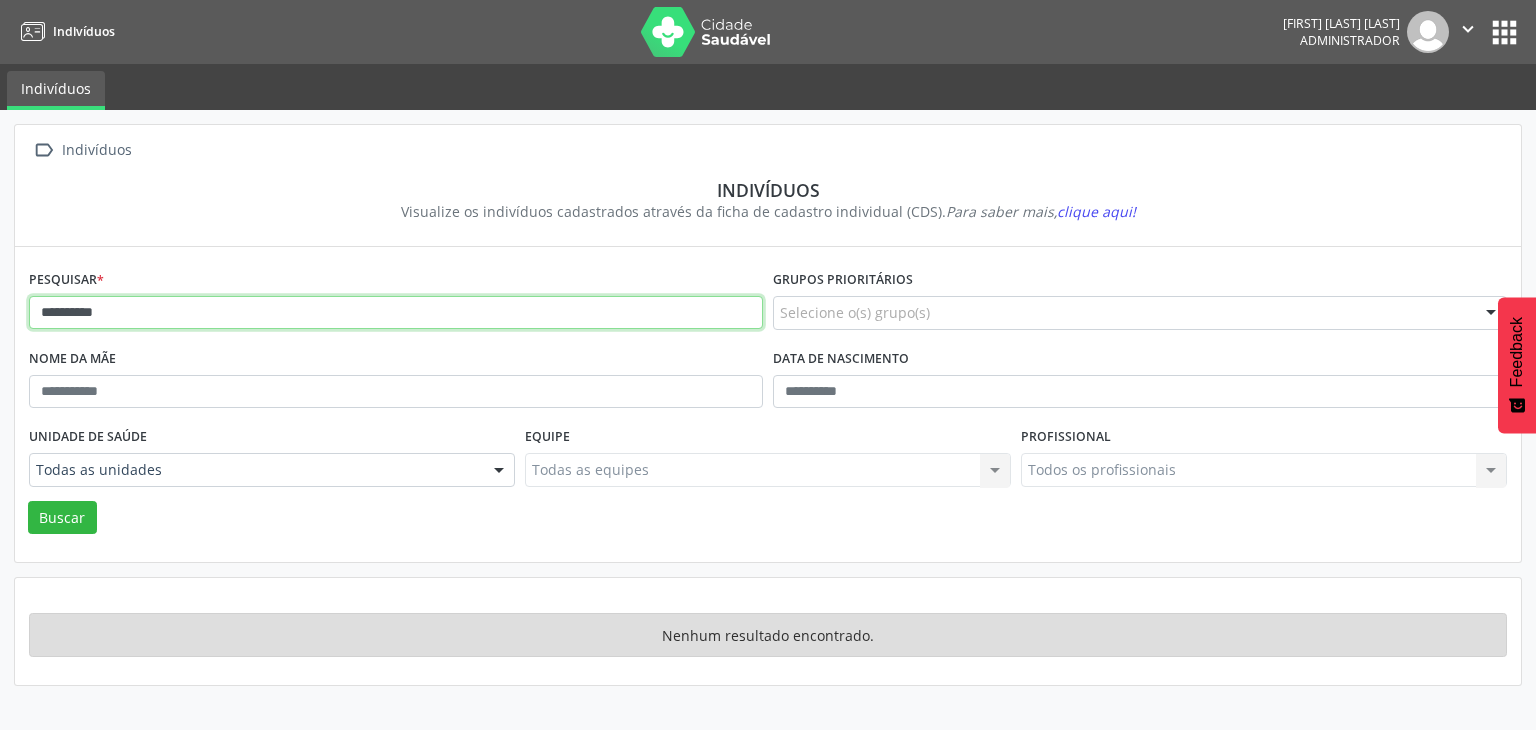 click on "Buscar" at bounding box center [62, 518] 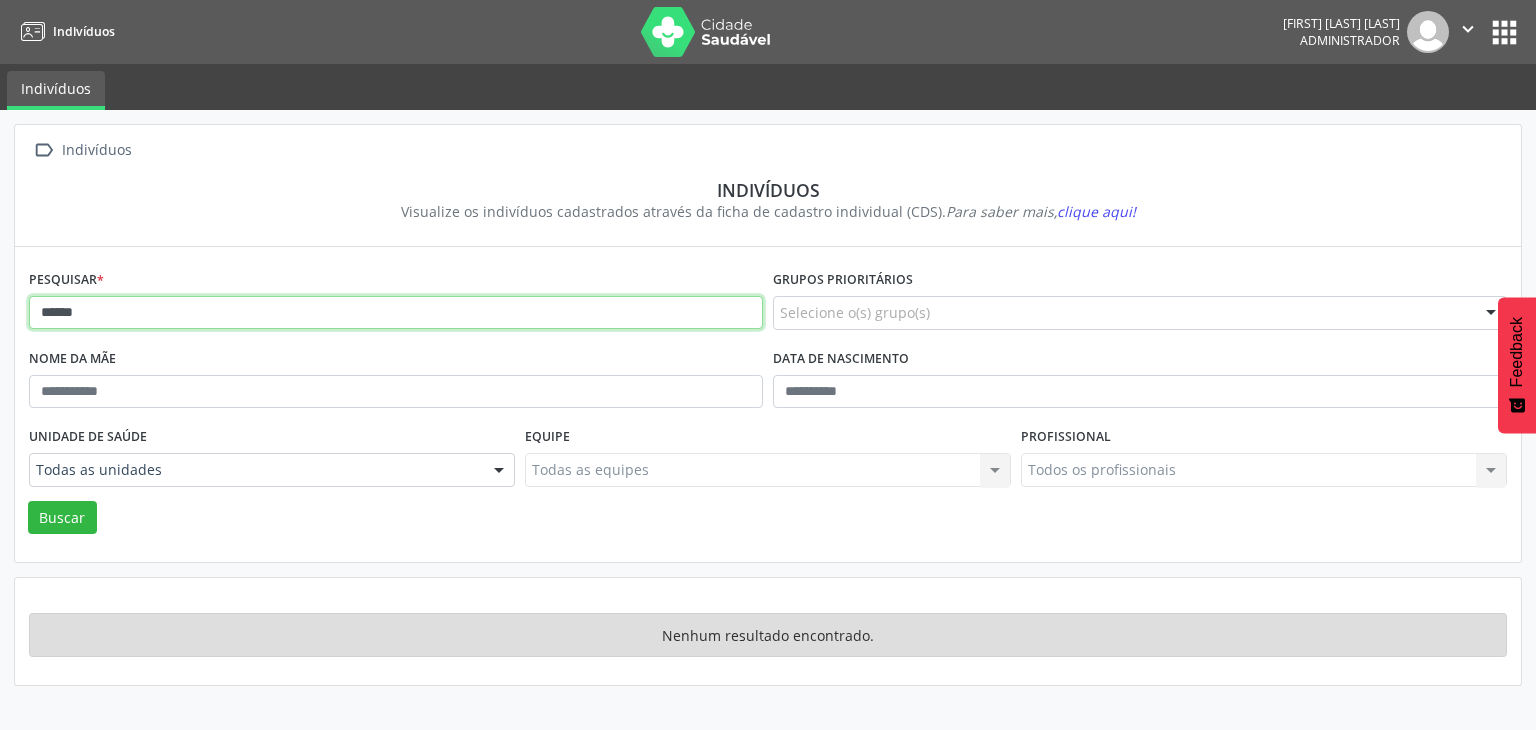 click on "Buscar" at bounding box center (62, 518) 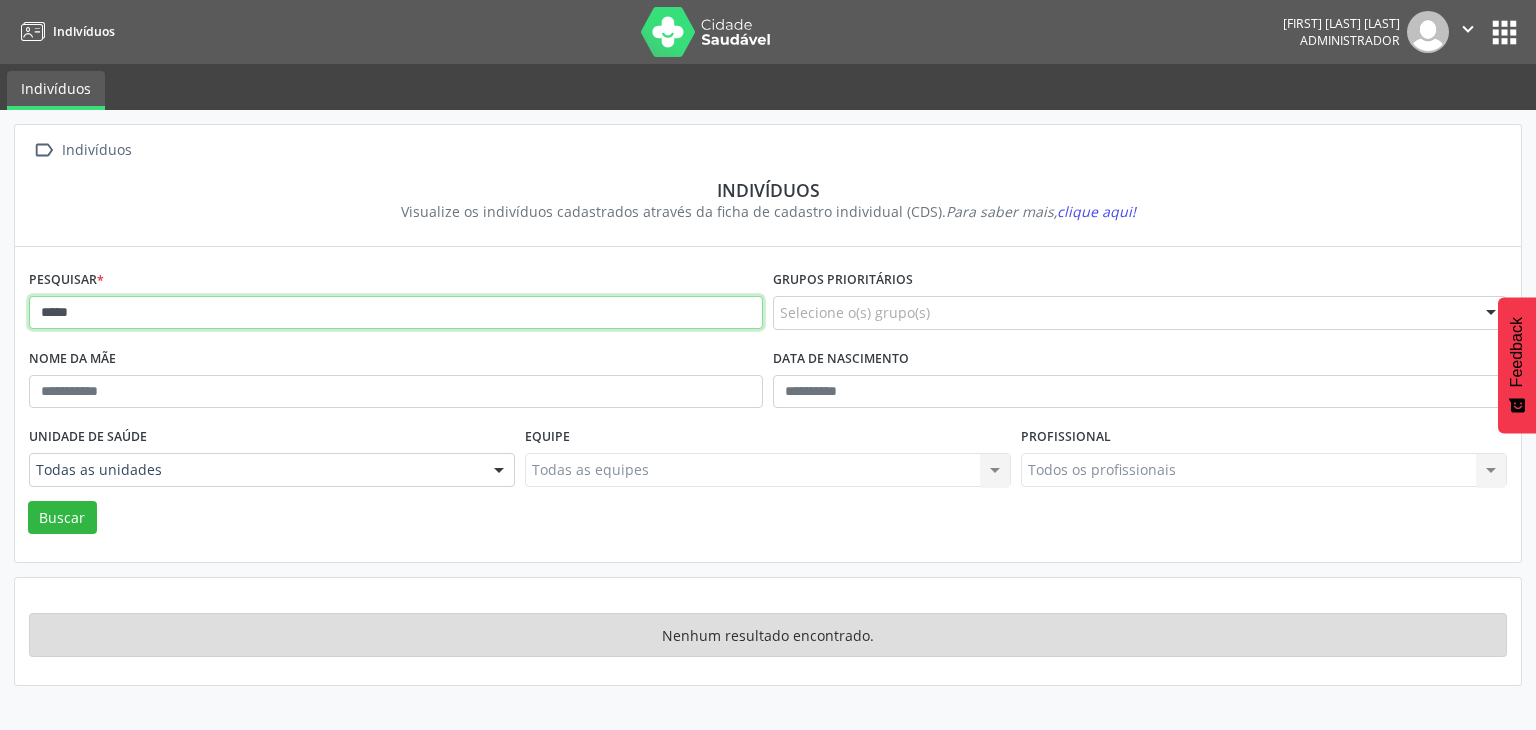 type on "****" 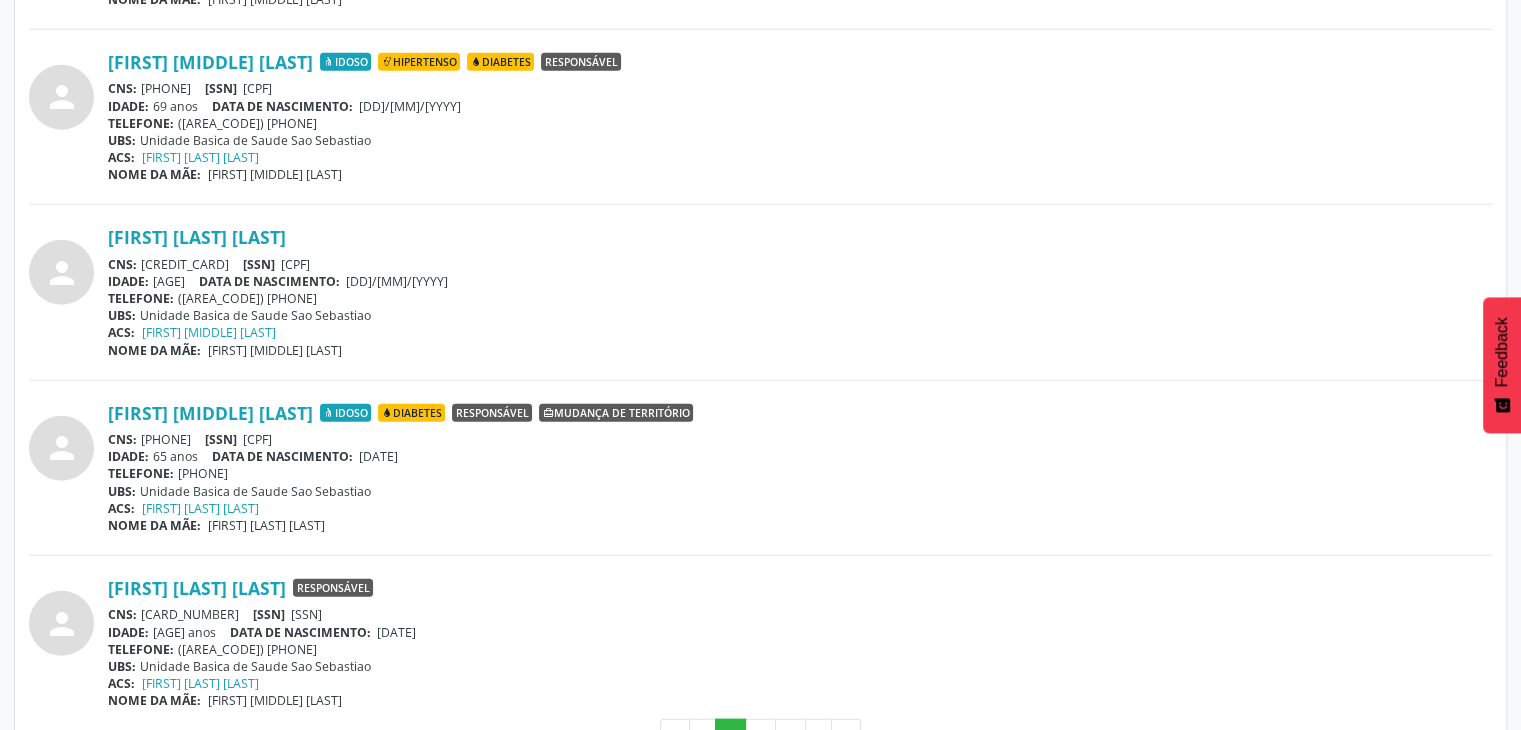scroll, scrollTop: 5220, scrollLeft: 0, axis: vertical 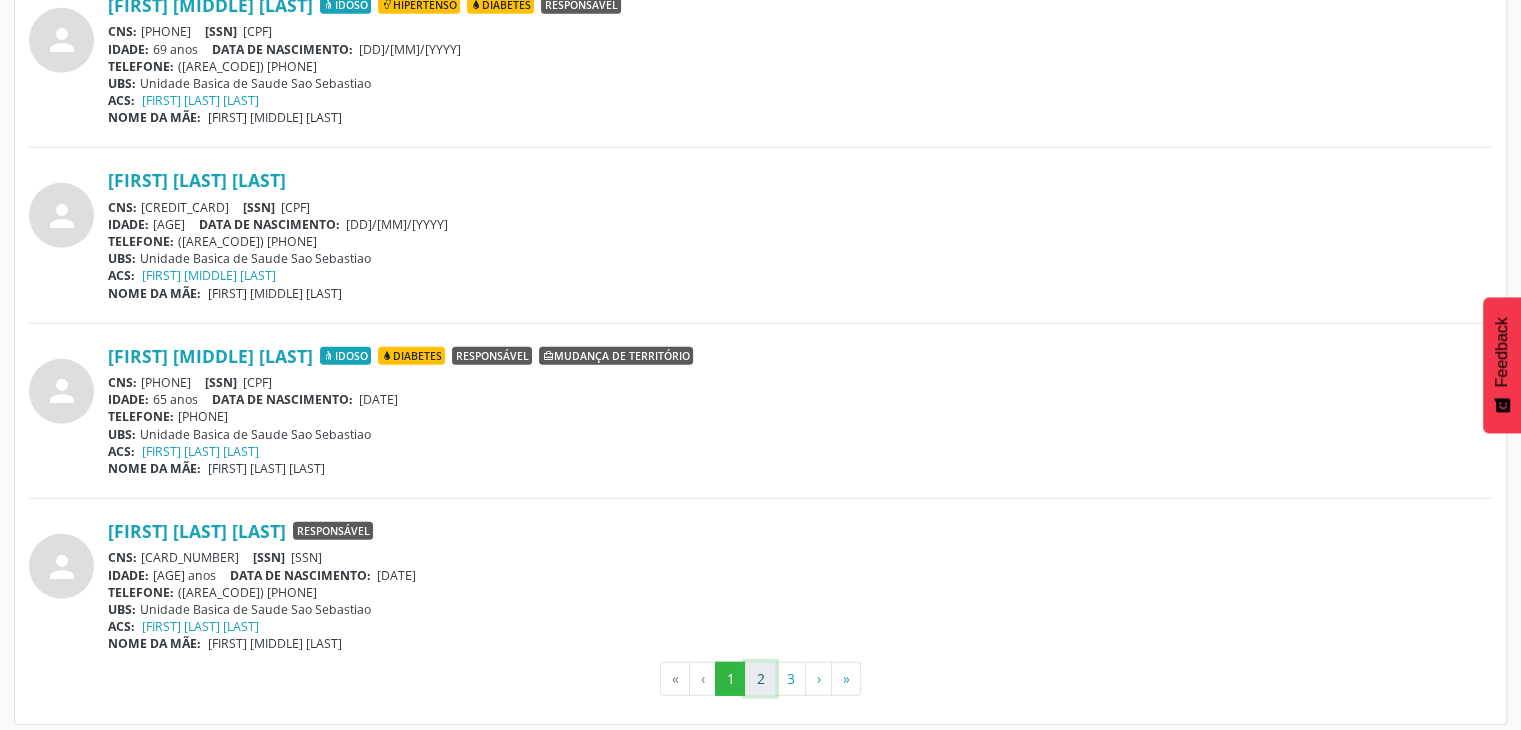 click on "2" at bounding box center (760, 679) 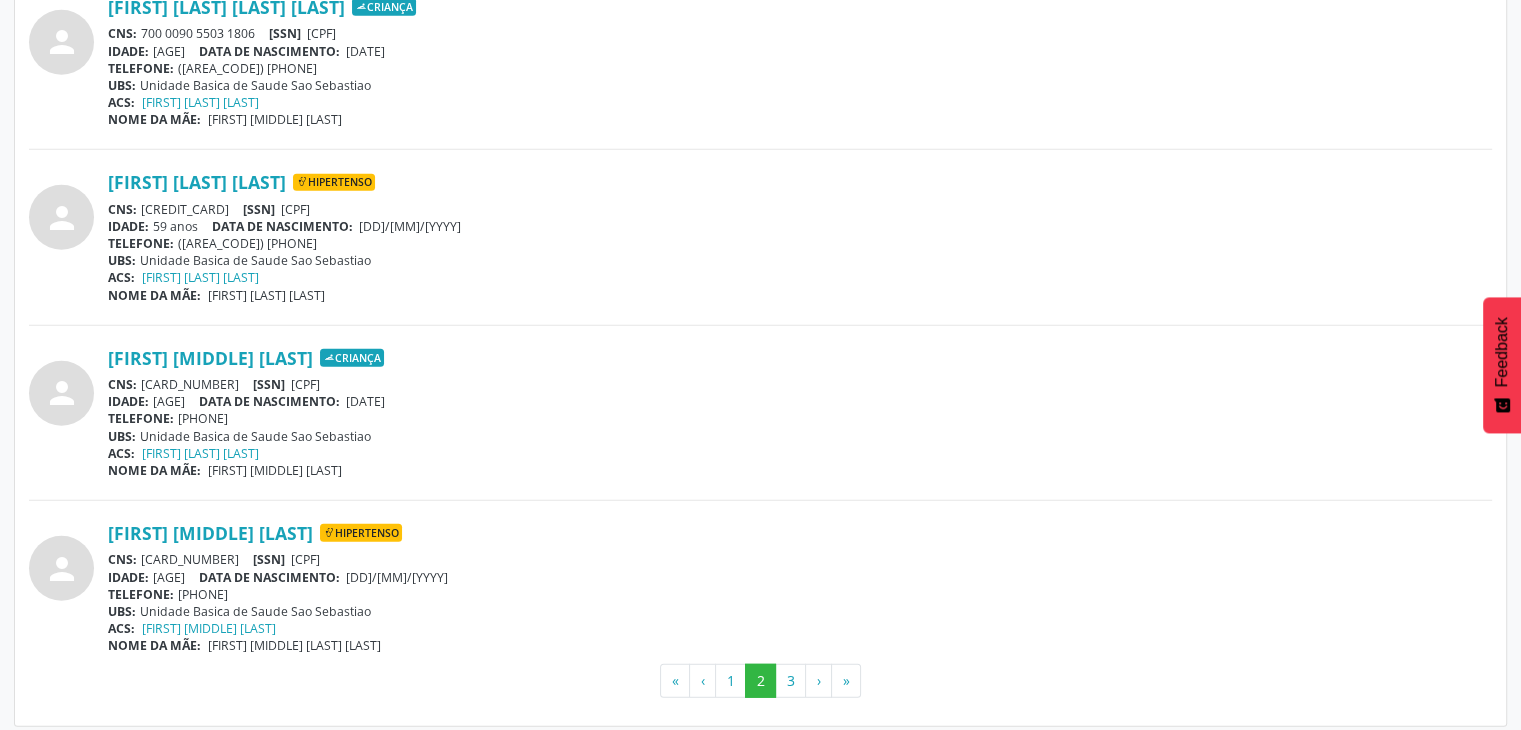 scroll, scrollTop: 5220, scrollLeft: 0, axis: vertical 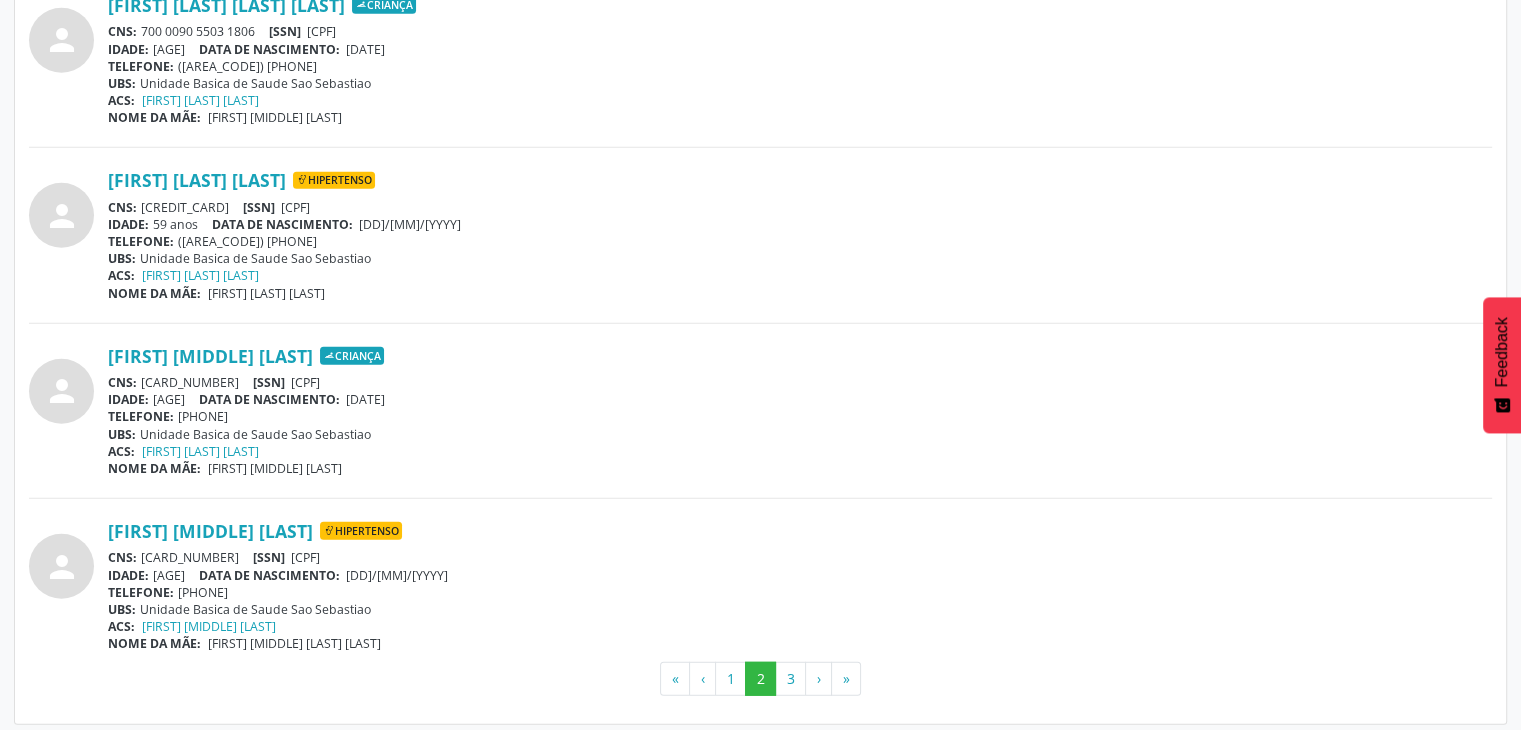 drag, startPoint x: 144, startPoint y: 551, endPoint x: 264, endPoint y: 549, distance: 120.01666 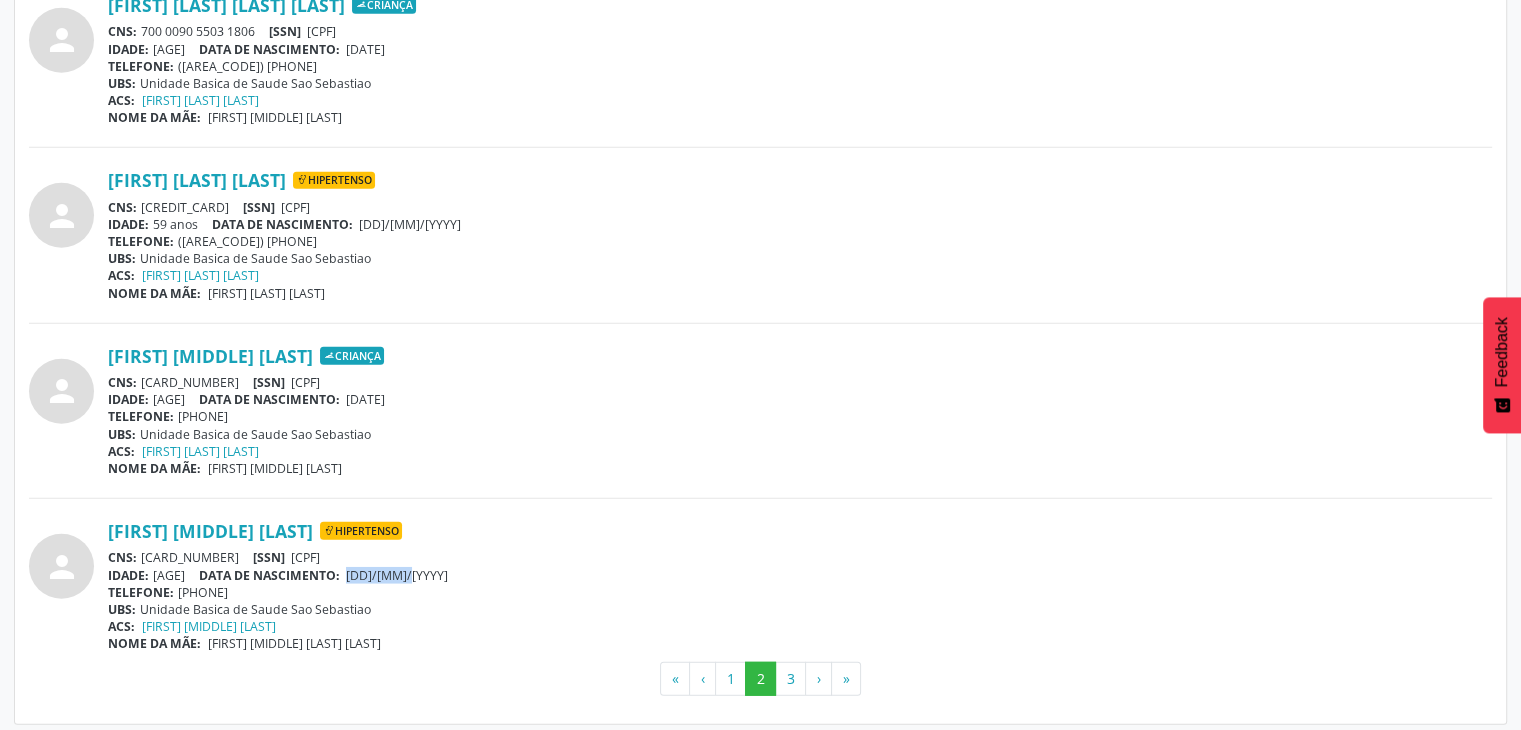 drag, startPoint x: 364, startPoint y: 569, endPoint x: 428, endPoint y: 567, distance: 64.03124 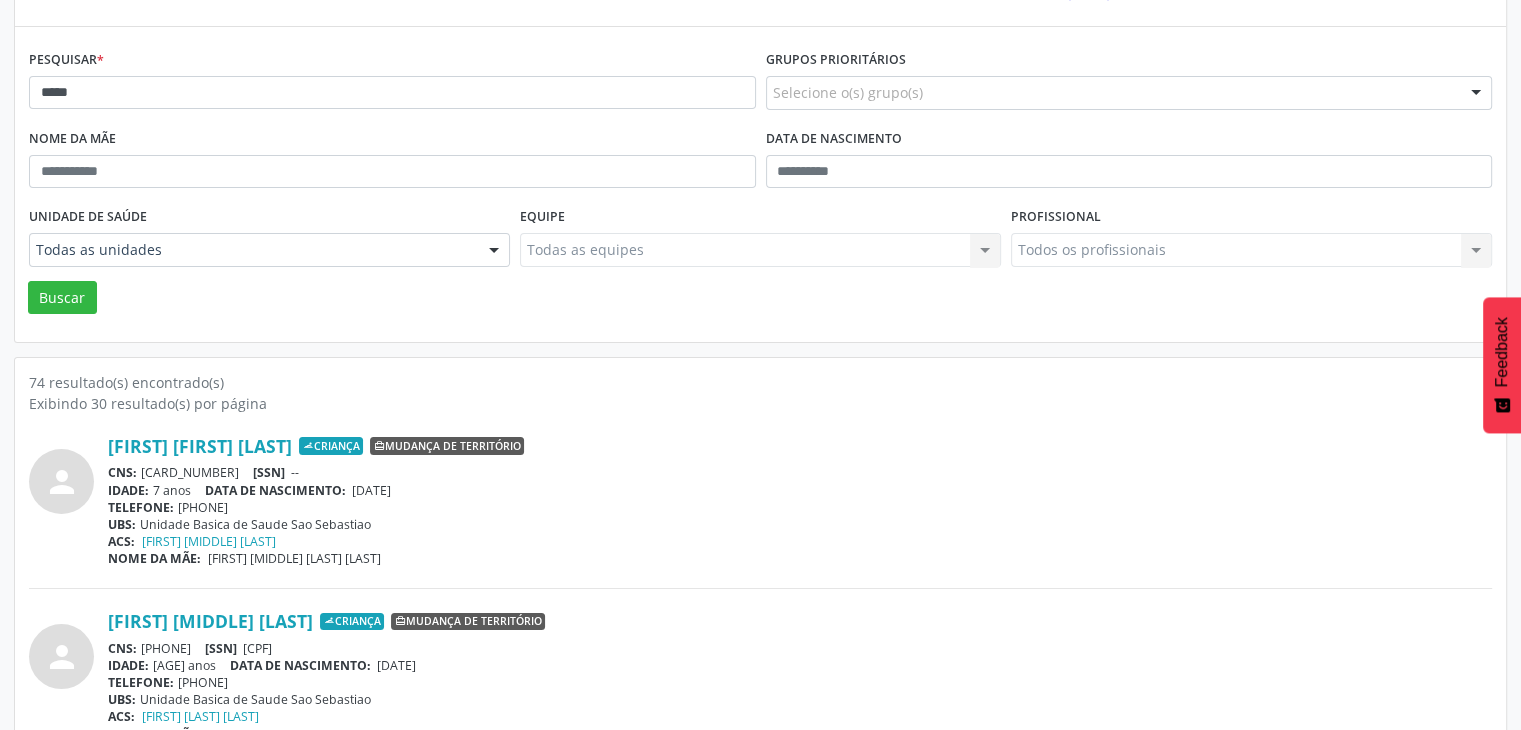 scroll, scrollTop: 0, scrollLeft: 0, axis: both 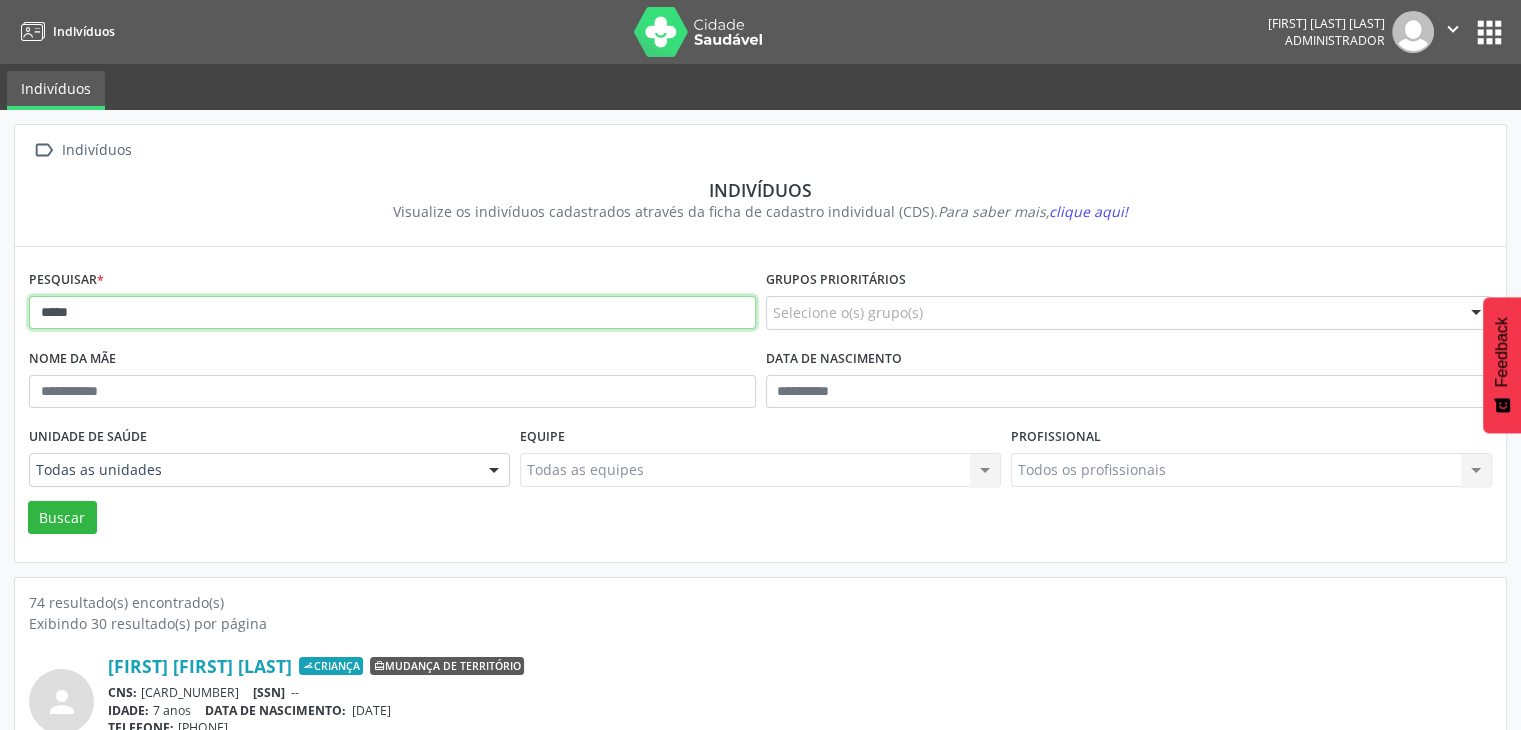 click on "****" at bounding box center [392, 313] 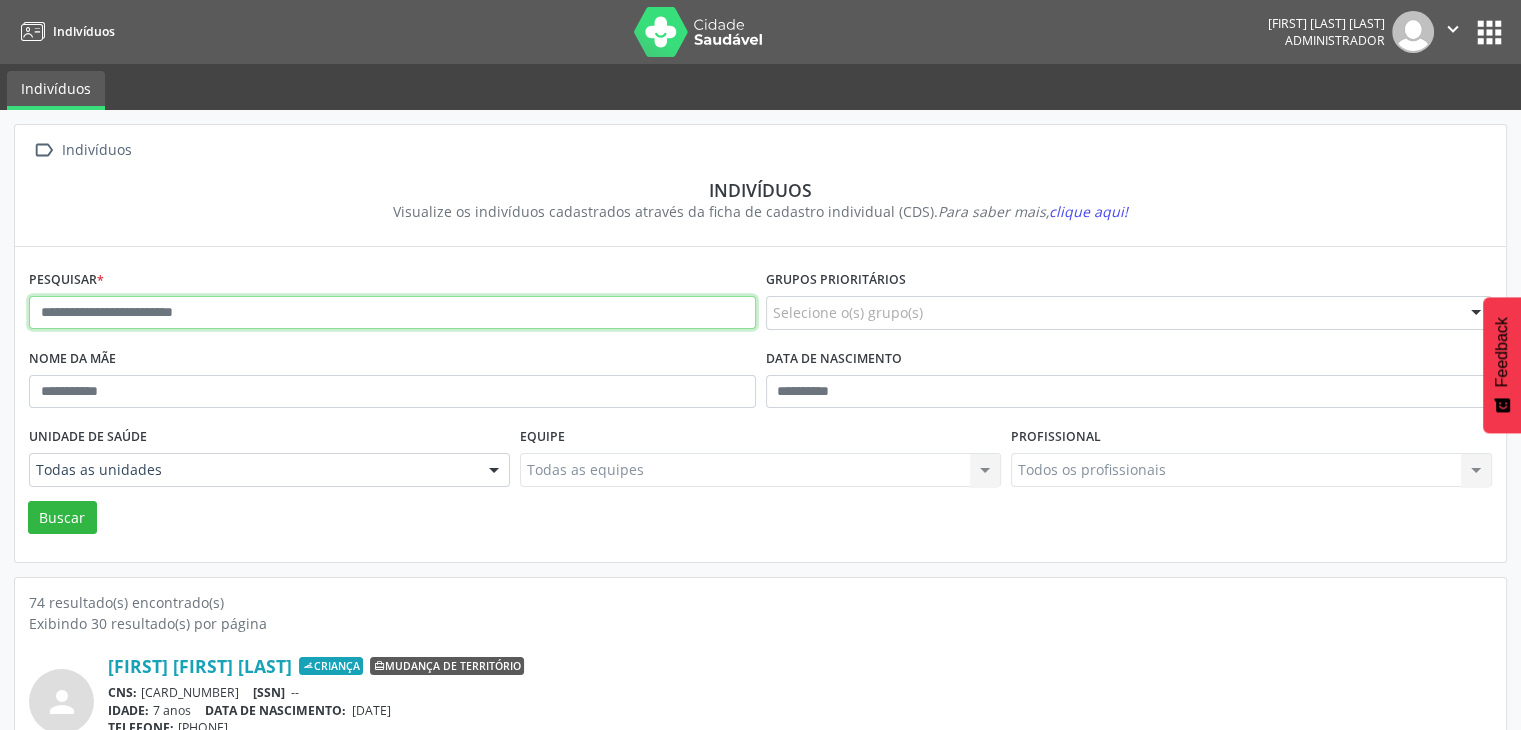 click on "Buscar" at bounding box center [62, 518] 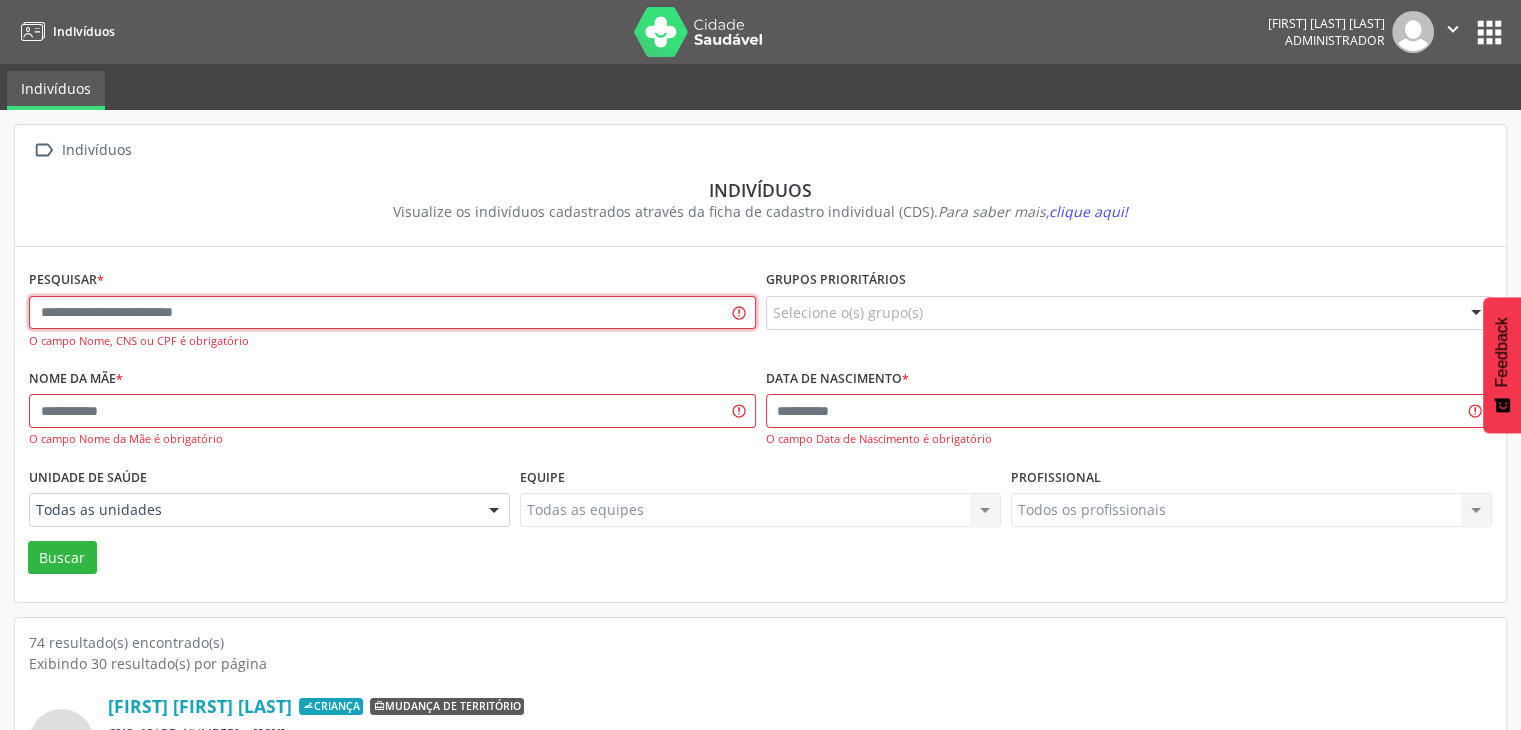 click at bounding box center (392, 313) 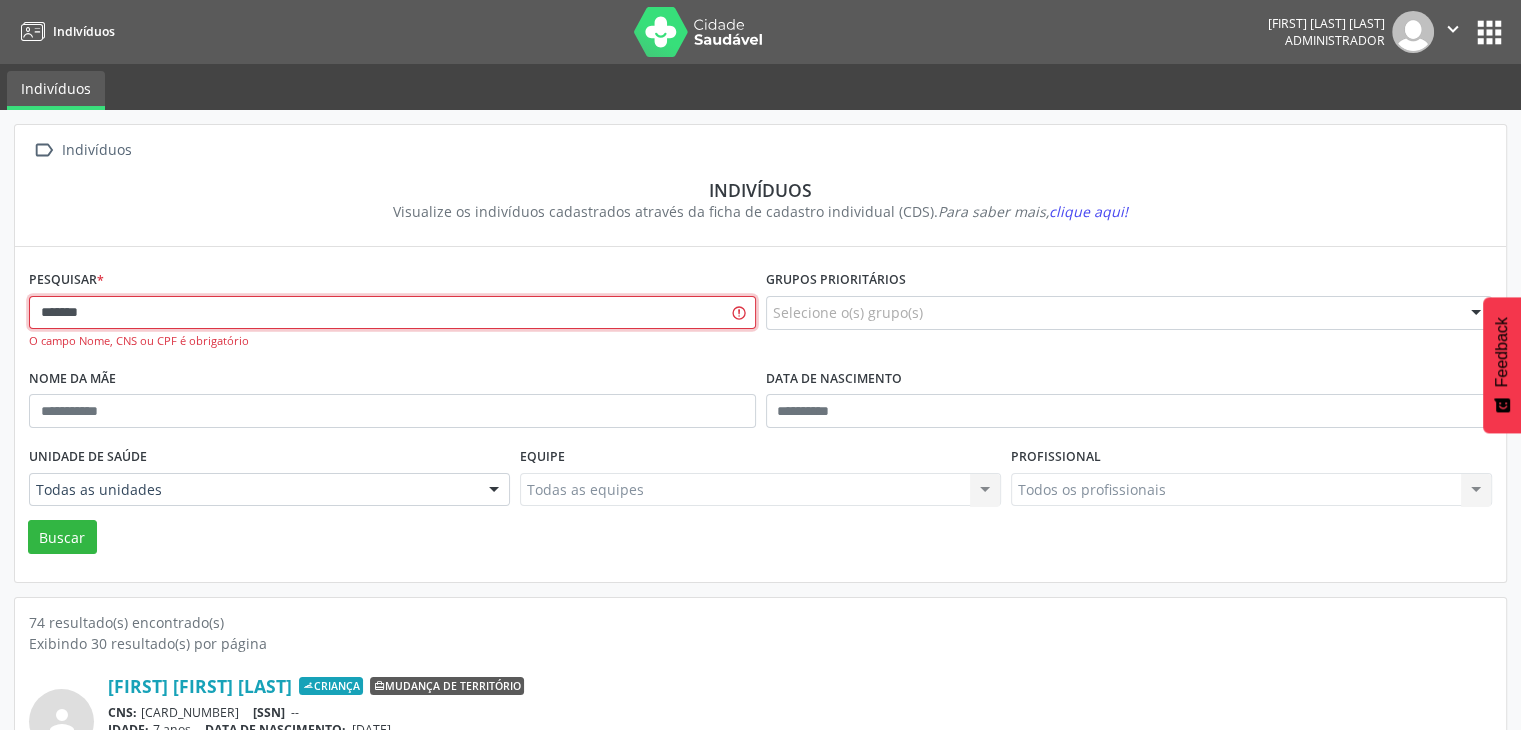 type on "*******" 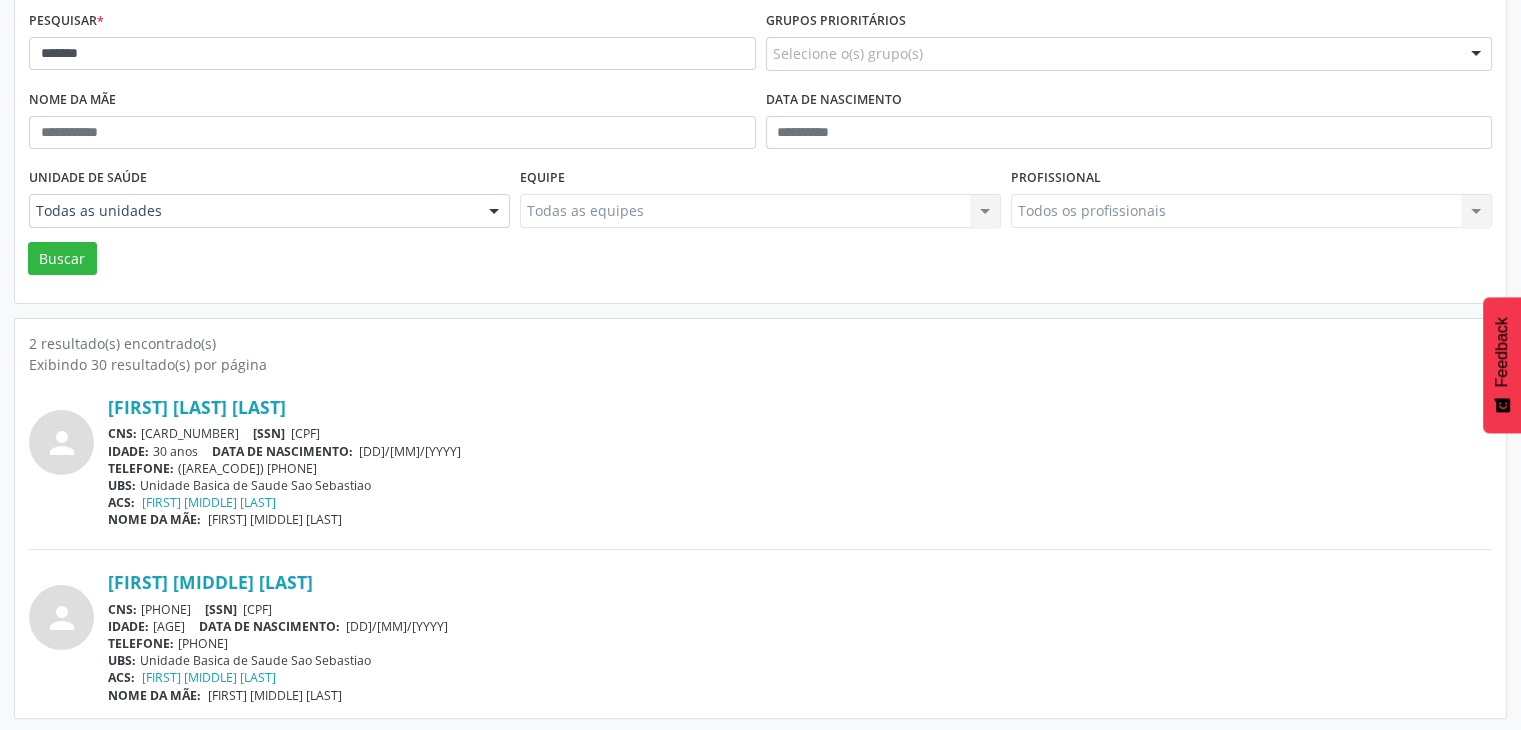 scroll, scrollTop: 260, scrollLeft: 0, axis: vertical 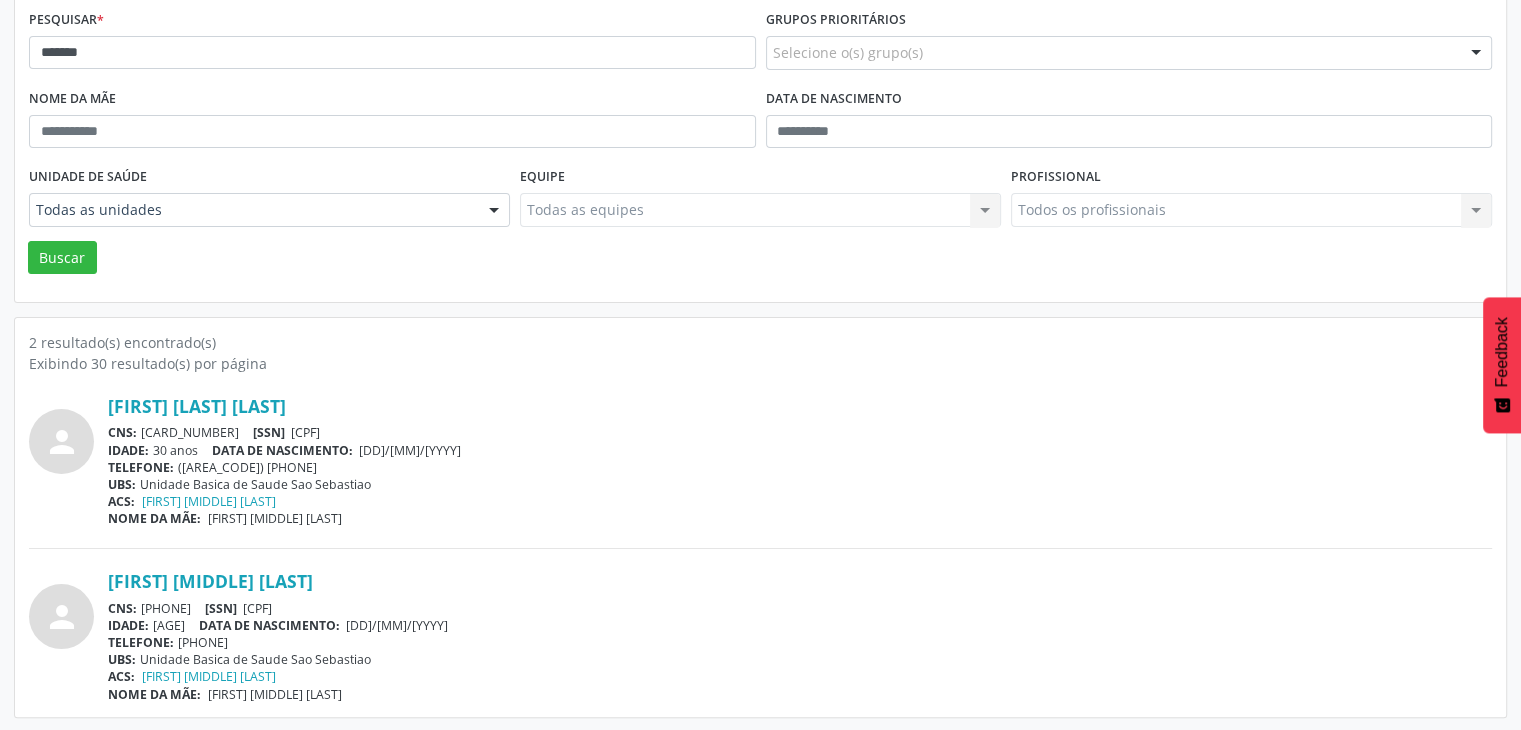 drag, startPoint x: 142, startPoint y: 429, endPoint x: 256, endPoint y: 434, distance: 114.1096 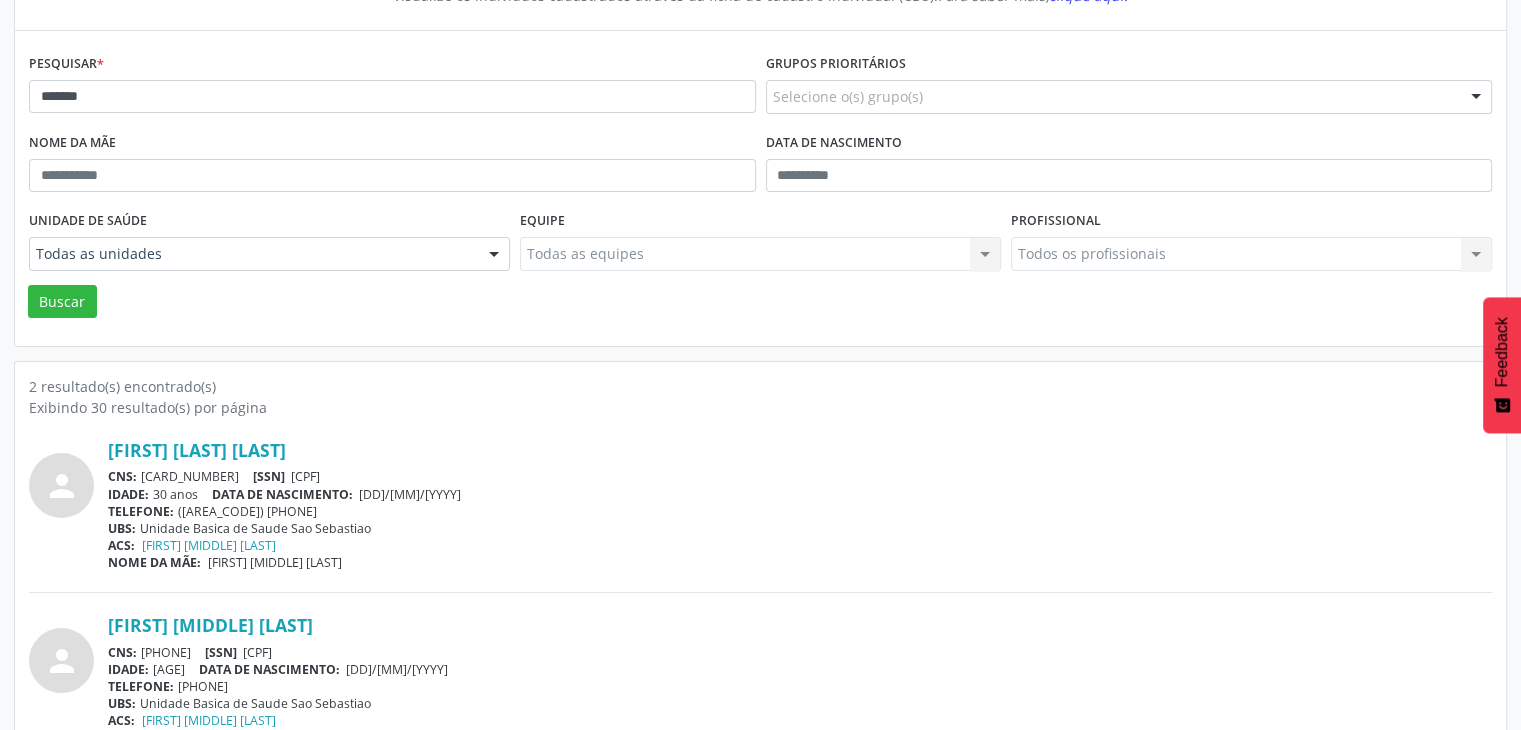 scroll, scrollTop: 260, scrollLeft: 0, axis: vertical 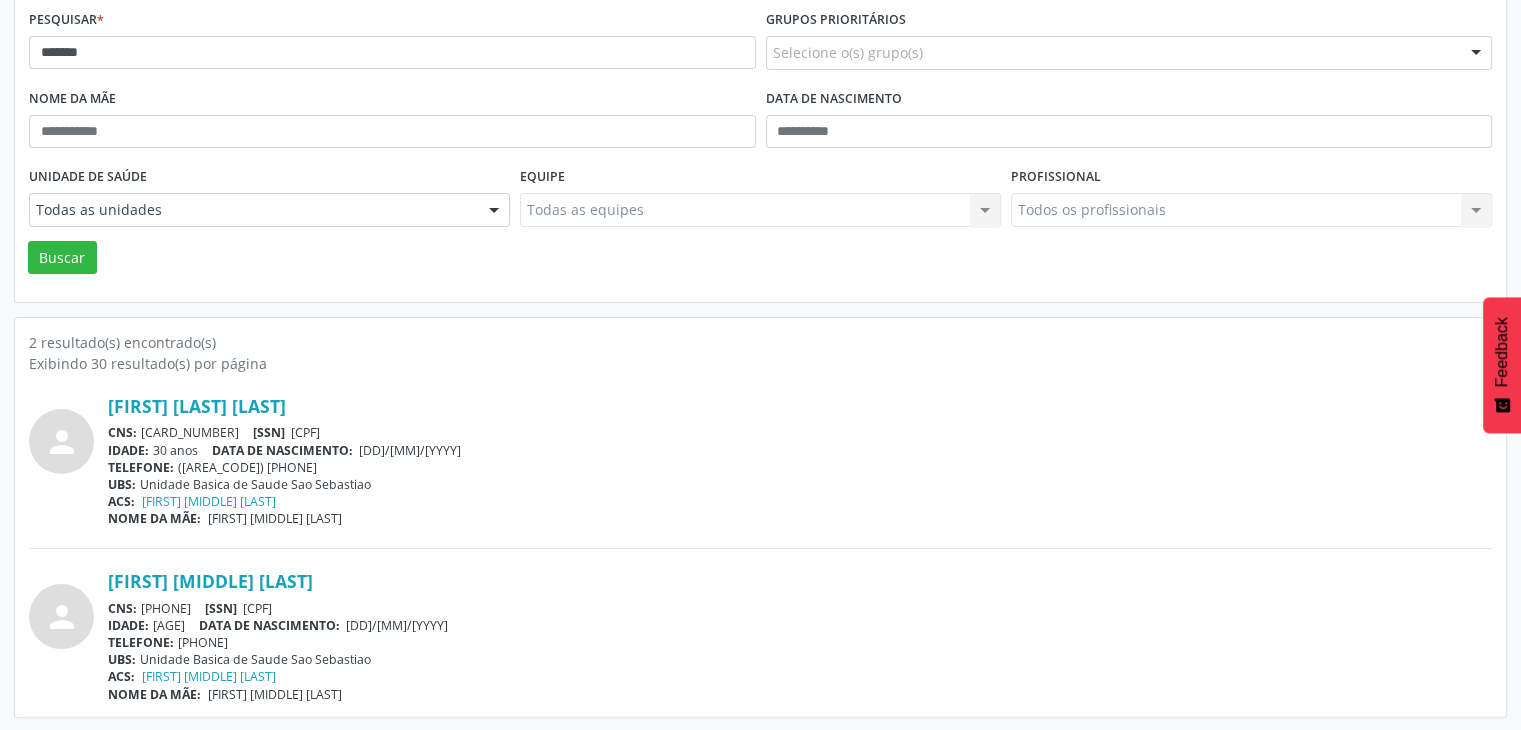 drag, startPoint x: 306, startPoint y: 425, endPoint x: 400, endPoint y: 427, distance: 94.02127 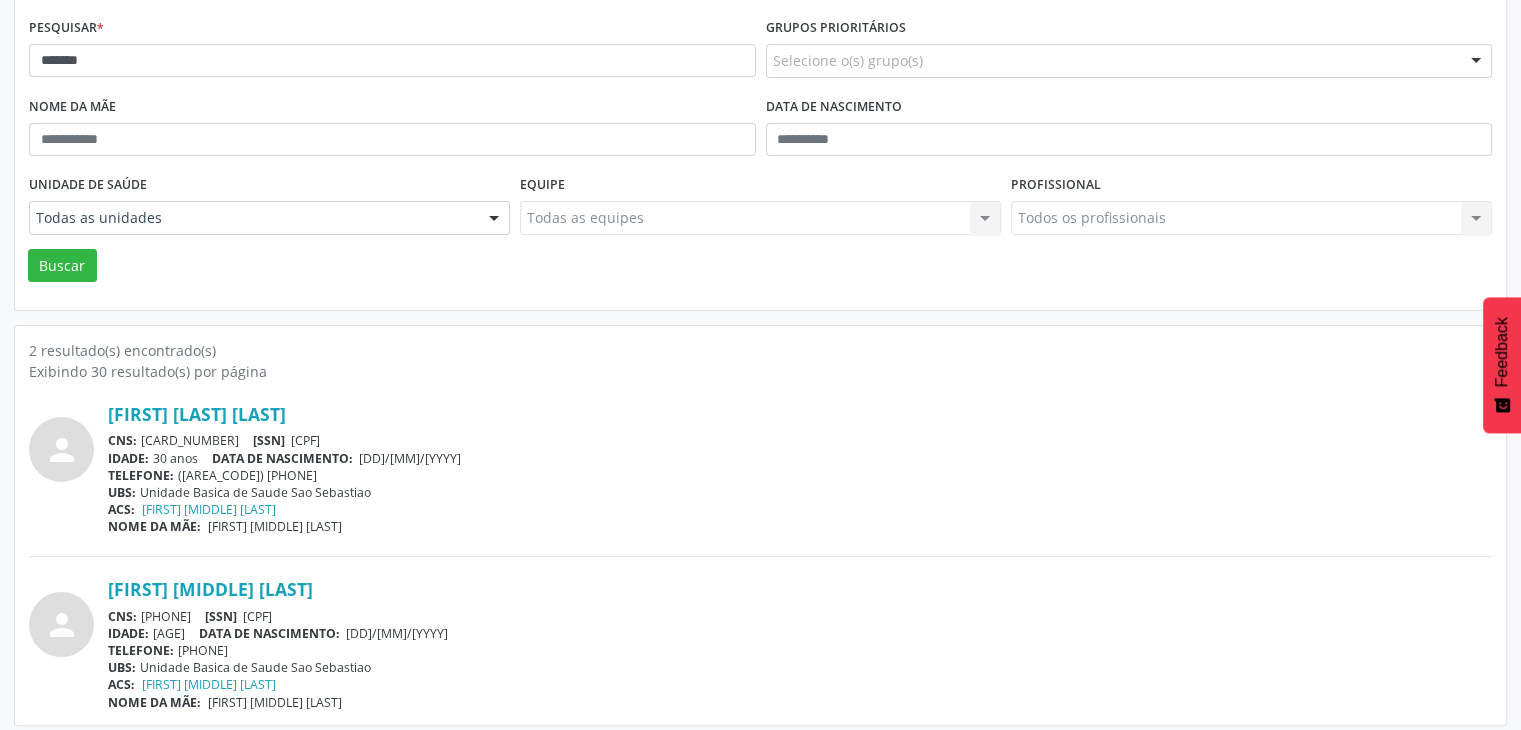 scroll, scrollTop: 260, scrollLeft: 0, axis: vertical 